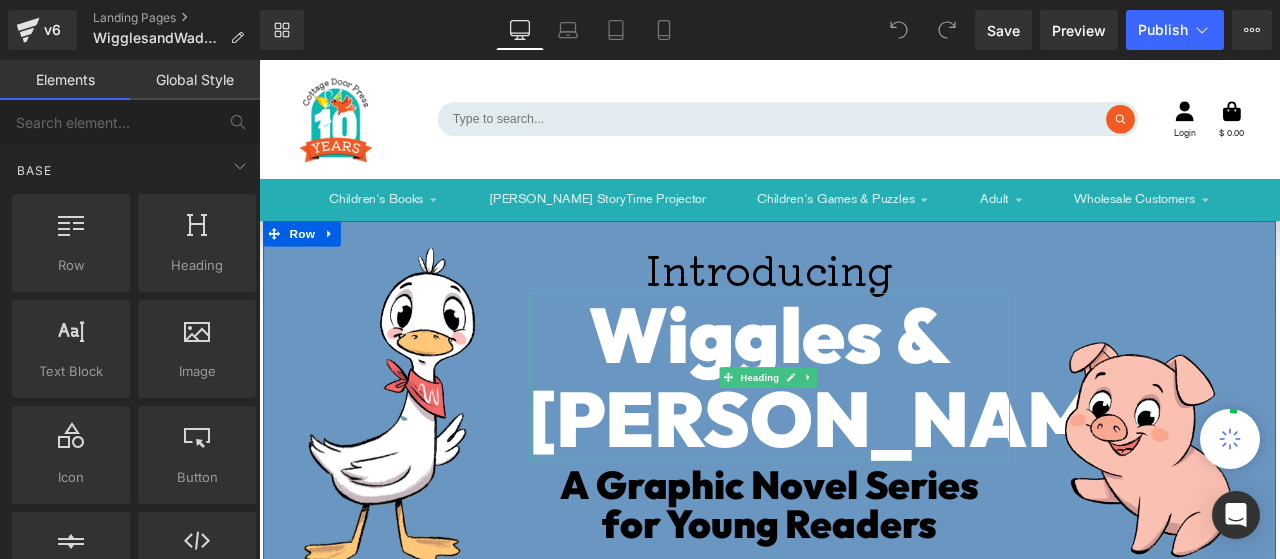 scroll, scrollTop: 0, scrollLeft: 0, axis: both 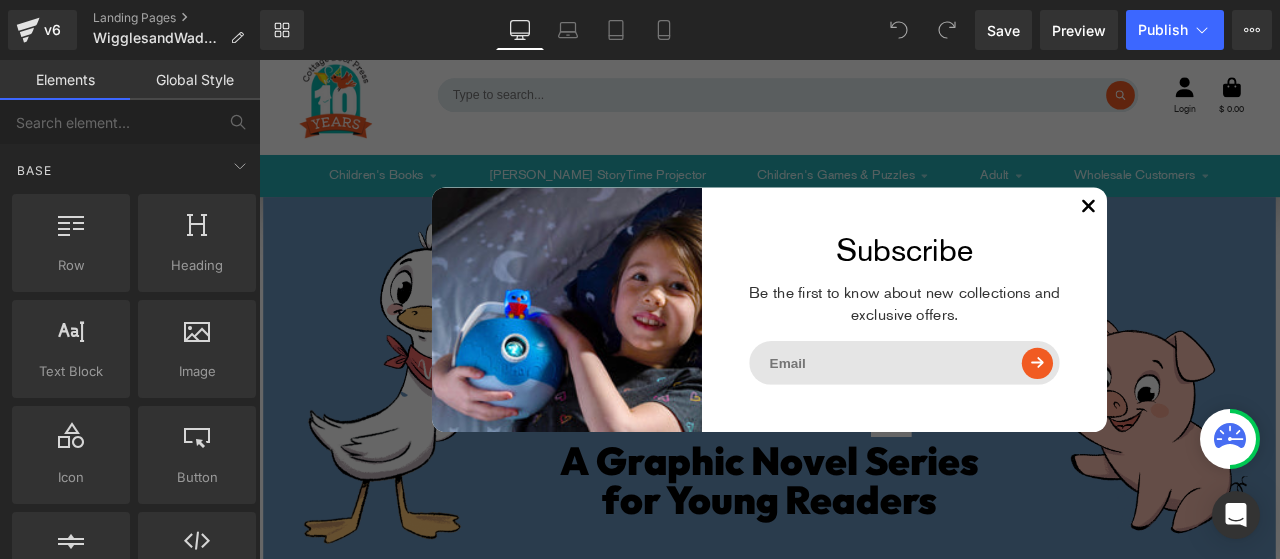 click 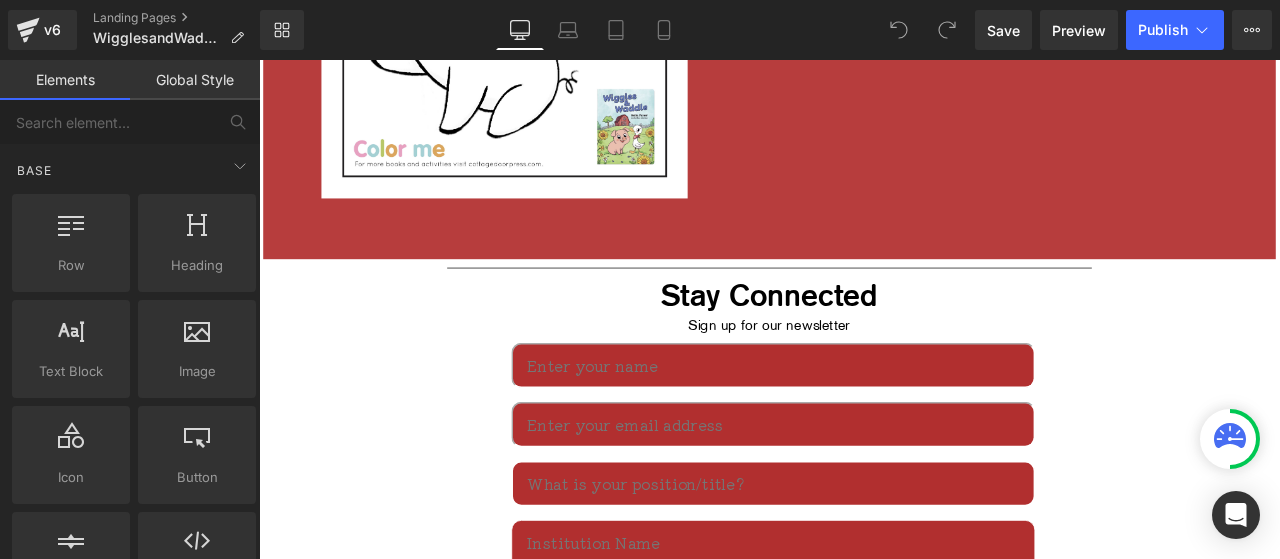 scroll, scrollTop: 2988, scrollLeft: 0, axis: vertical 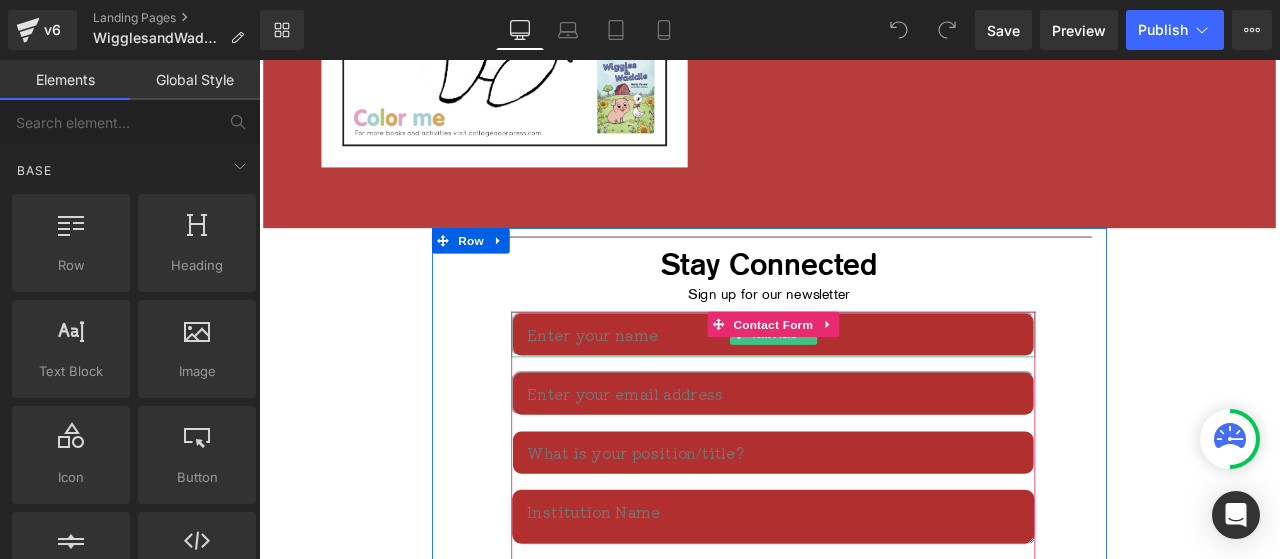 click at bounding box center (868, 385) 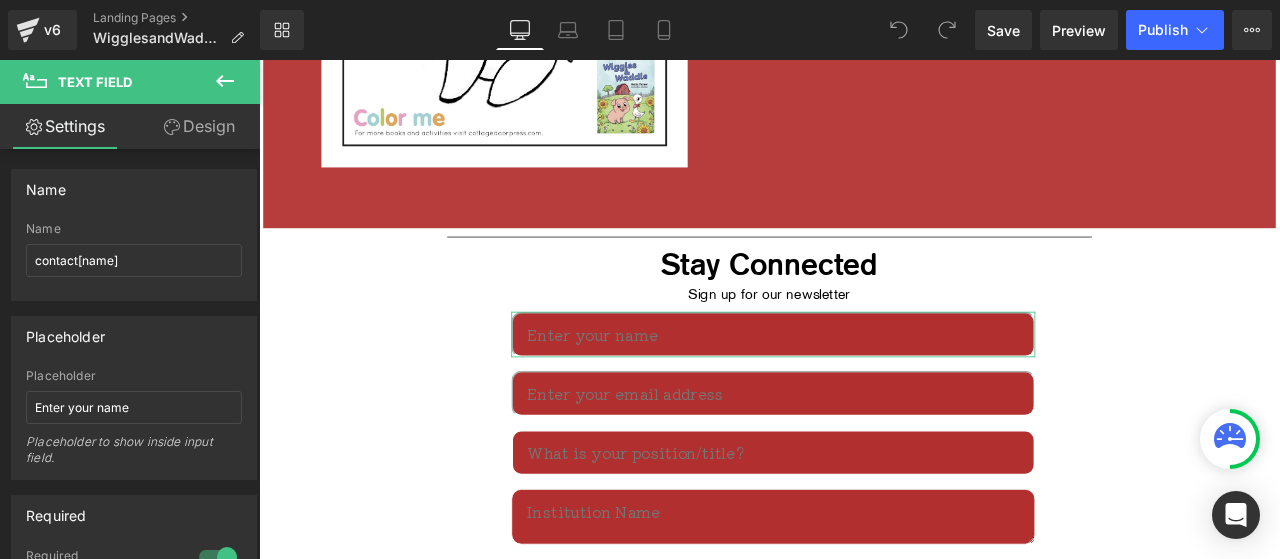 click on "Design" at bounding box center (199, 126) 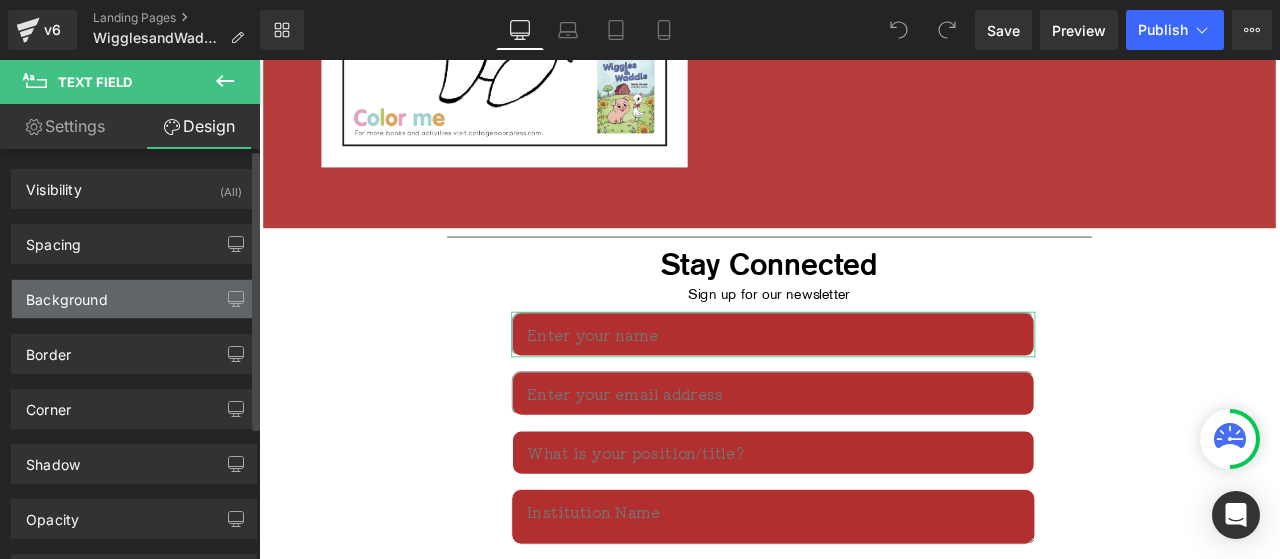 click on "Background" at bounding box center (134, 299) 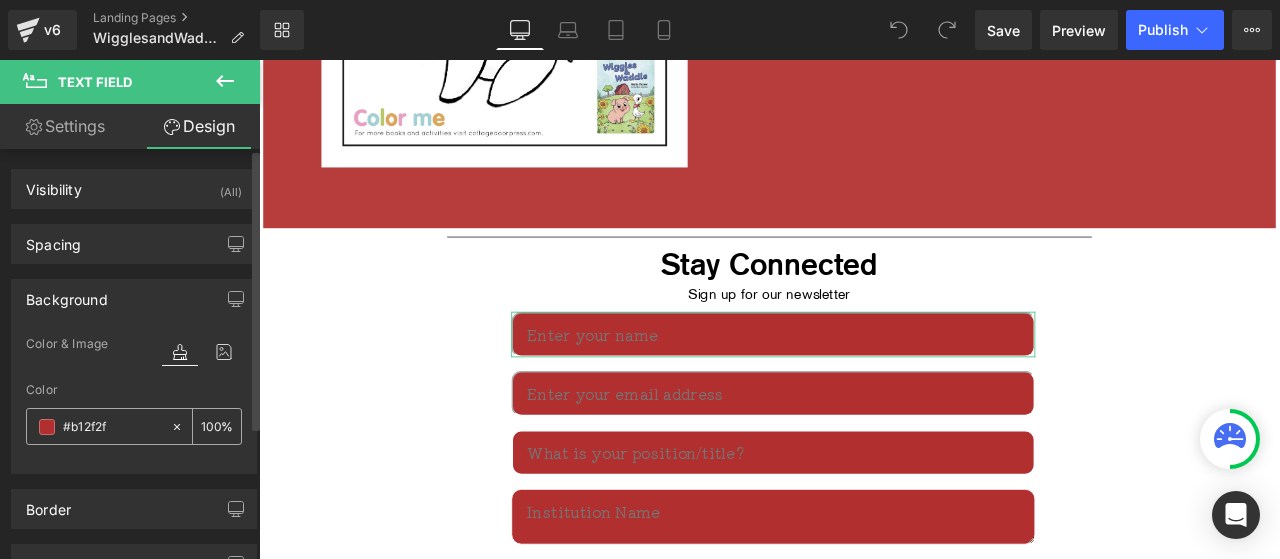 click on "#b12f2f" at bounding box center (112, 427) 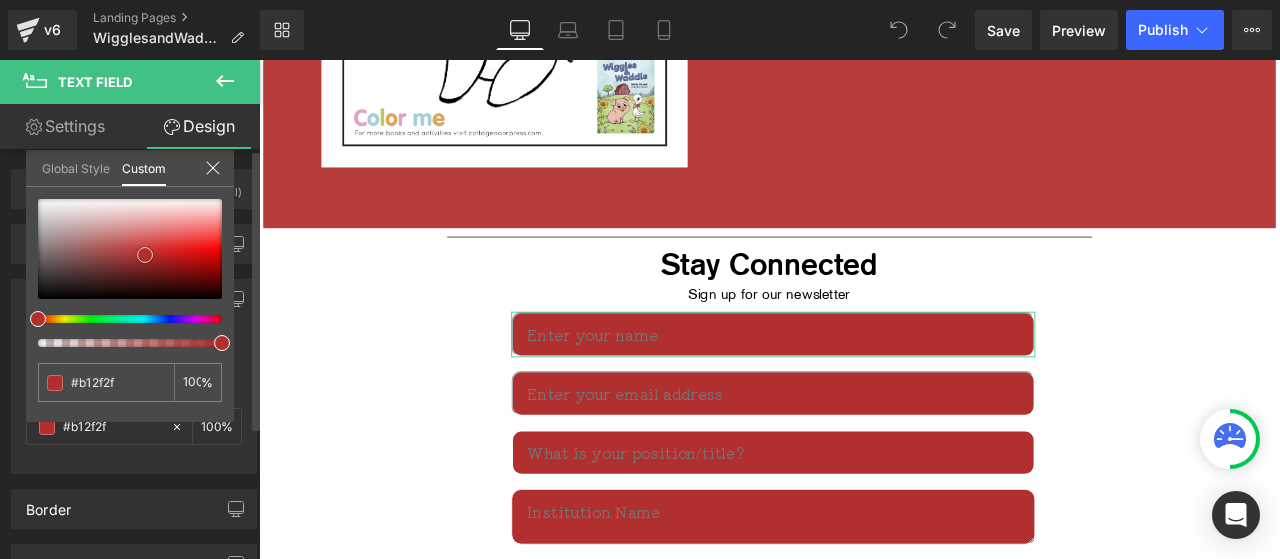 type on "#b03030" 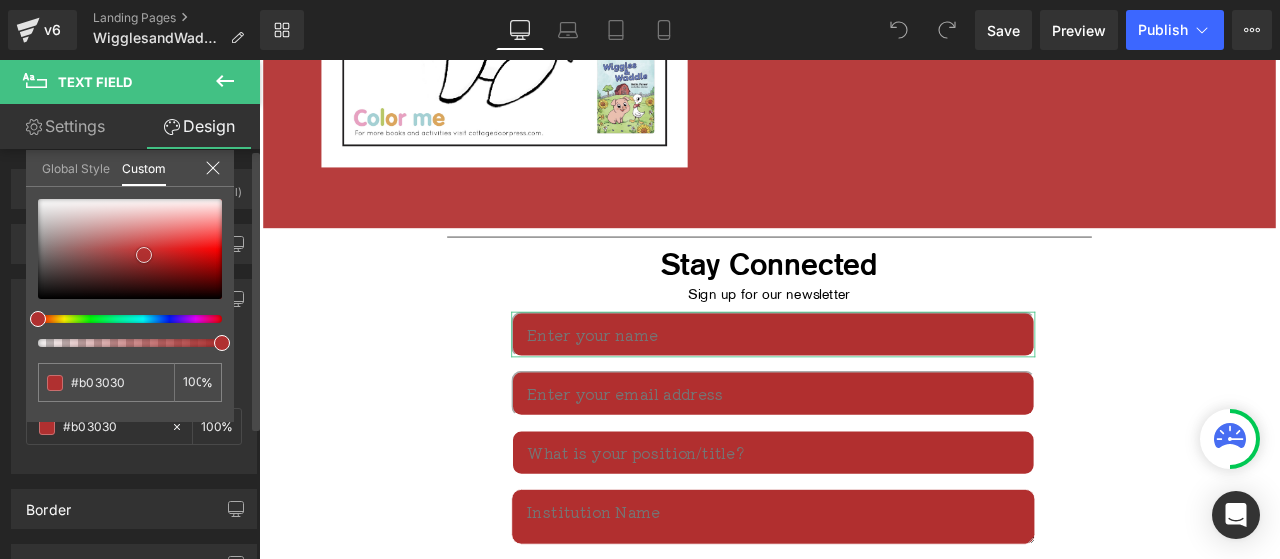type on "#af3131" 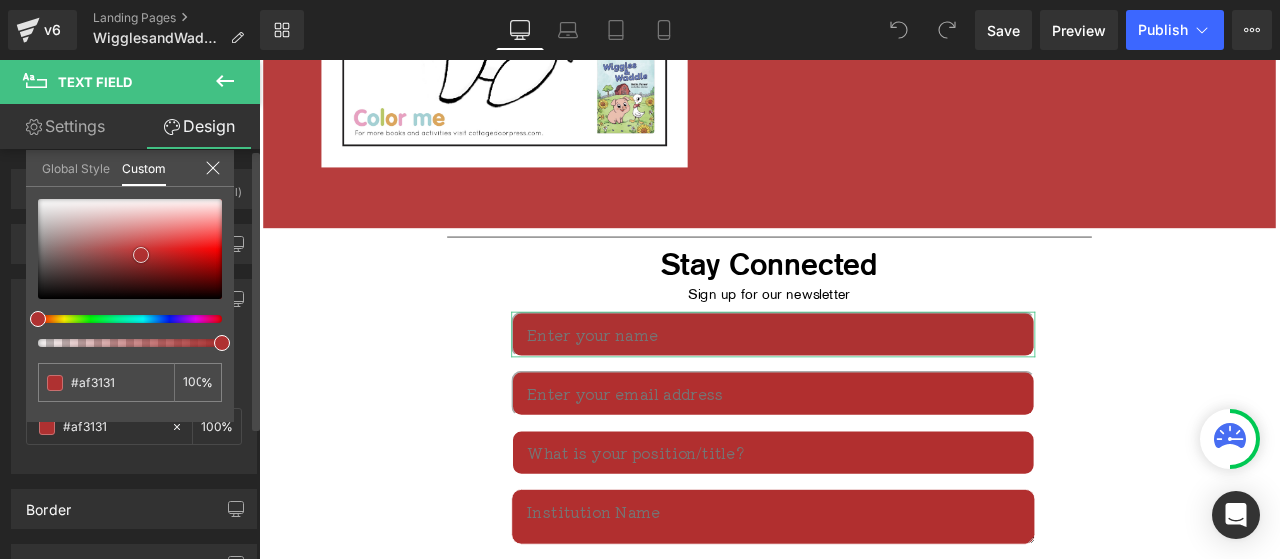 type on "#ad3232" 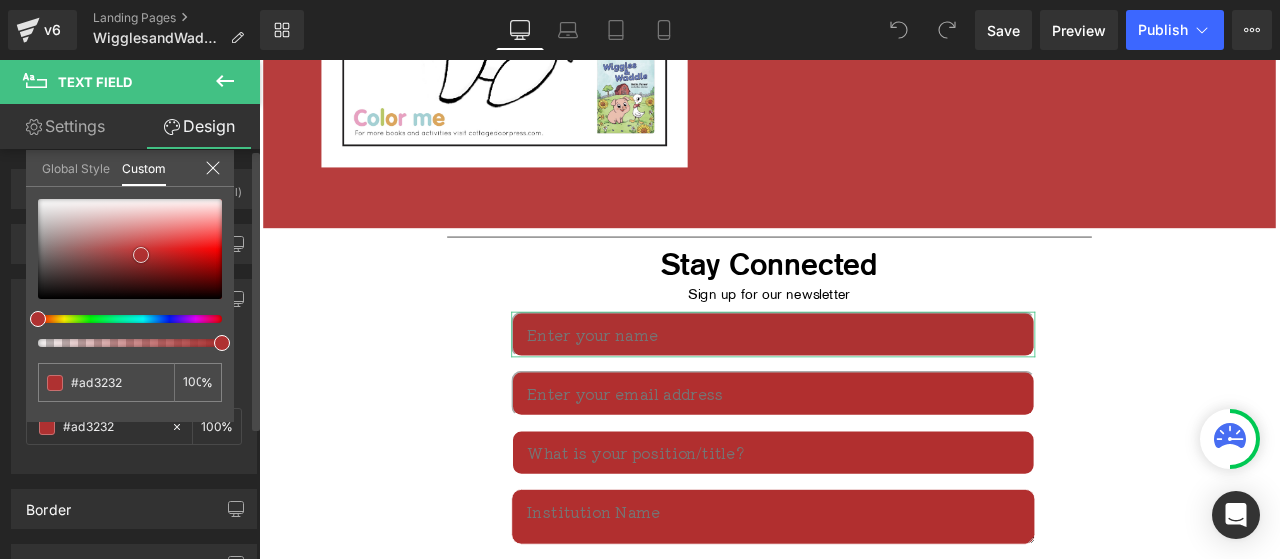 type on "#ac3333" 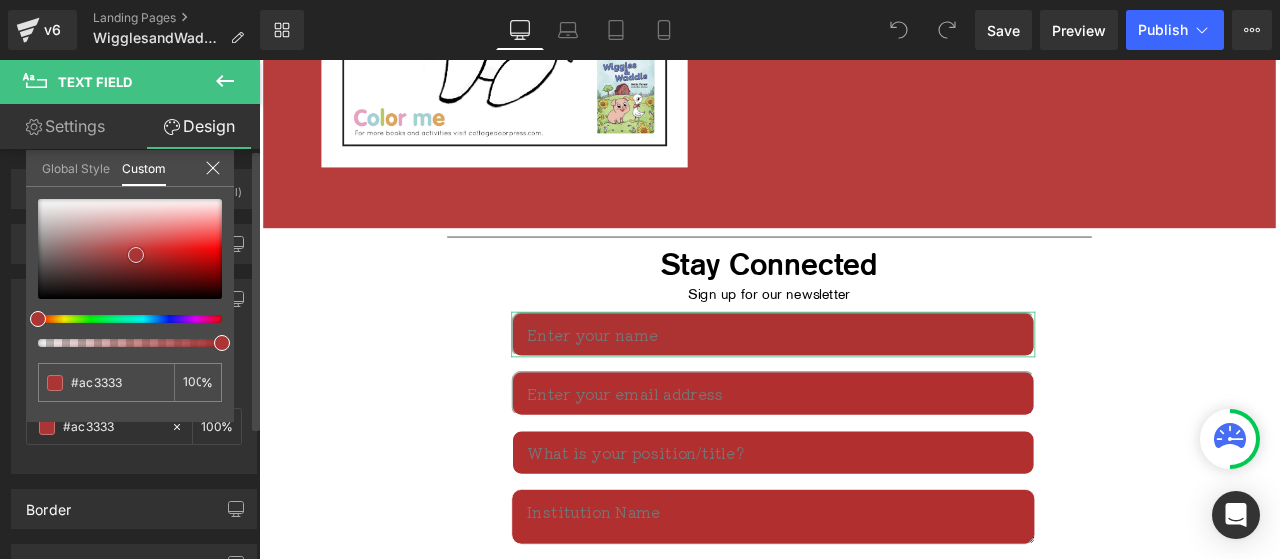 type on "#ab3434" 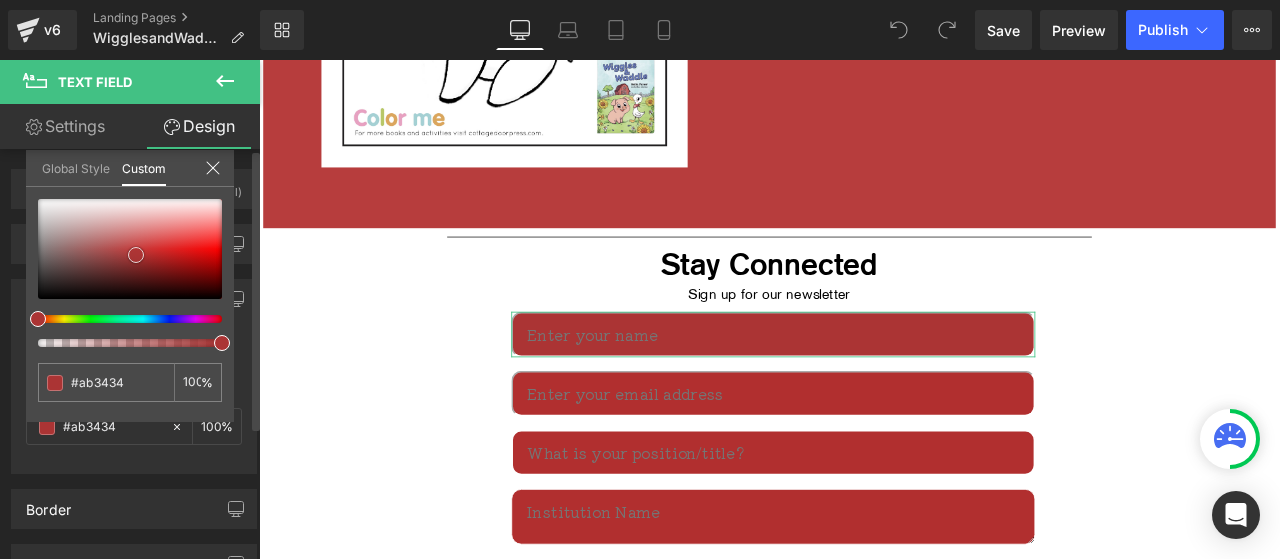 type on "#a73333" 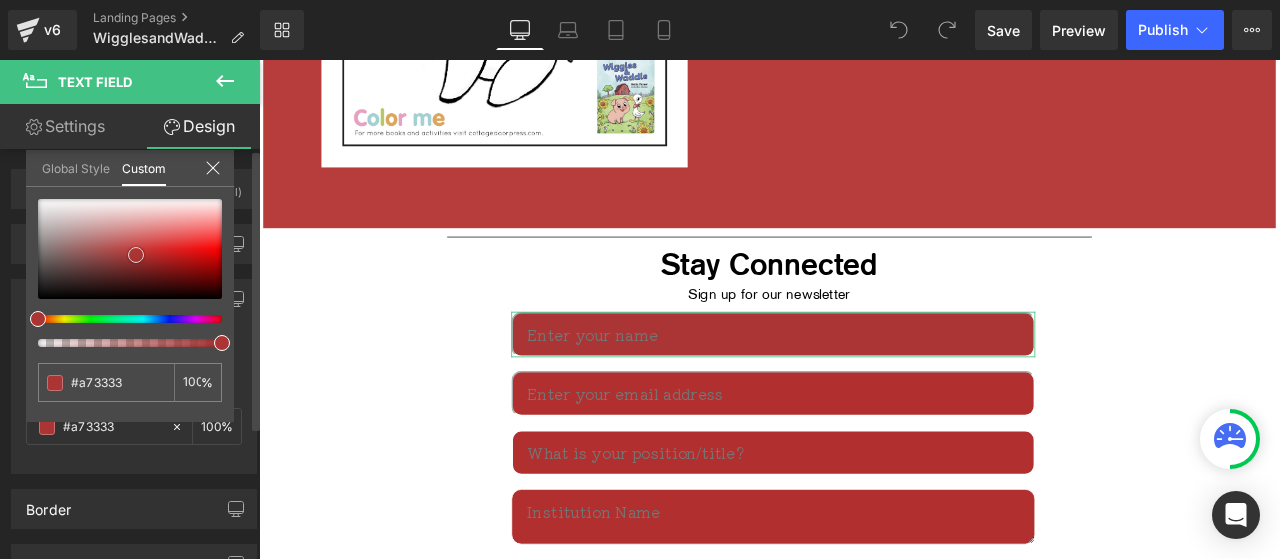 type on "#a63434" 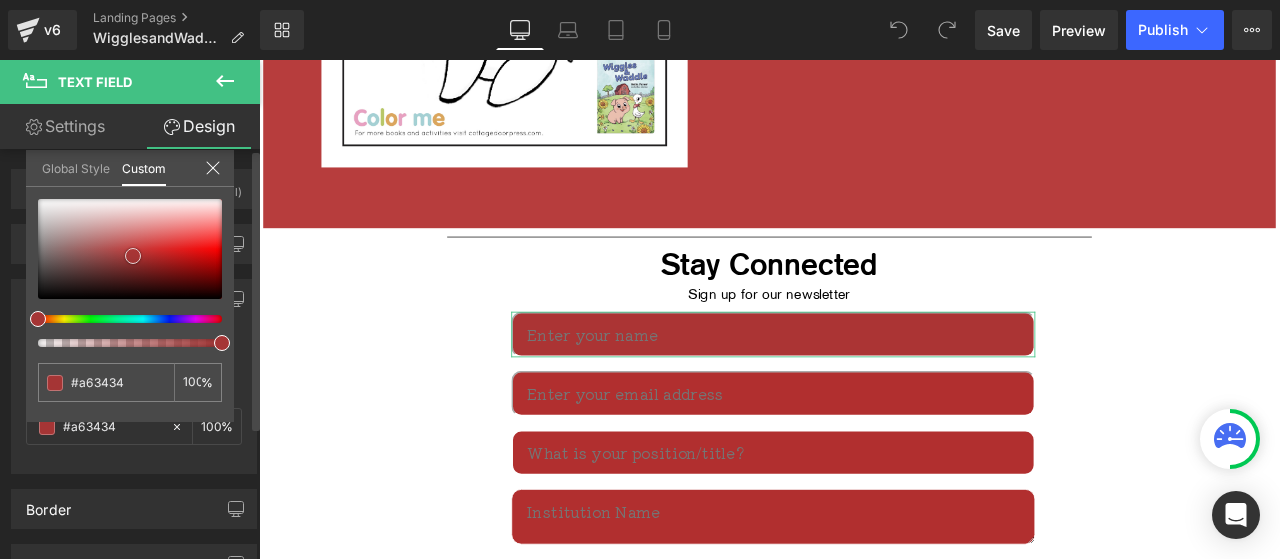 type on "#a53535" 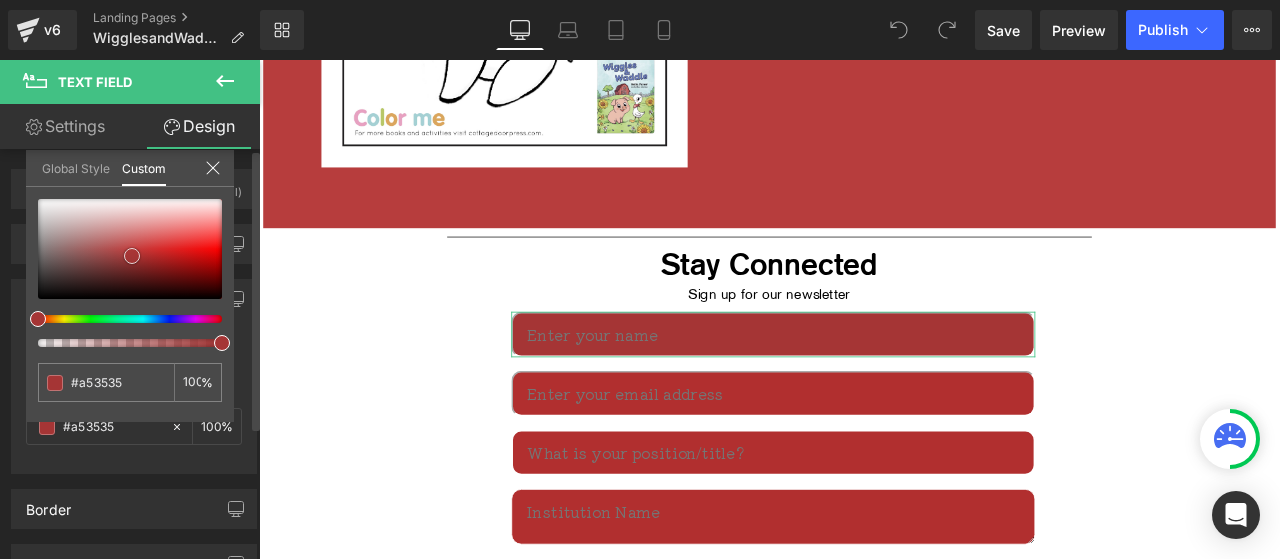 type on "#a43636" 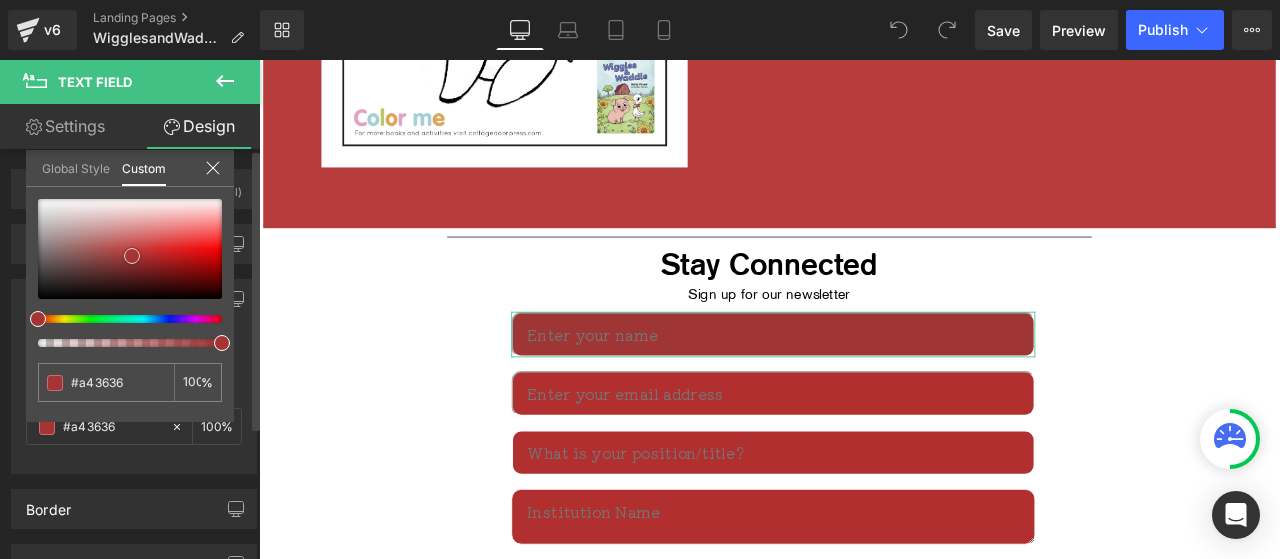 type on "#a03535" 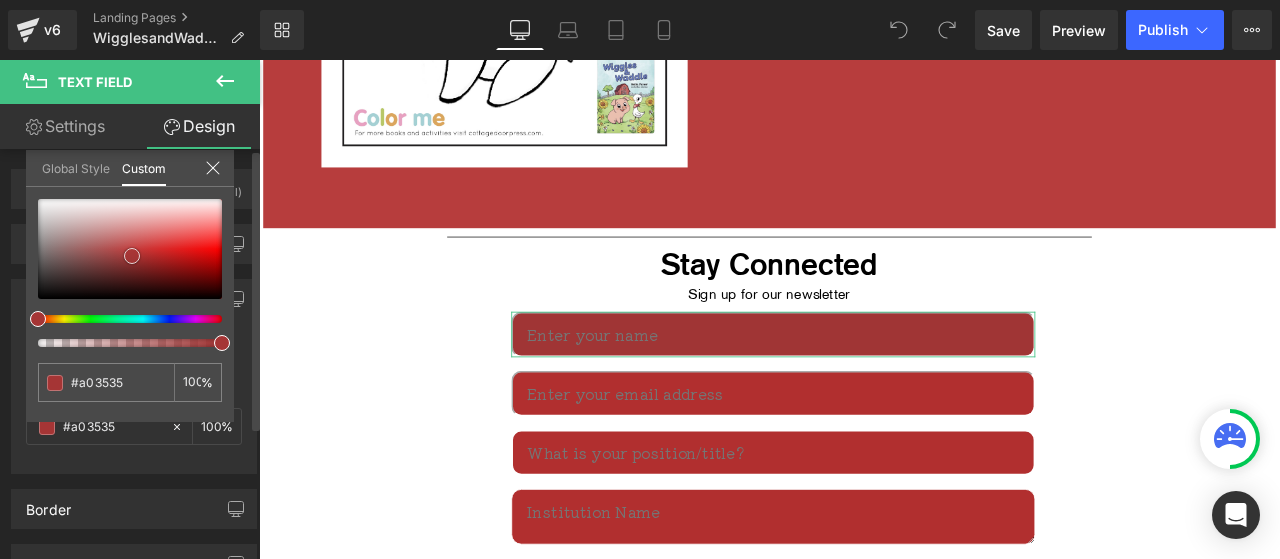 type on "#9c3434" 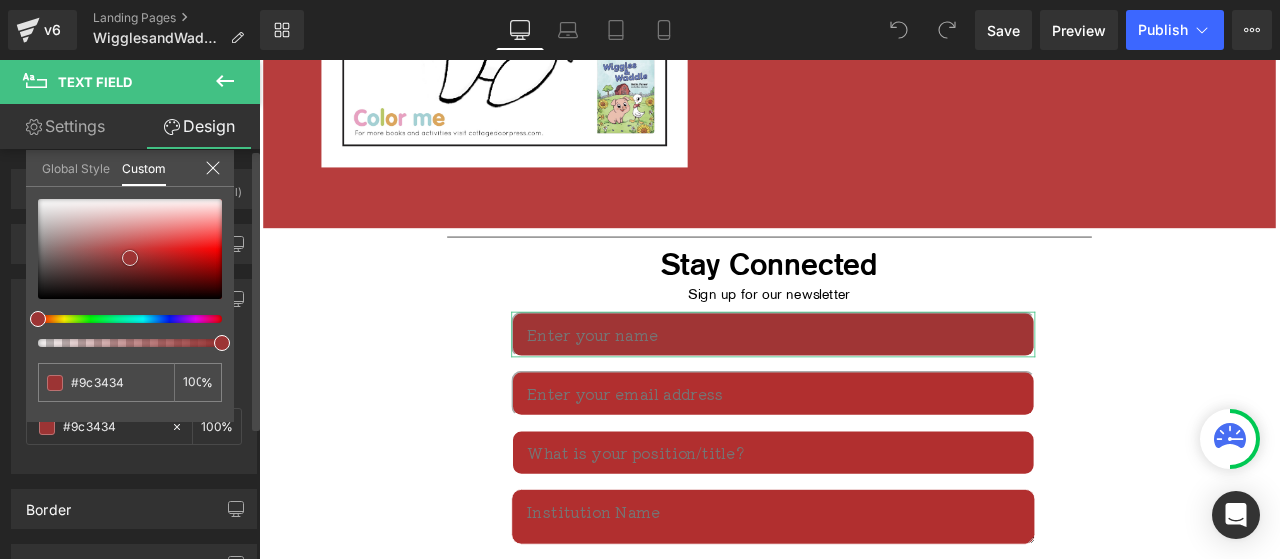 type on "#9b3535" 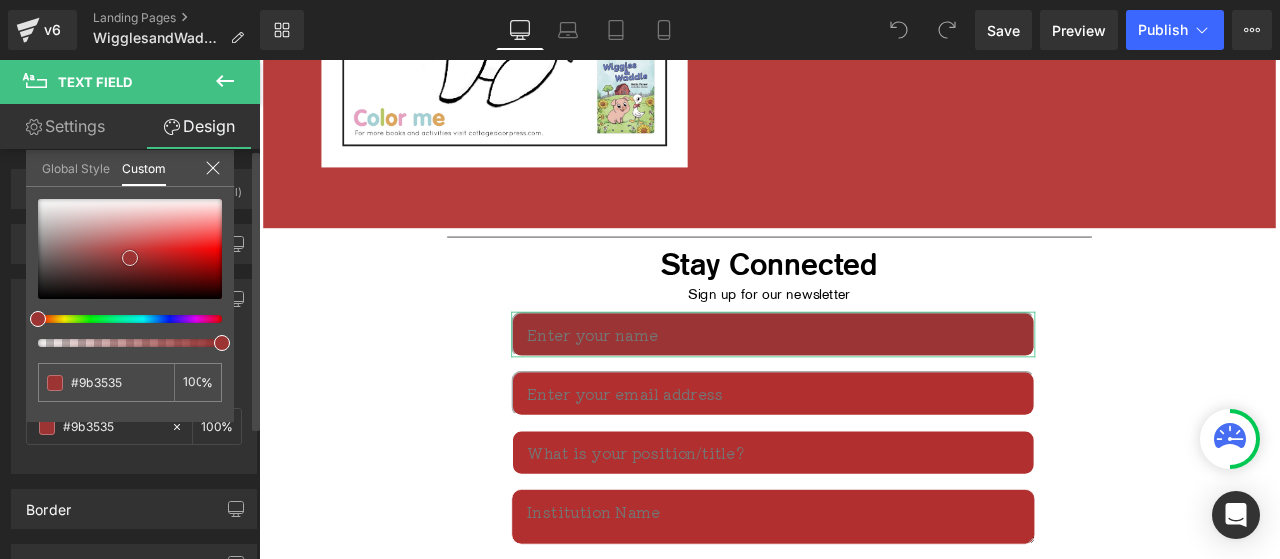 type on "#973434" 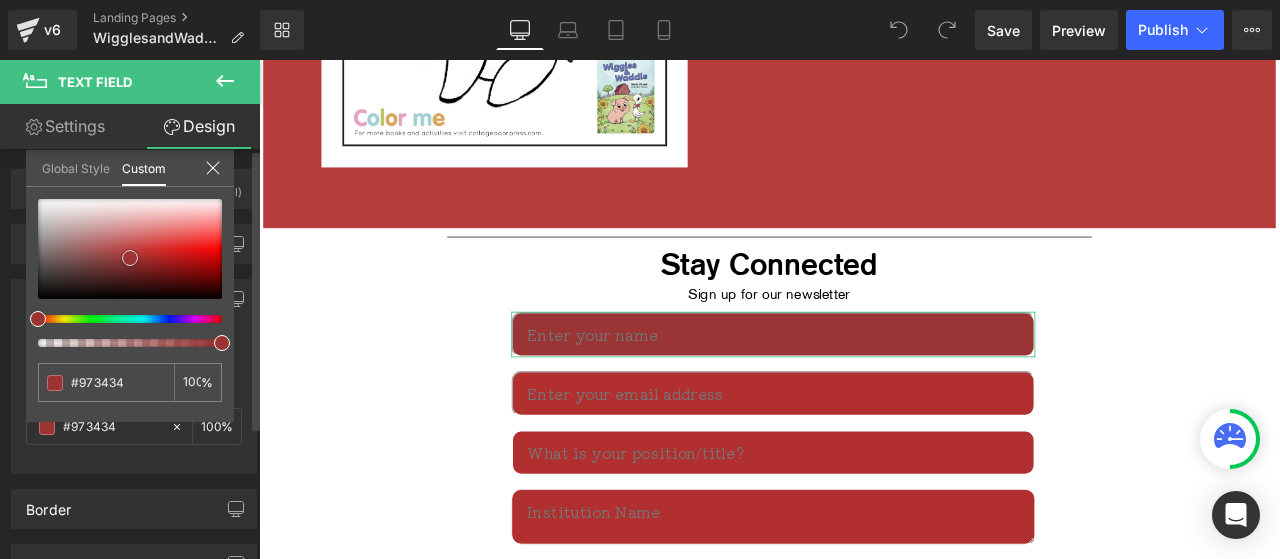 type on "#963535" 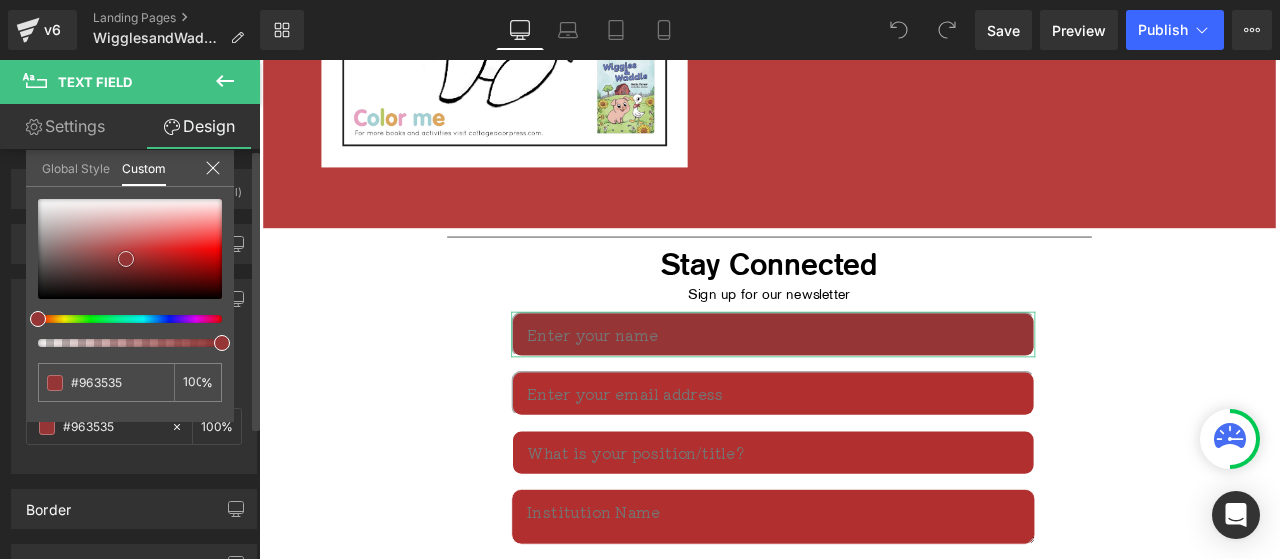 type on "#953636" 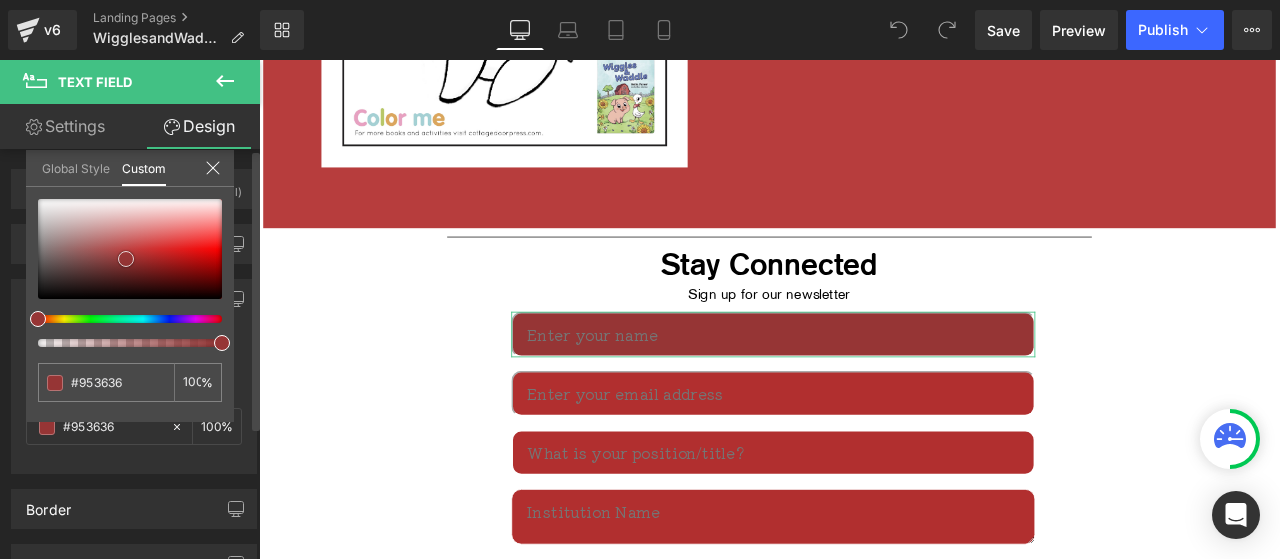 type on "#983838" 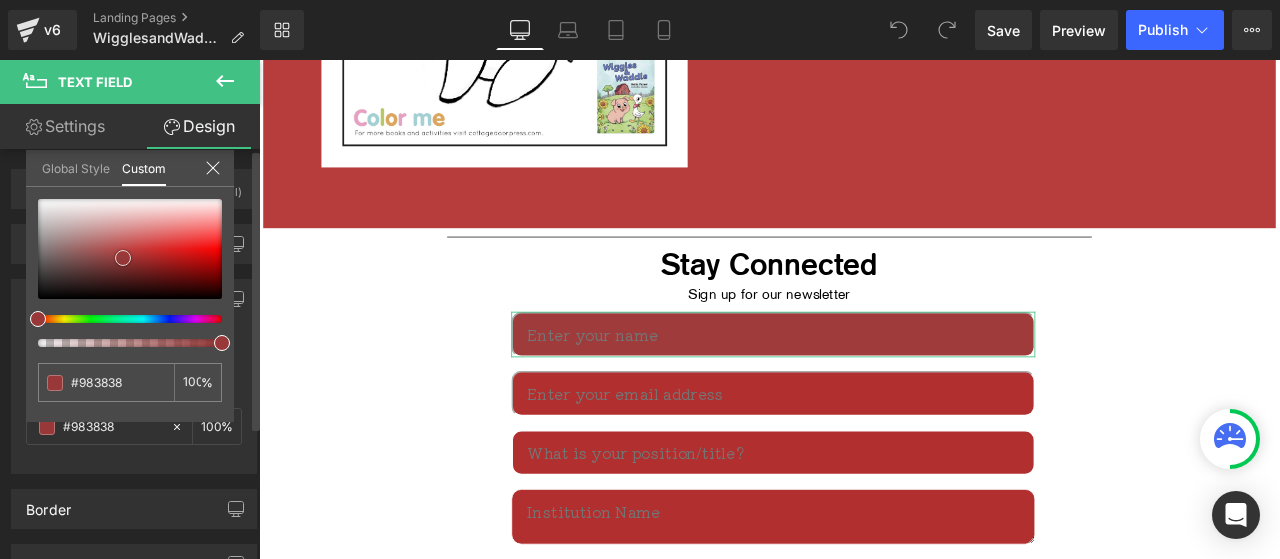 type on "#a03b3b" 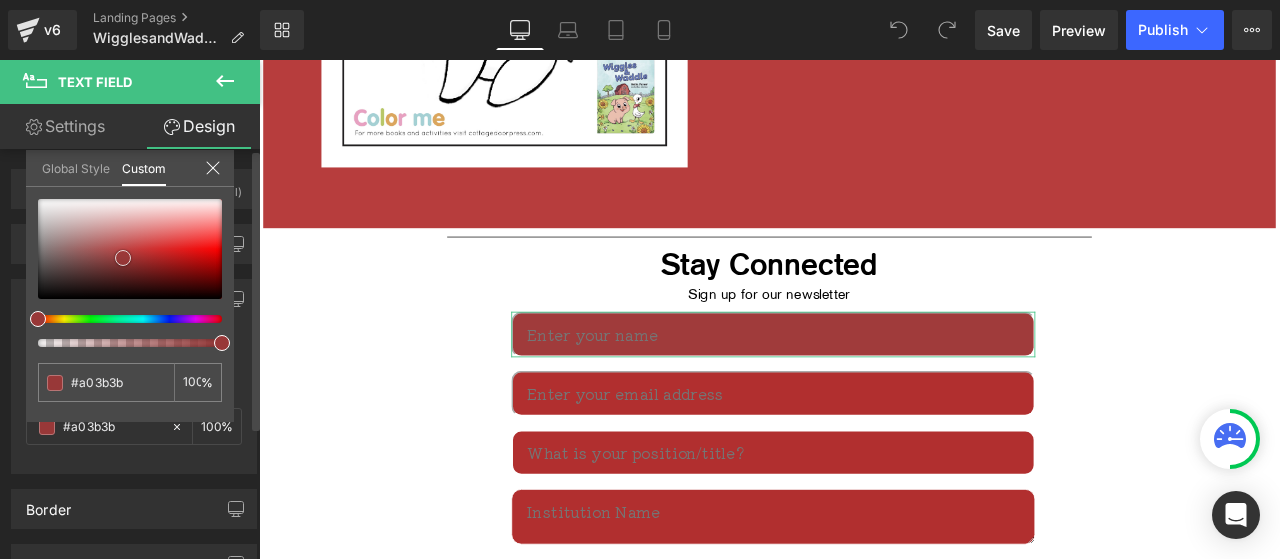 type on "#a23d3d" 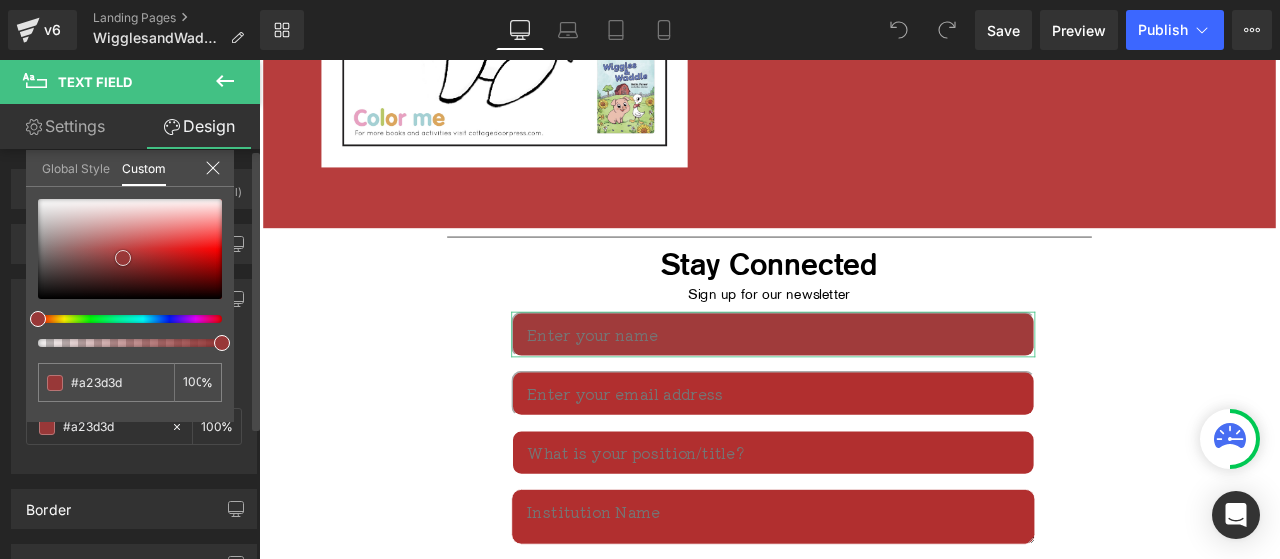 type on "#a63f3f" 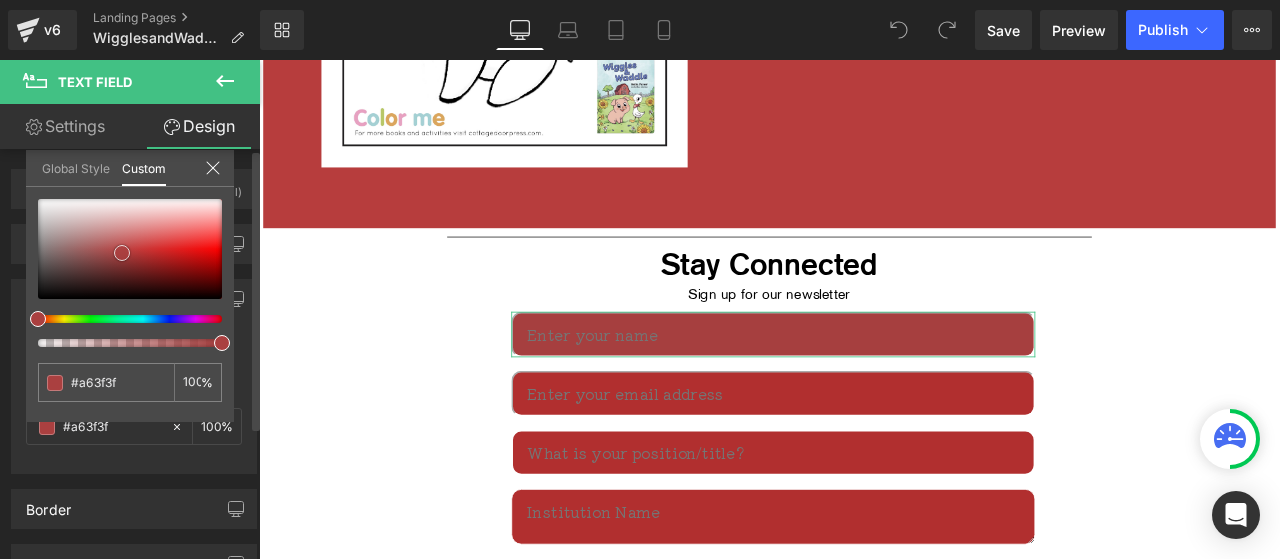 type on "#ad4141" 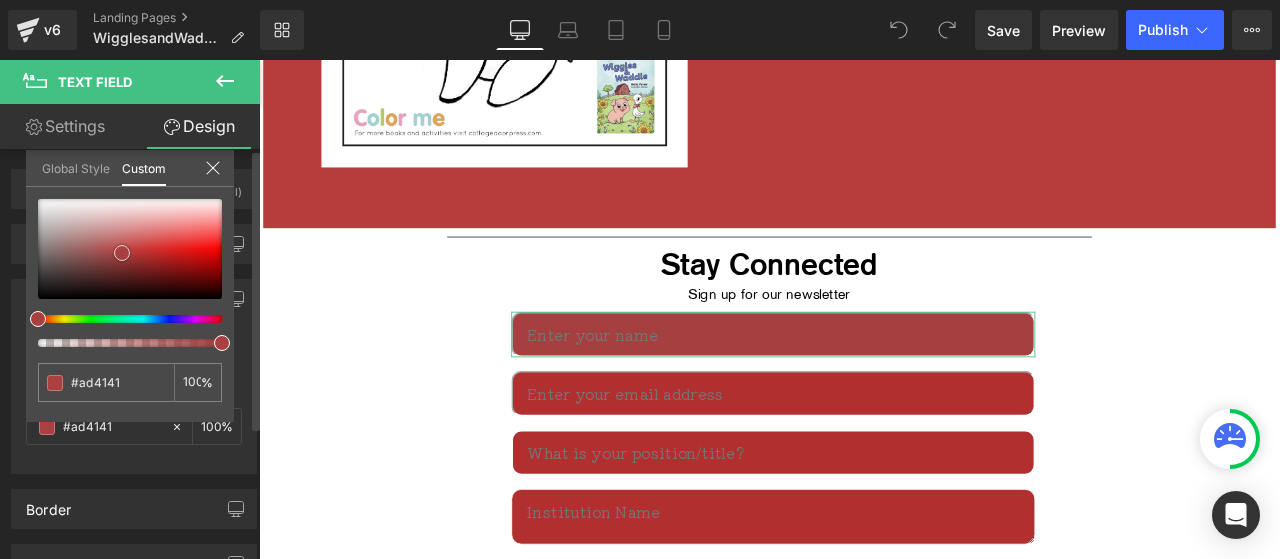 type on "#b13e3e" 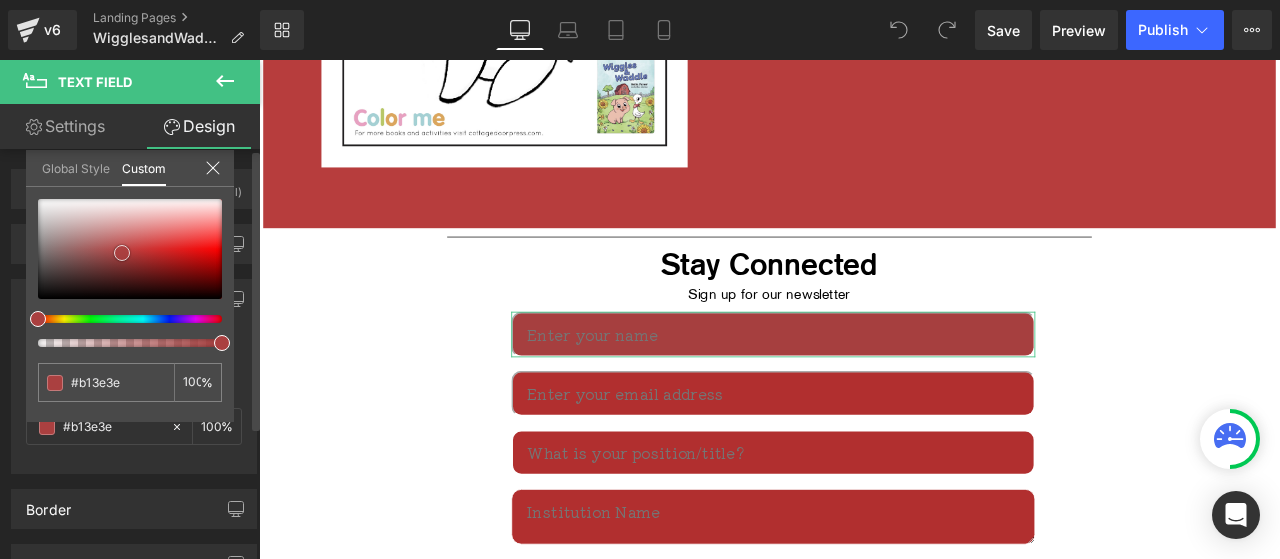 type on "#b23d3d" 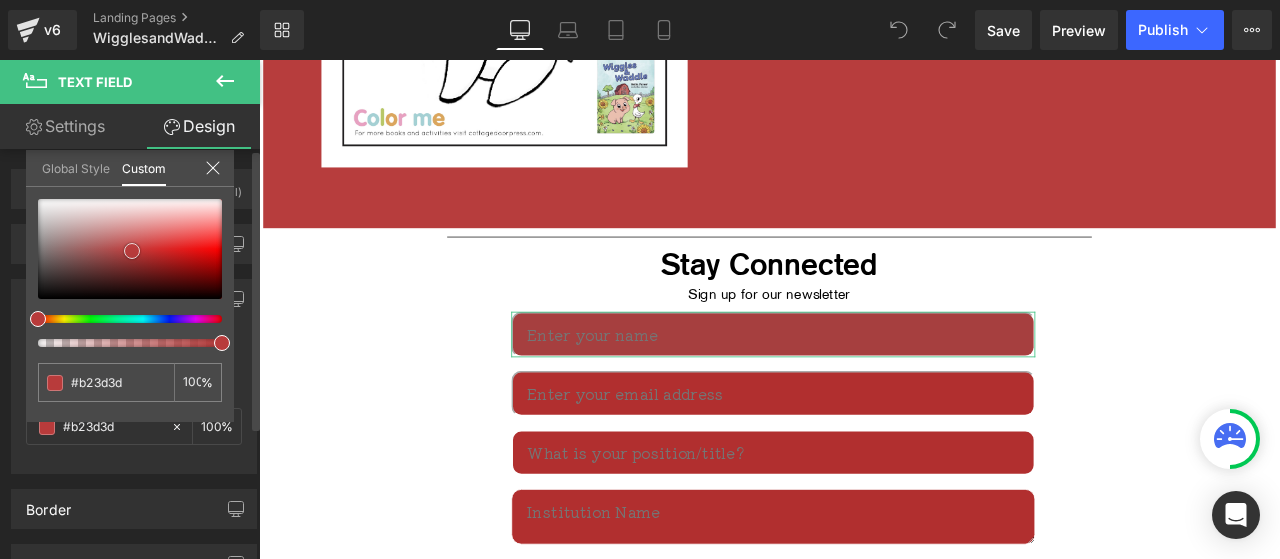 type on "#b73d3d" 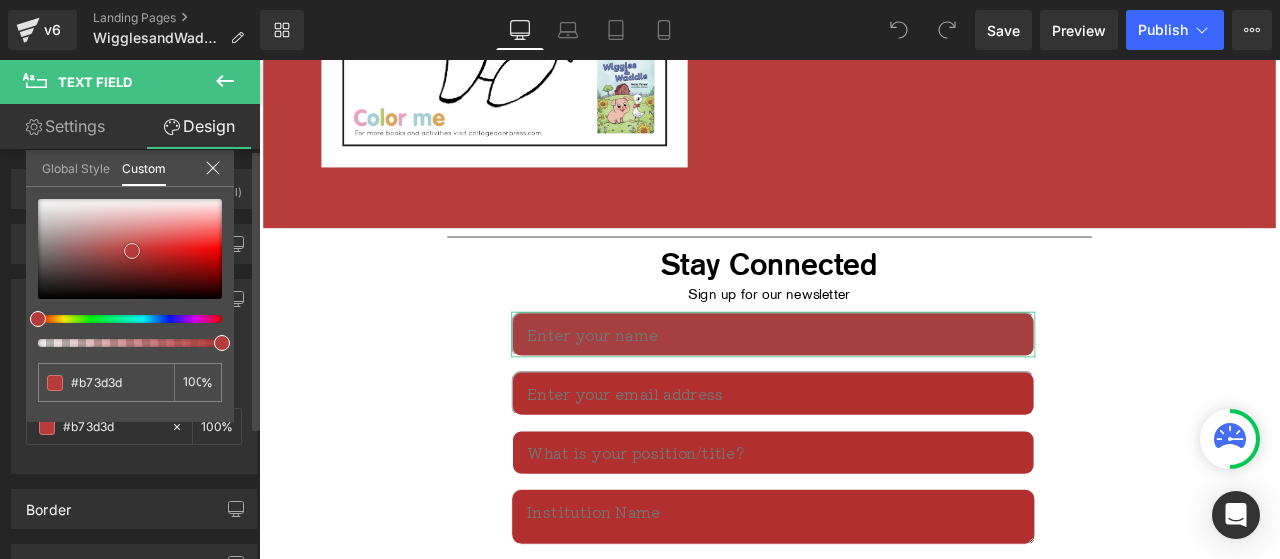 type on "#b83b3b" 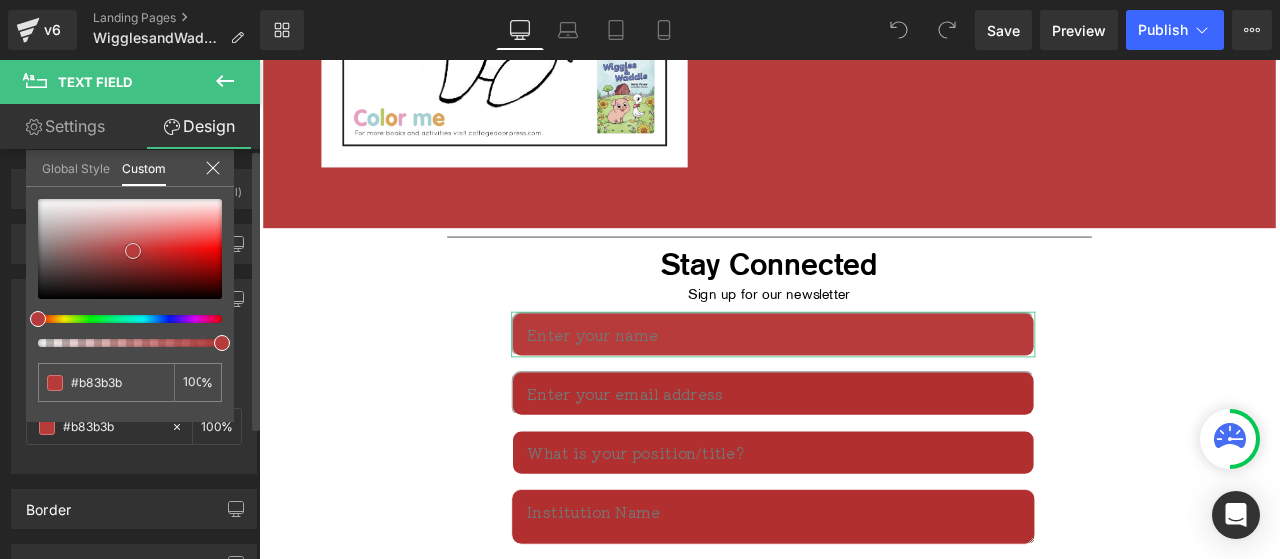 type on "#ba3a3a" 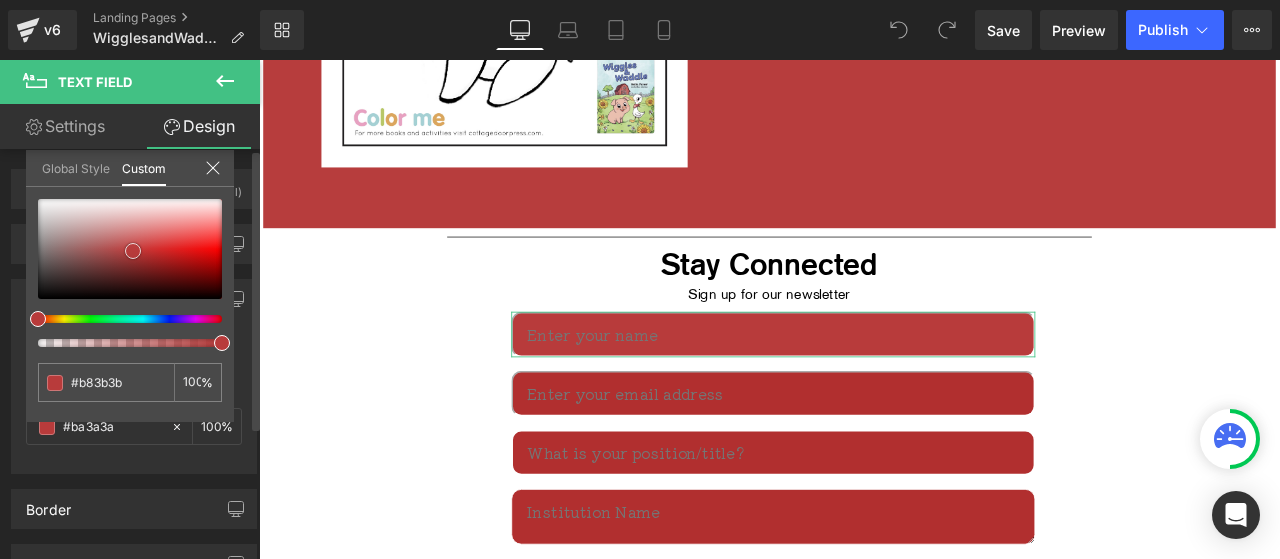 type on "#ba3a3a" 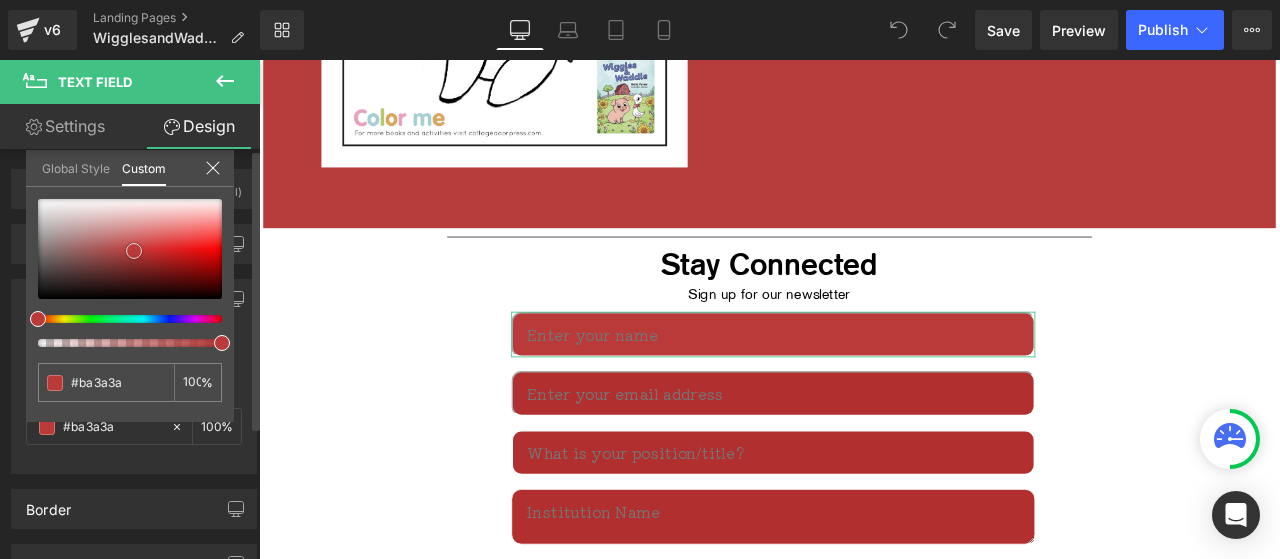 type on "#bb3939" 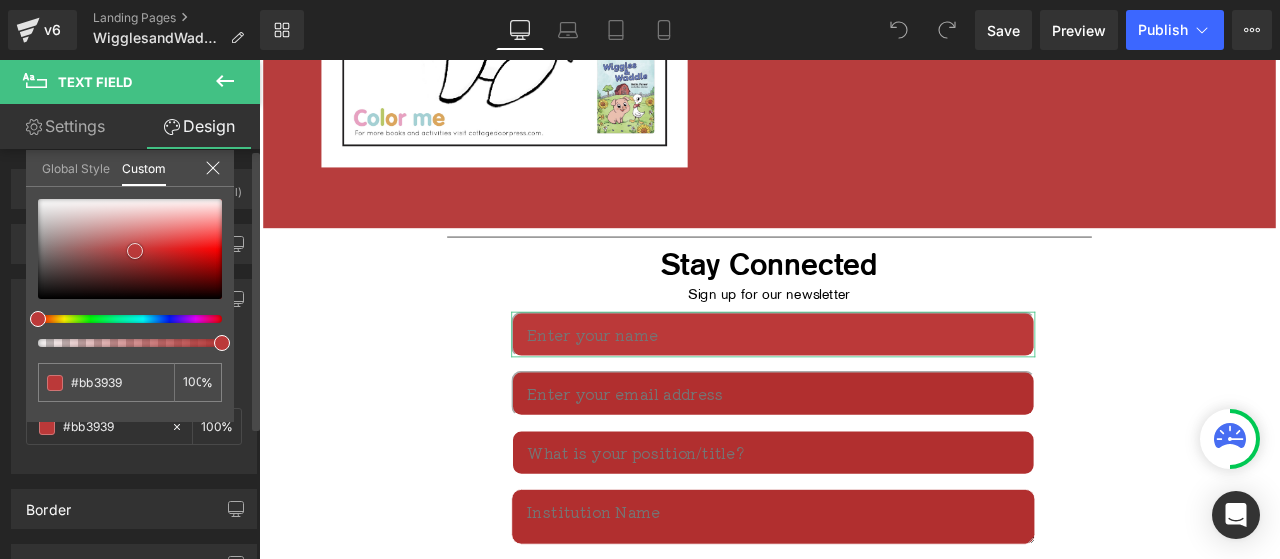 type on "#b73838" 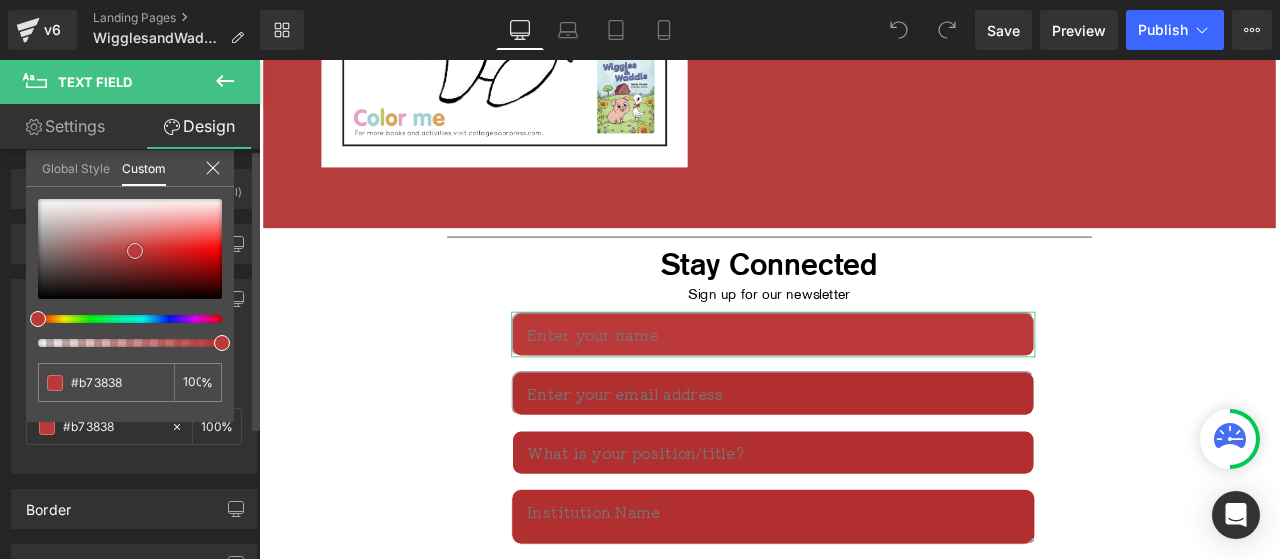 type on "#af3535" 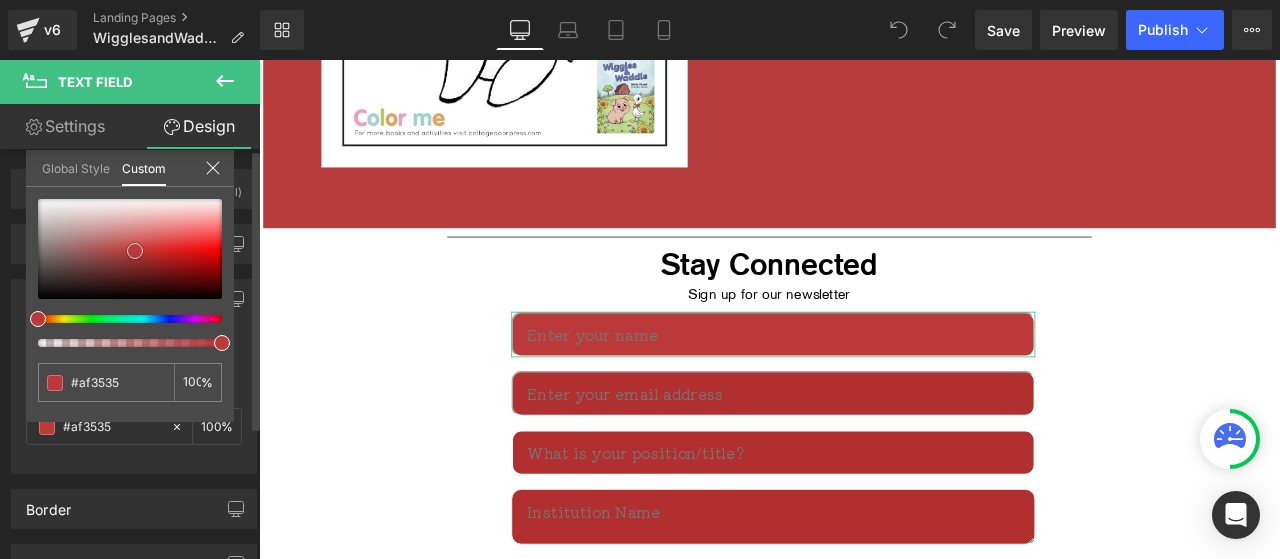 type on "#b03434" 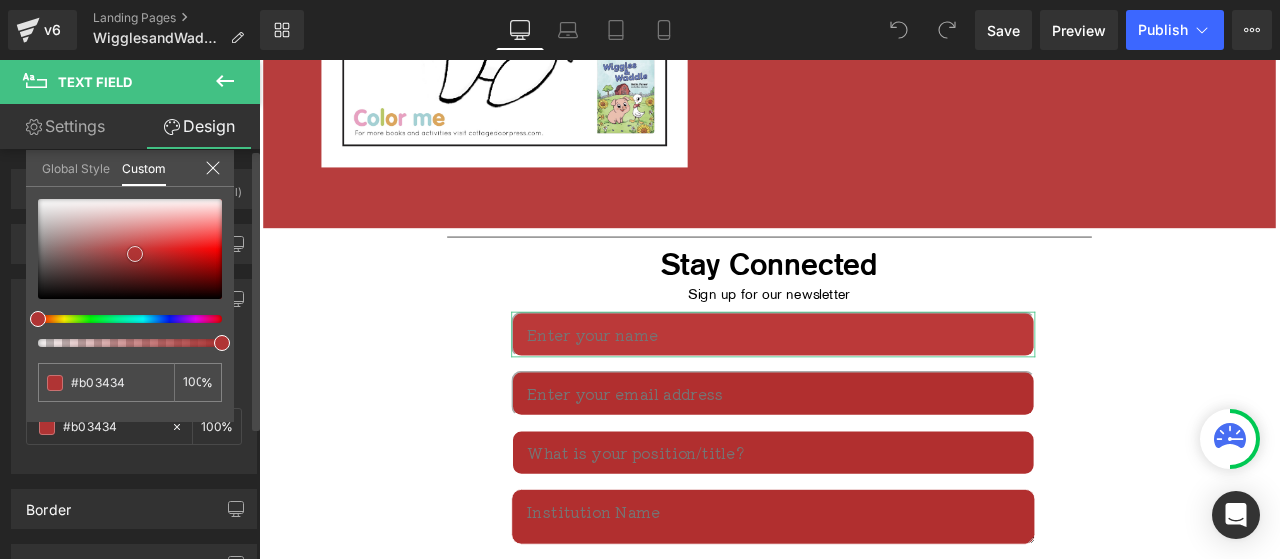 type on "#ac3333" 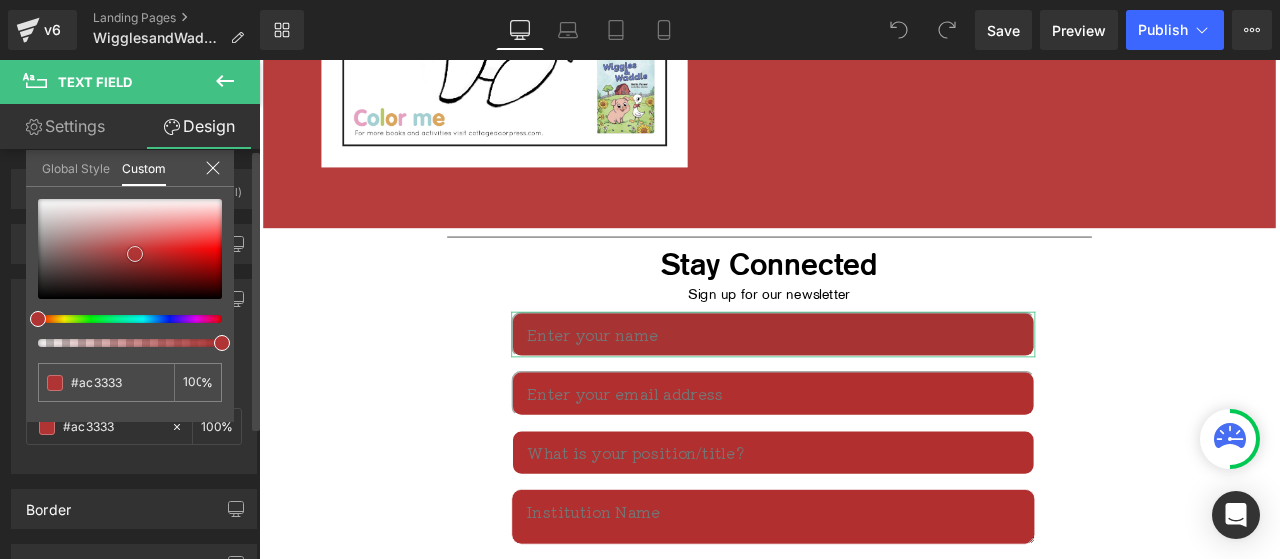 type on "#a73333" 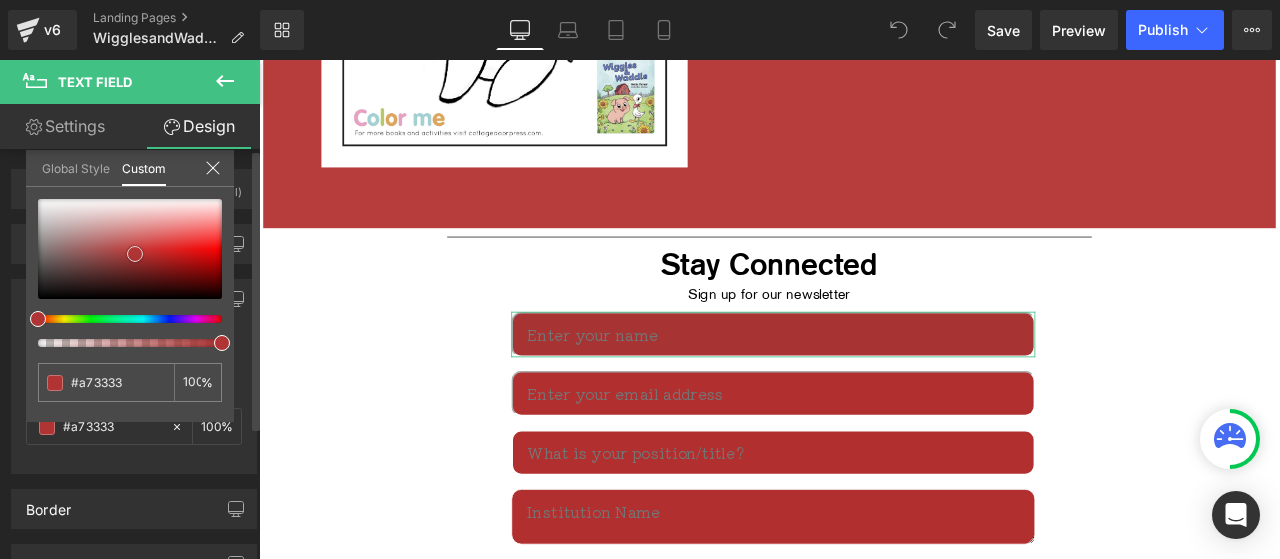 type on "#a33232" 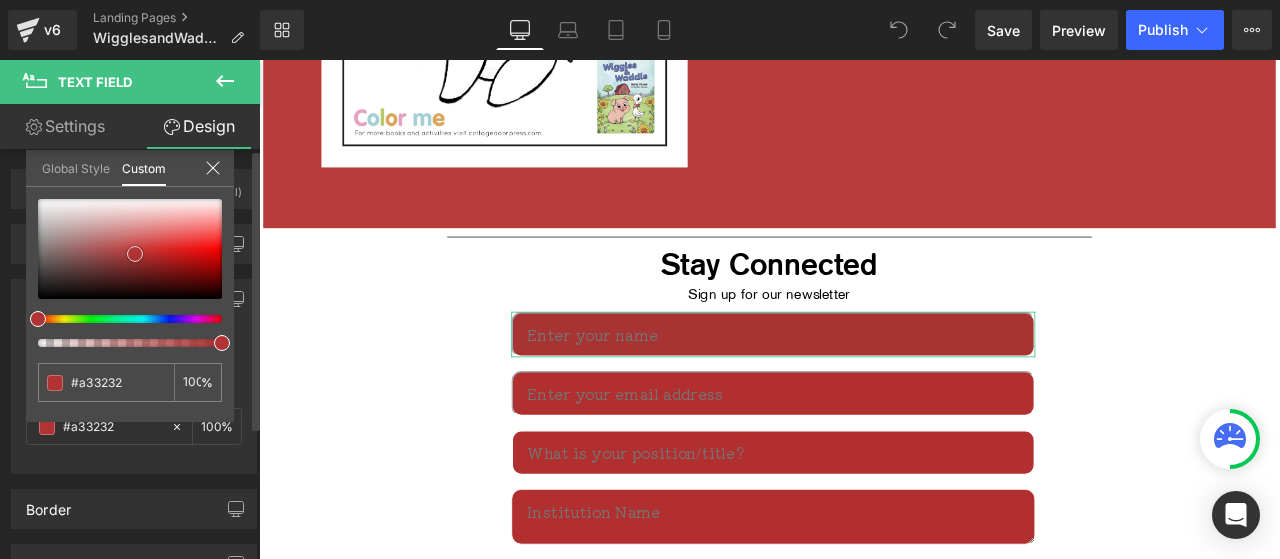 type on "#9f3131" 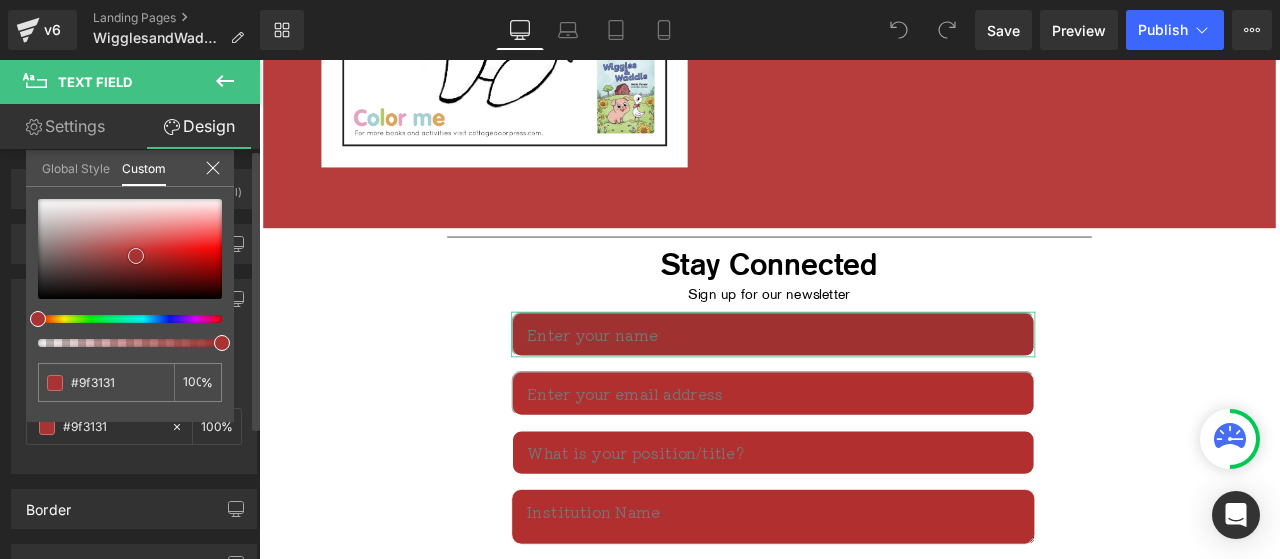 type on "#a73333" 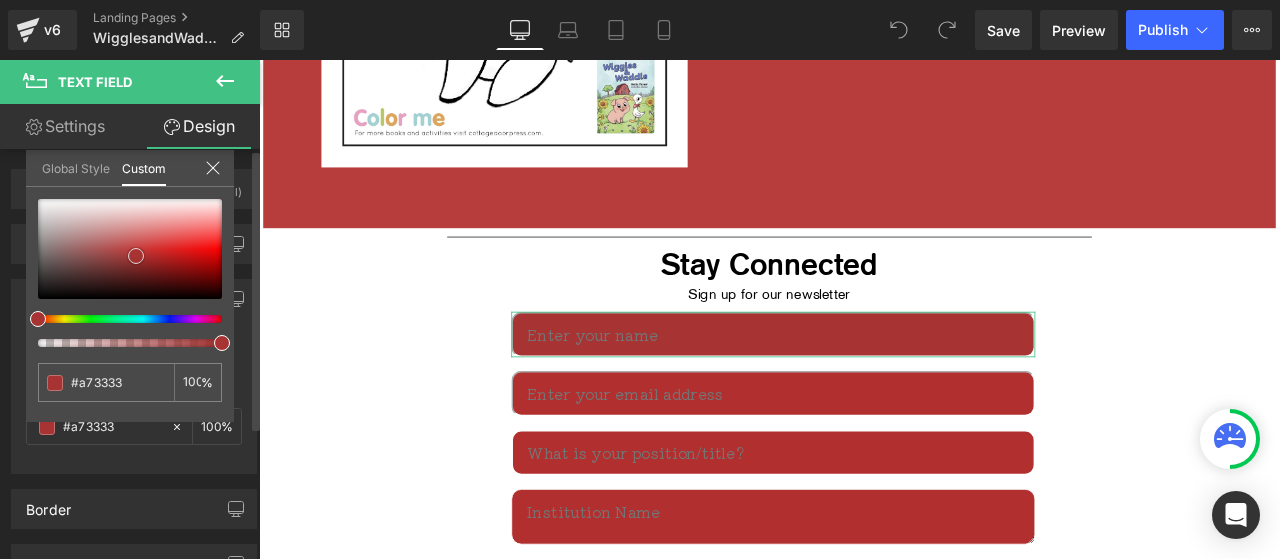 type on "#ab3434" 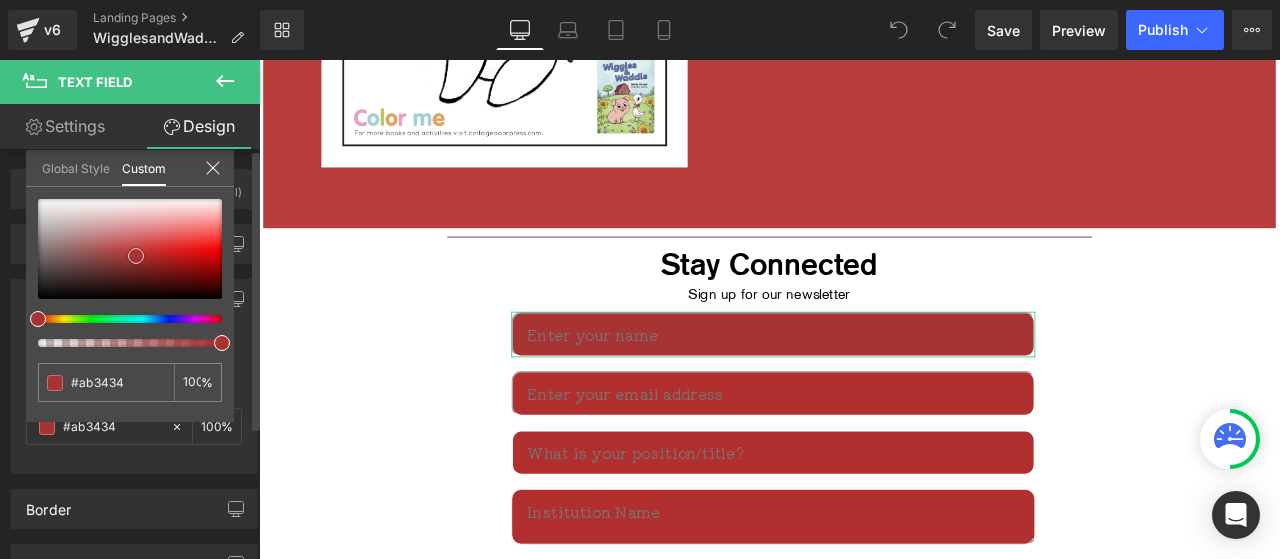 type on "#af3535" 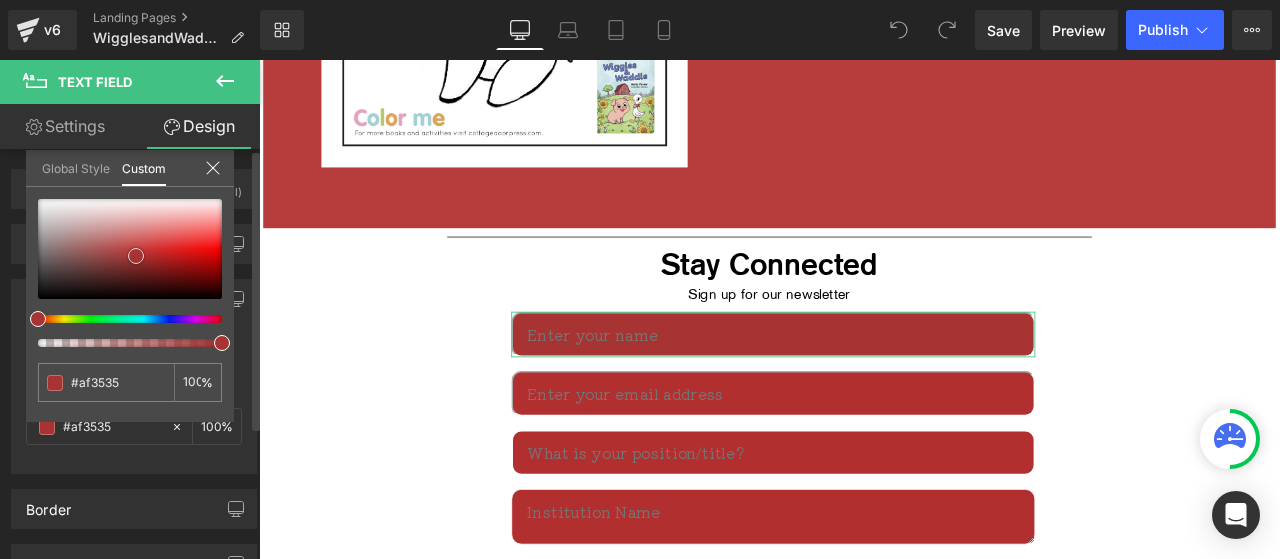 type on "#b43535" 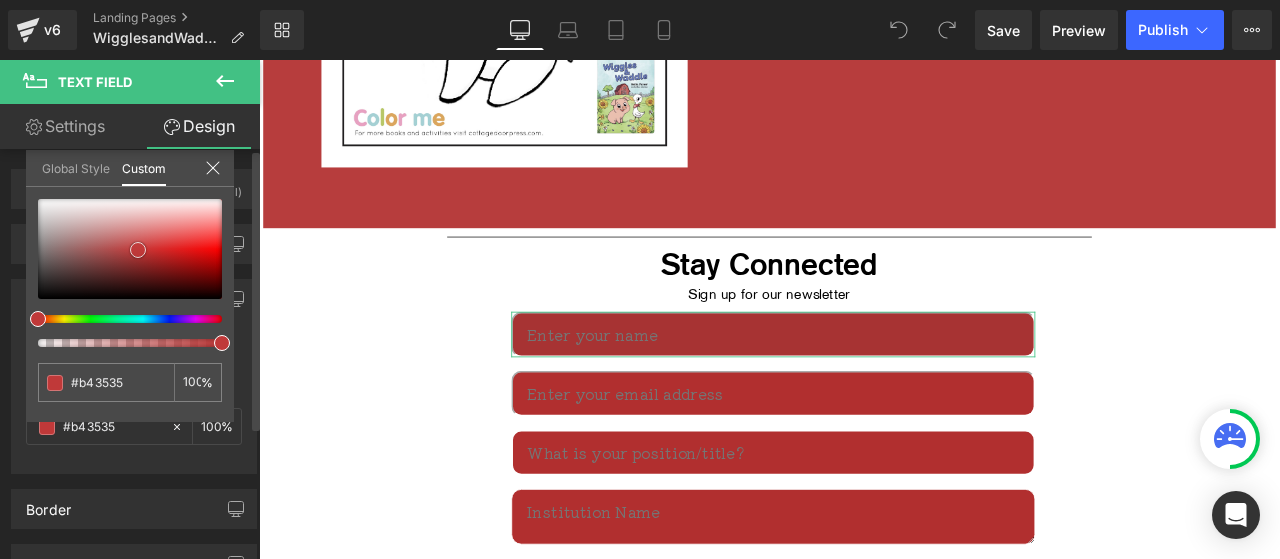 type on "#b93535" 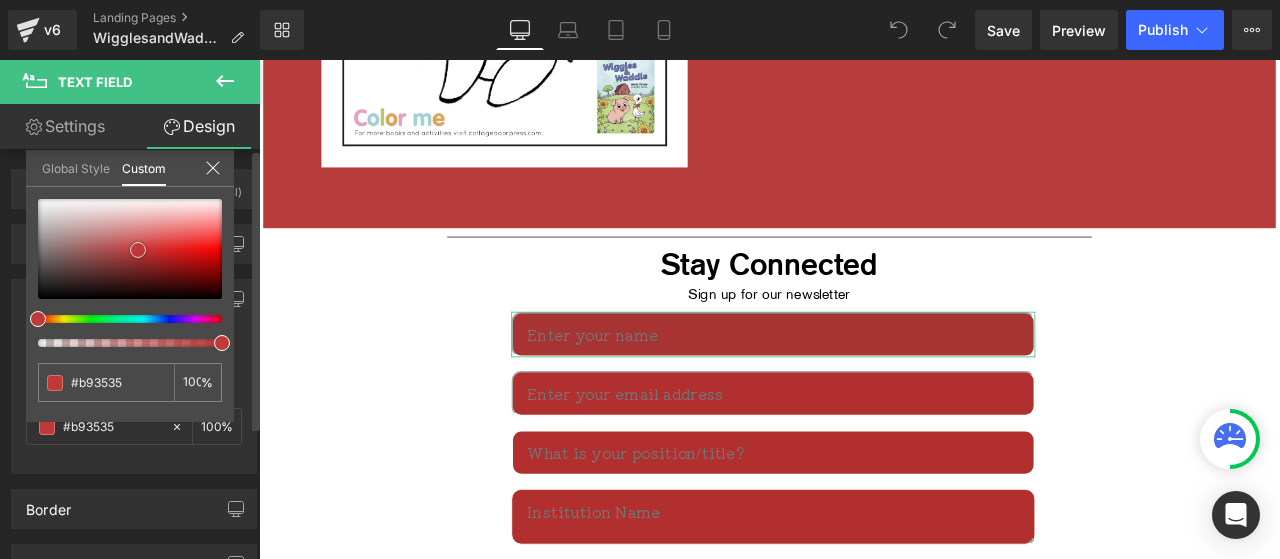type on "#c03939" 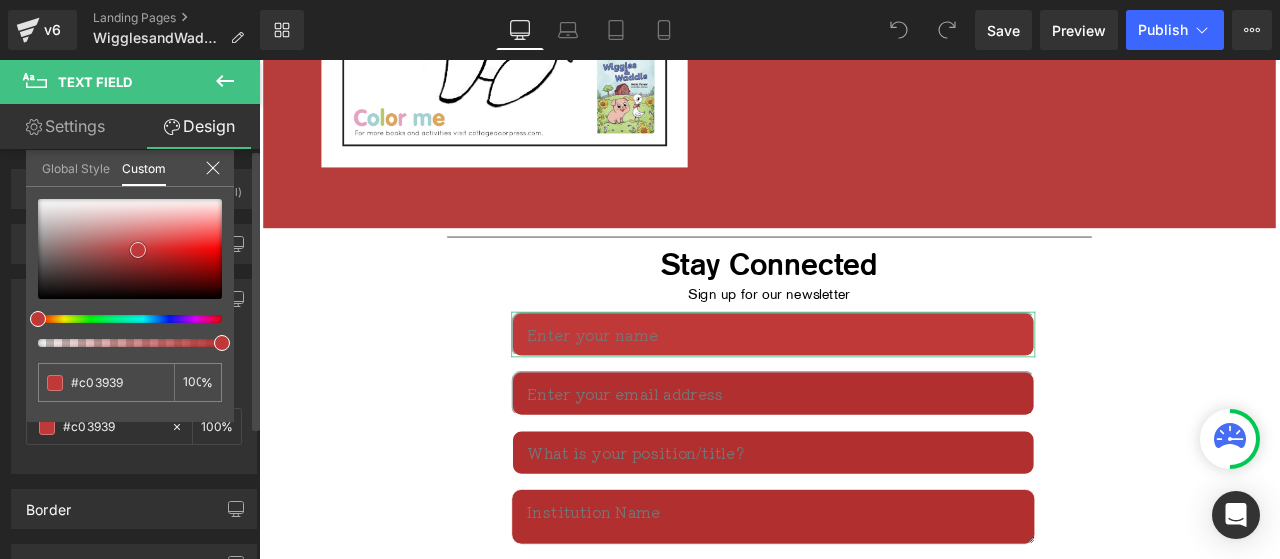 type on "#c13838" 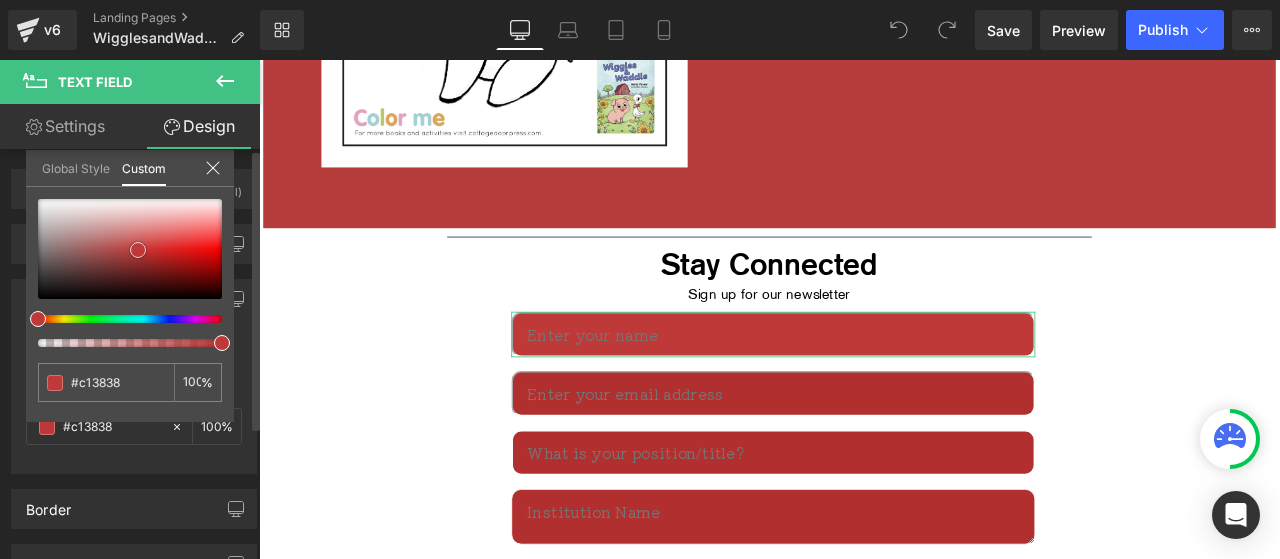 type on "#c53939" 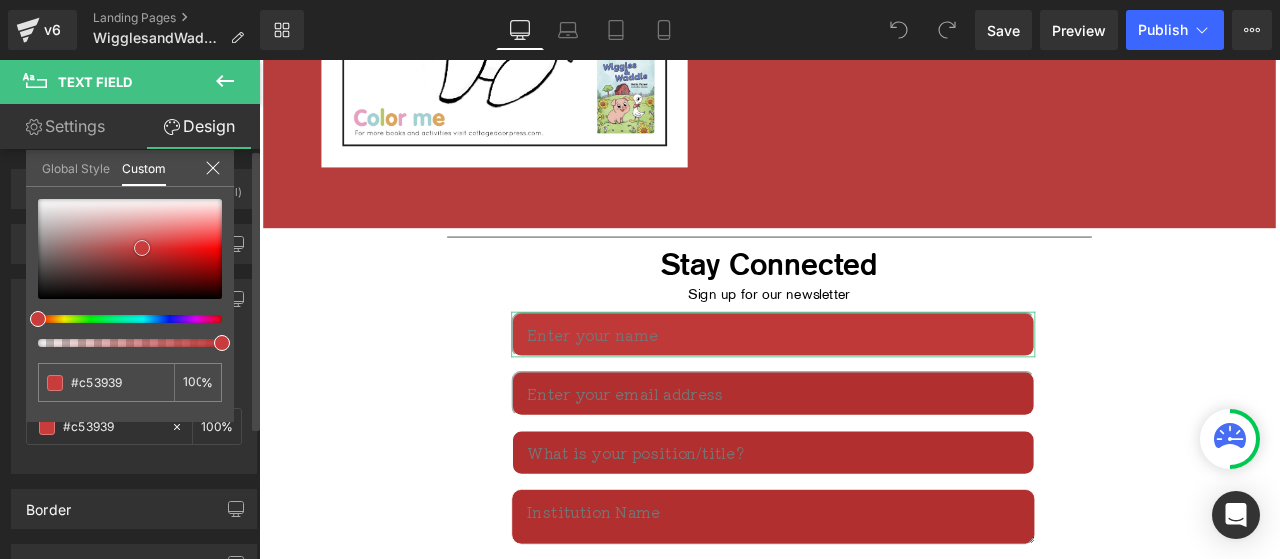 type on "#c83c3c" 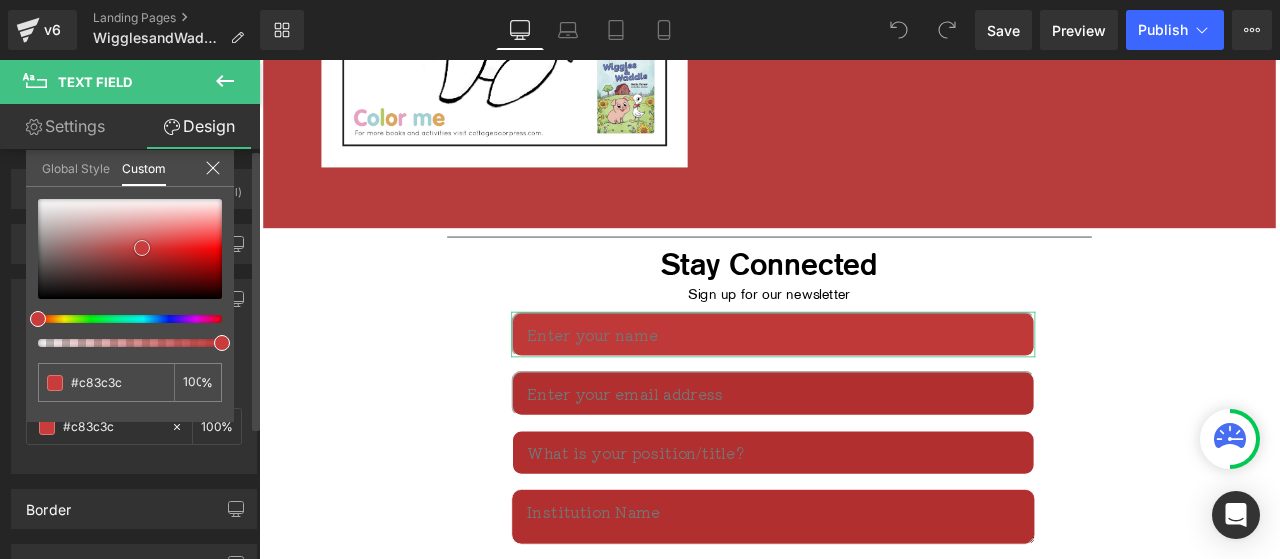 type on "#c94040" 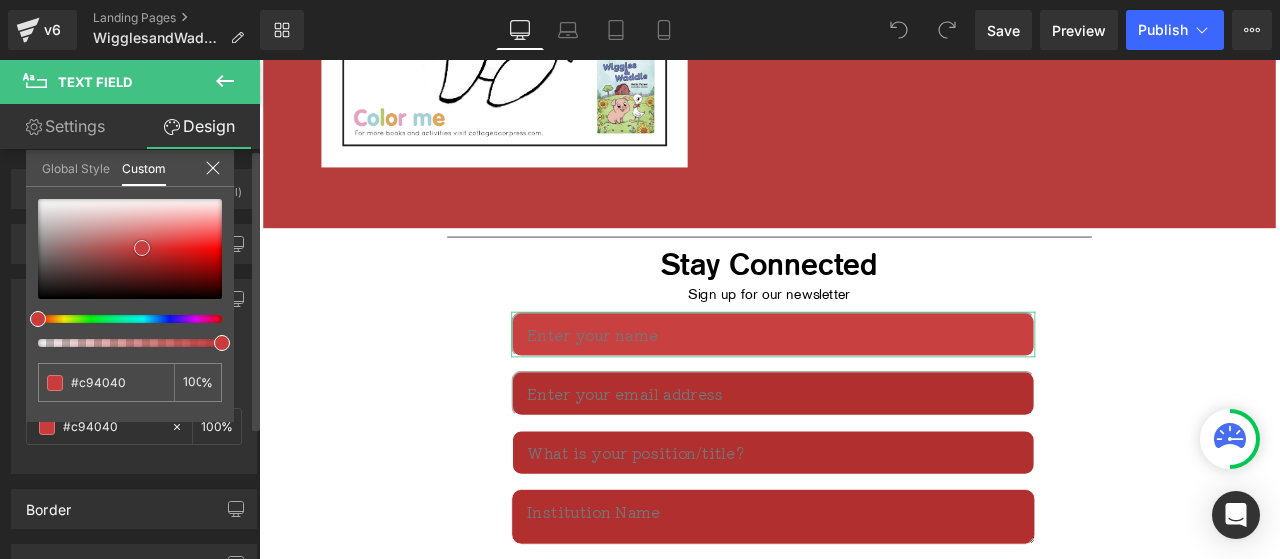 type on "#ca3e3e" 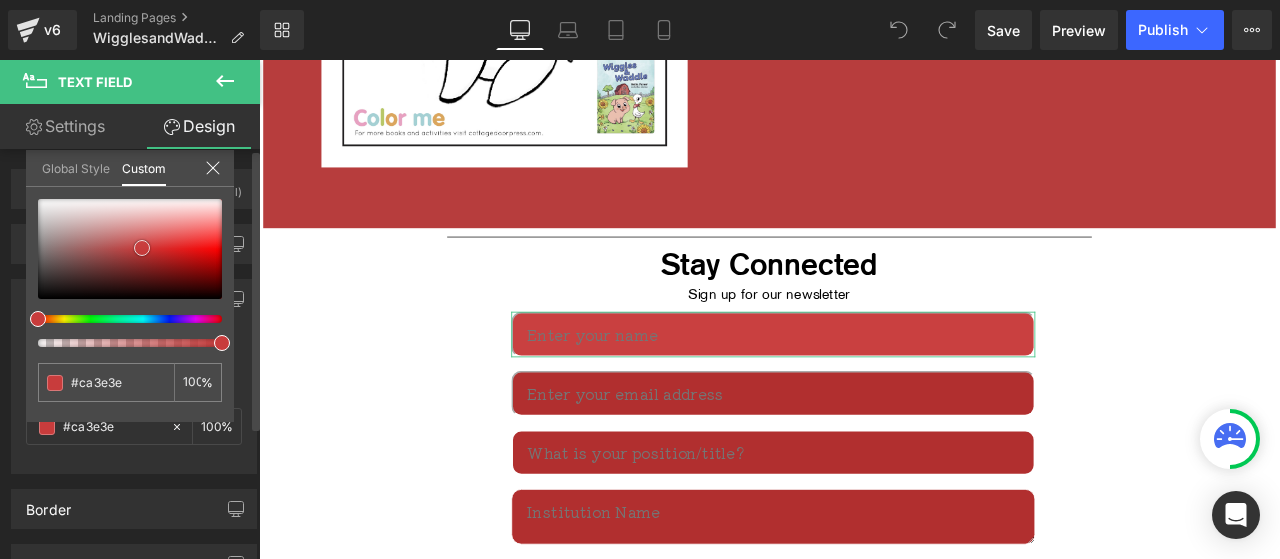 type on "#cb4242" 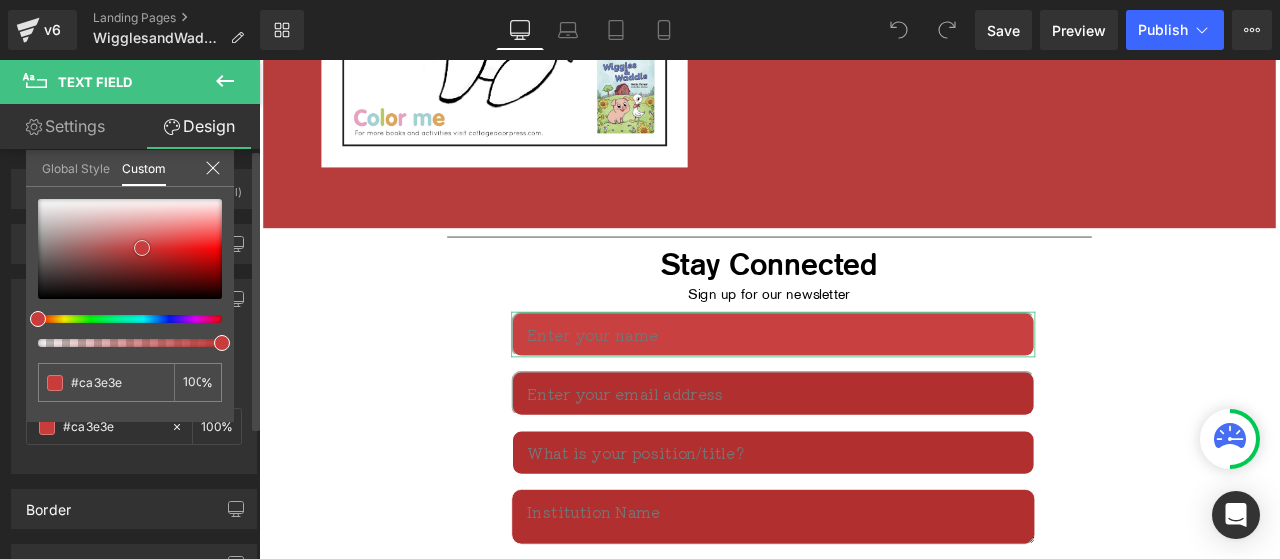 type on "#cb4242" 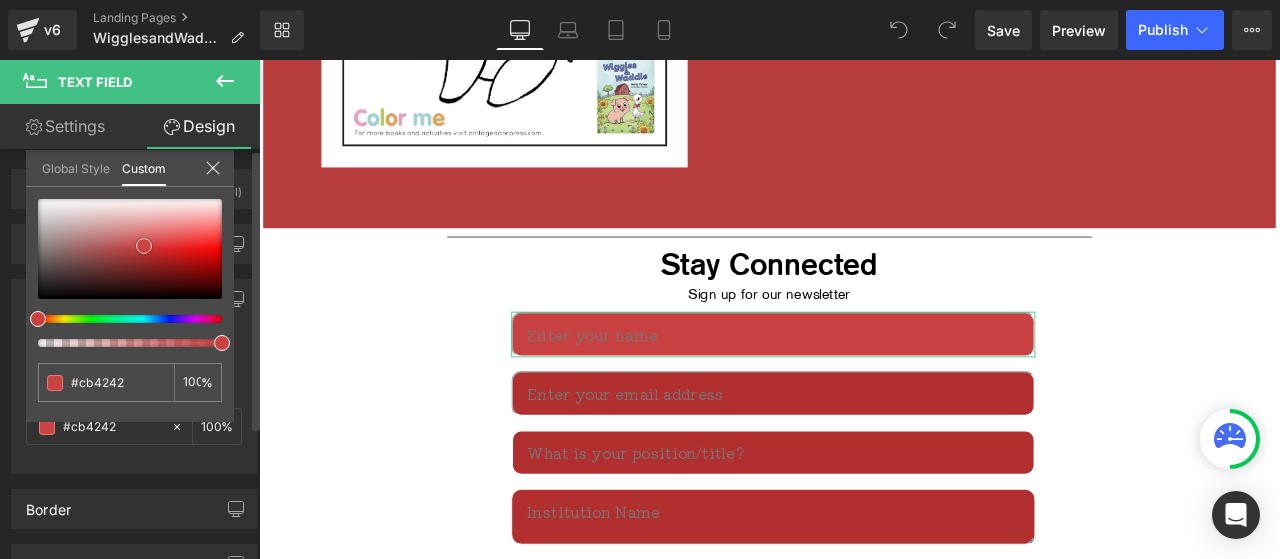 type on "#cc4646" 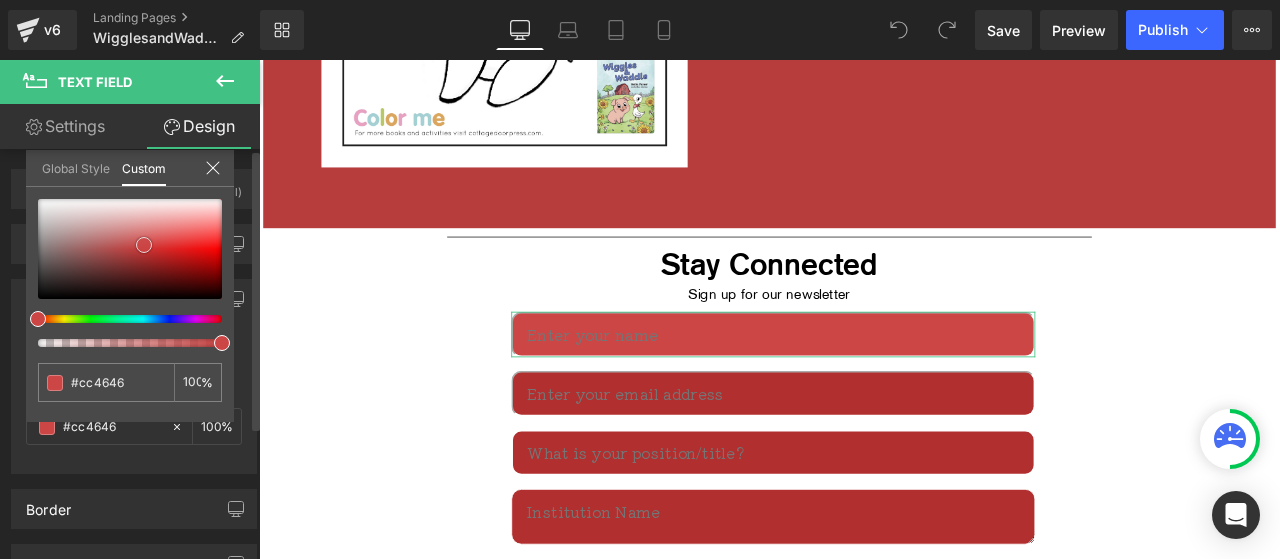 type on "#cd4a4a" 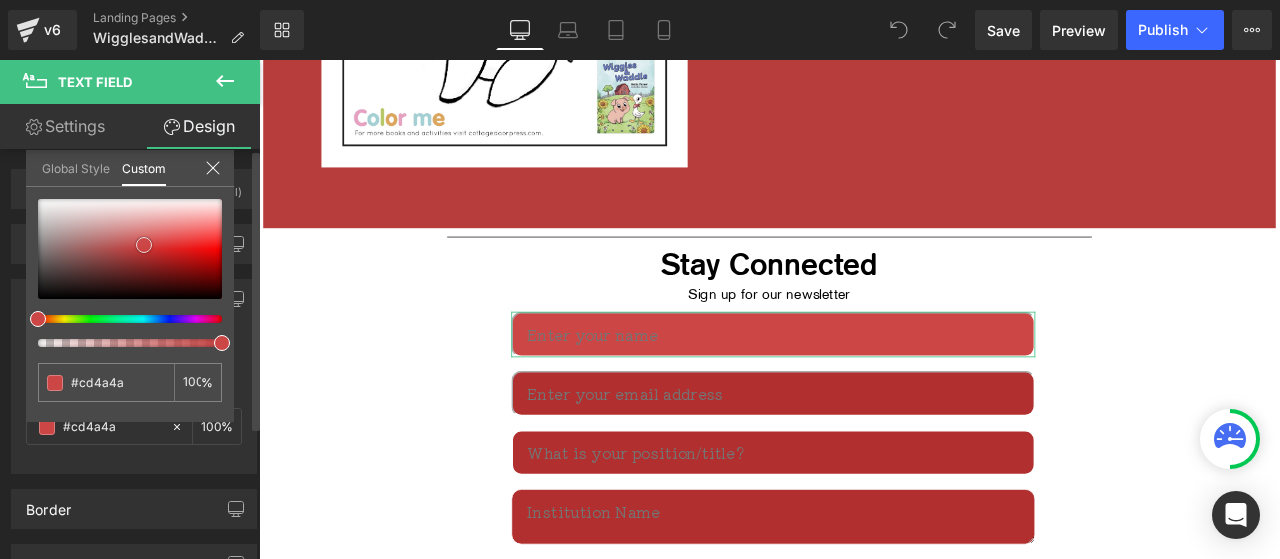 type on "#cc4b4b" 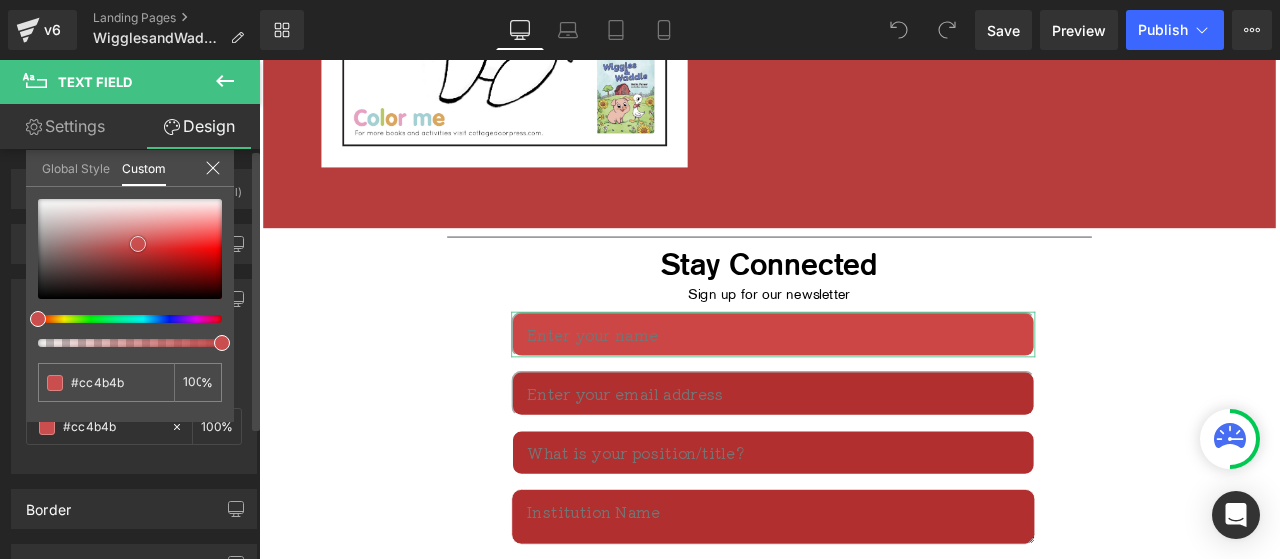 type on "#cb4d4d" 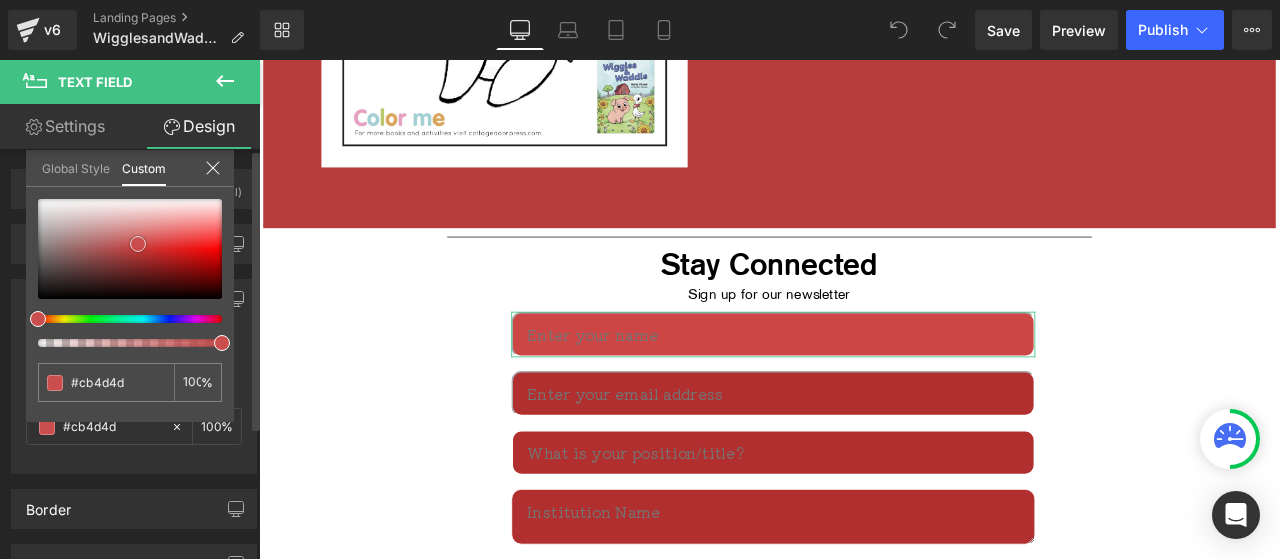 type on "#ca4e4e" 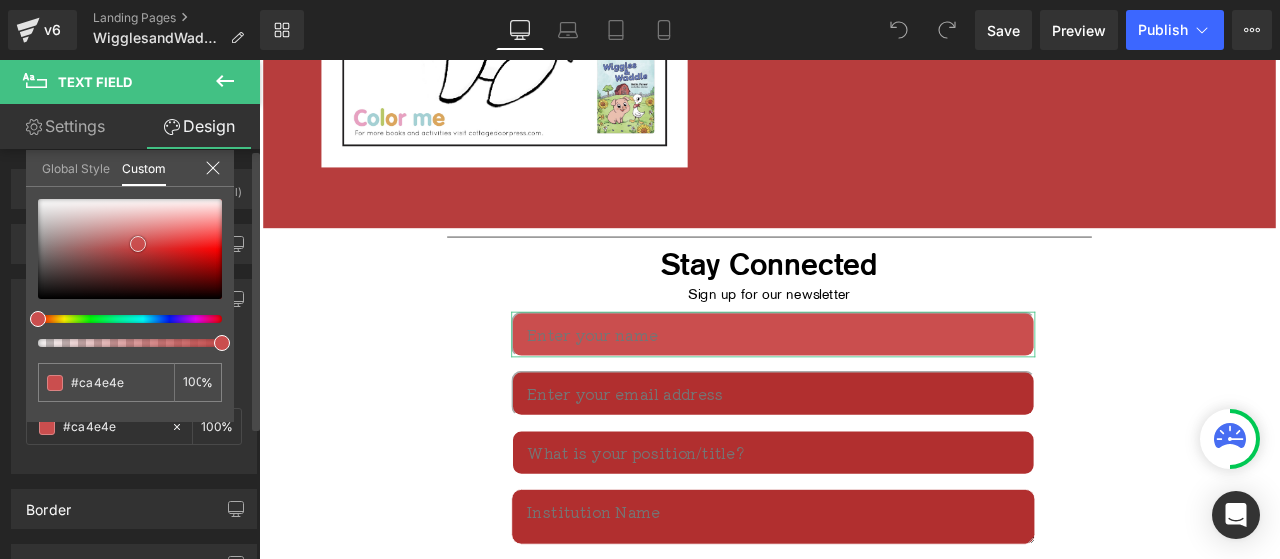 type on "#c94f4f" 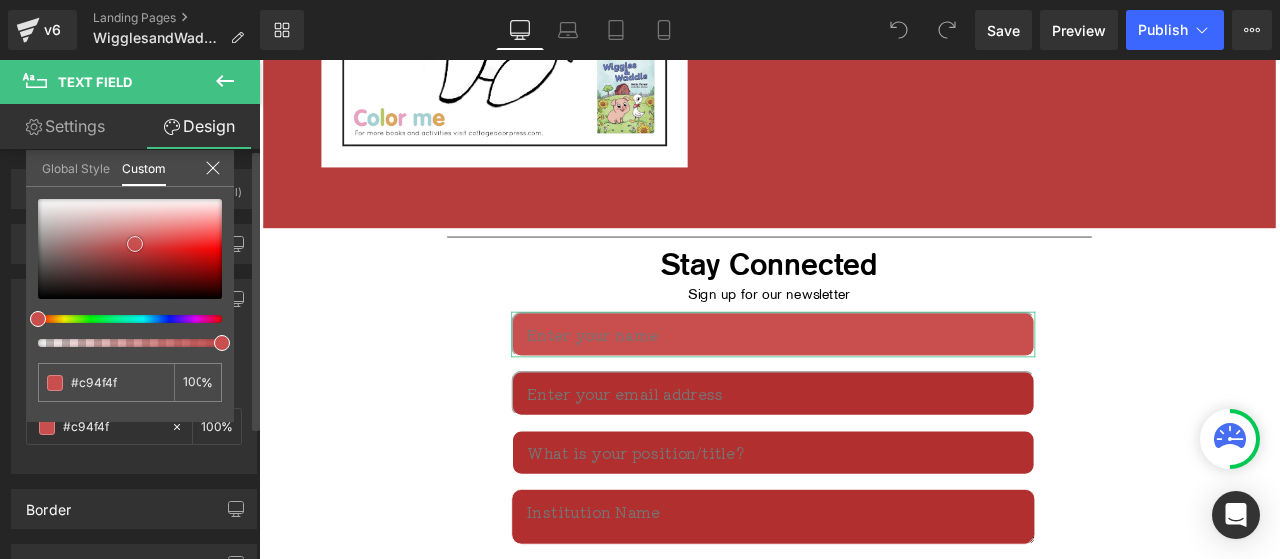 type on "#ca5353" 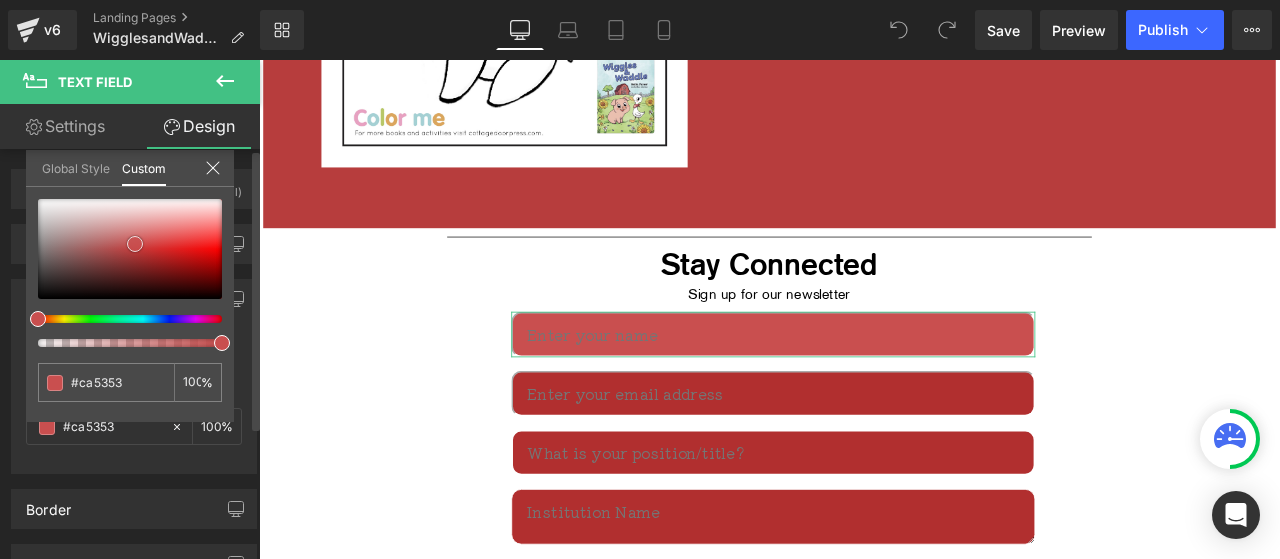 type on "#cb5757" 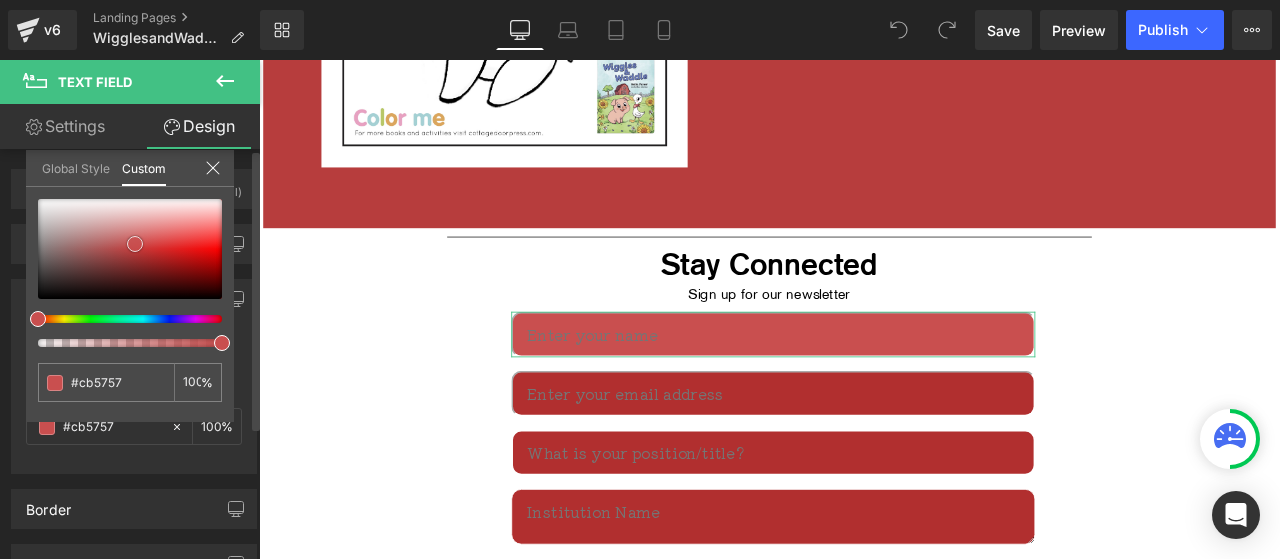 type on "#cc5b5b" 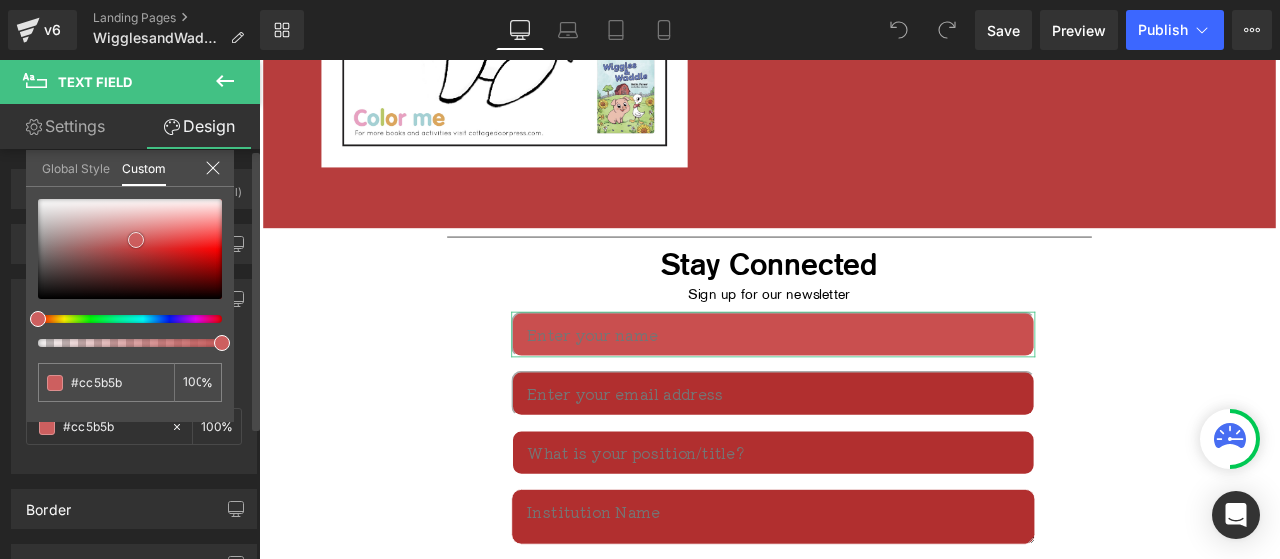 type on "#cc6060" 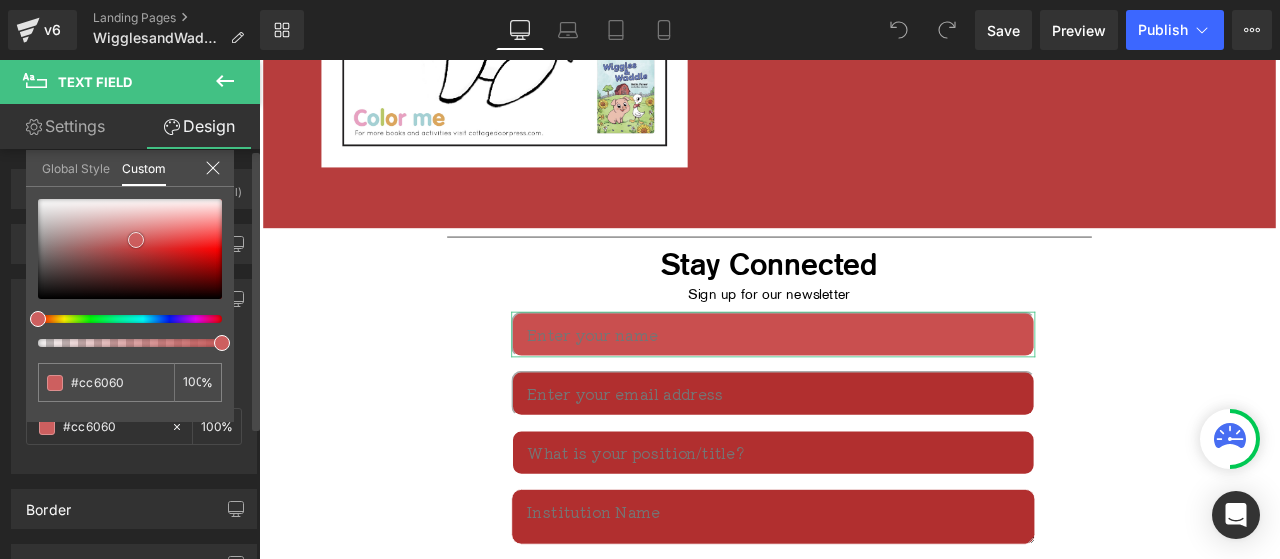 type on "#d06161" 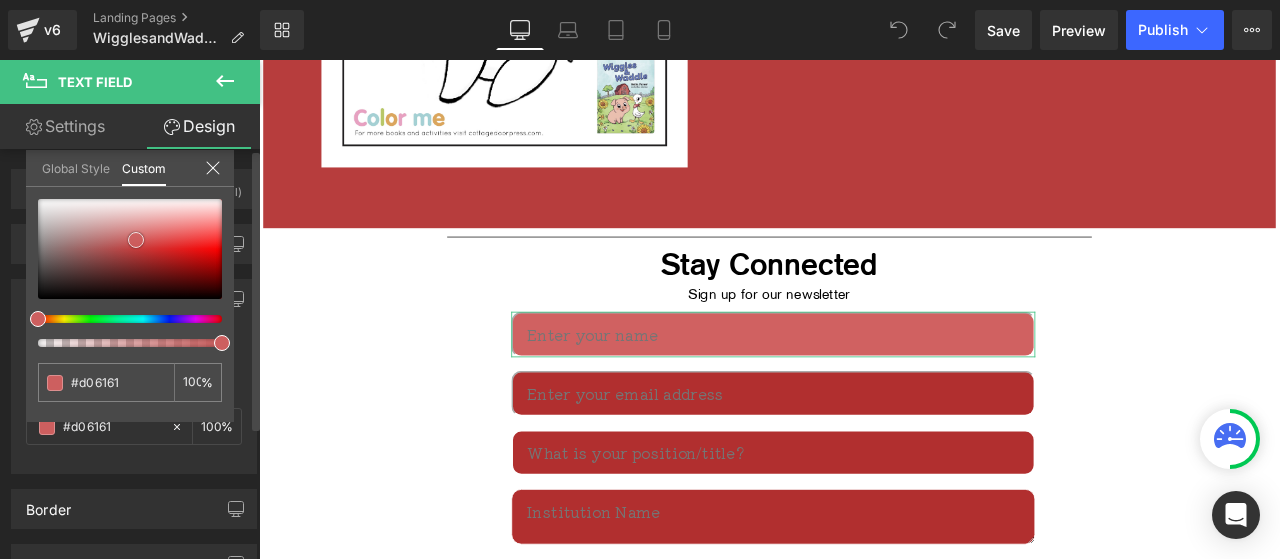 type on "#d16565" 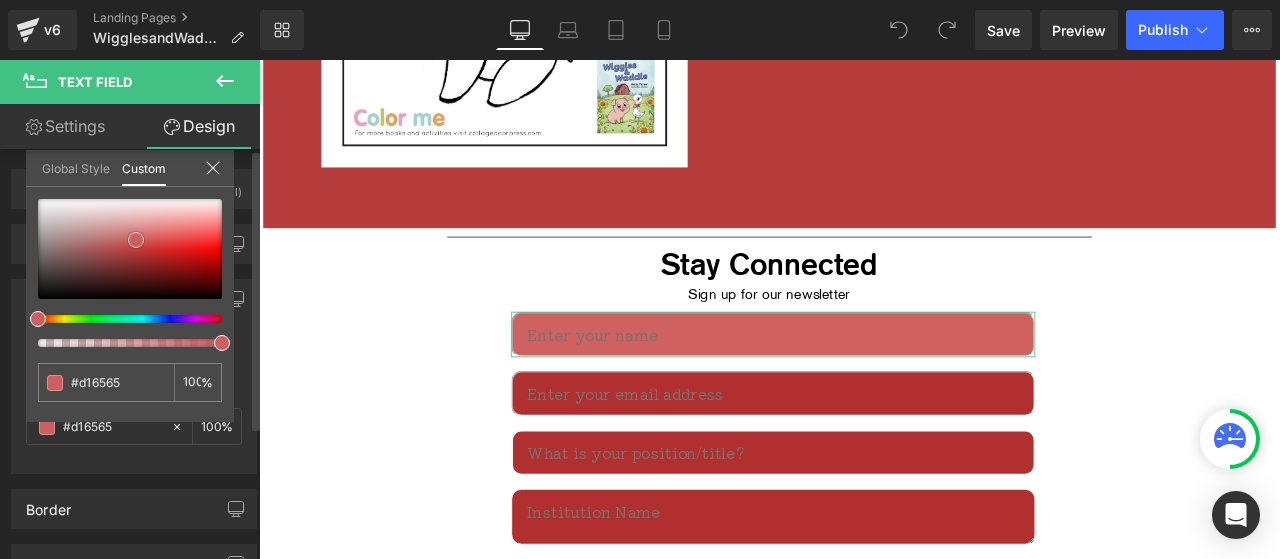 type on "#d46c6c" 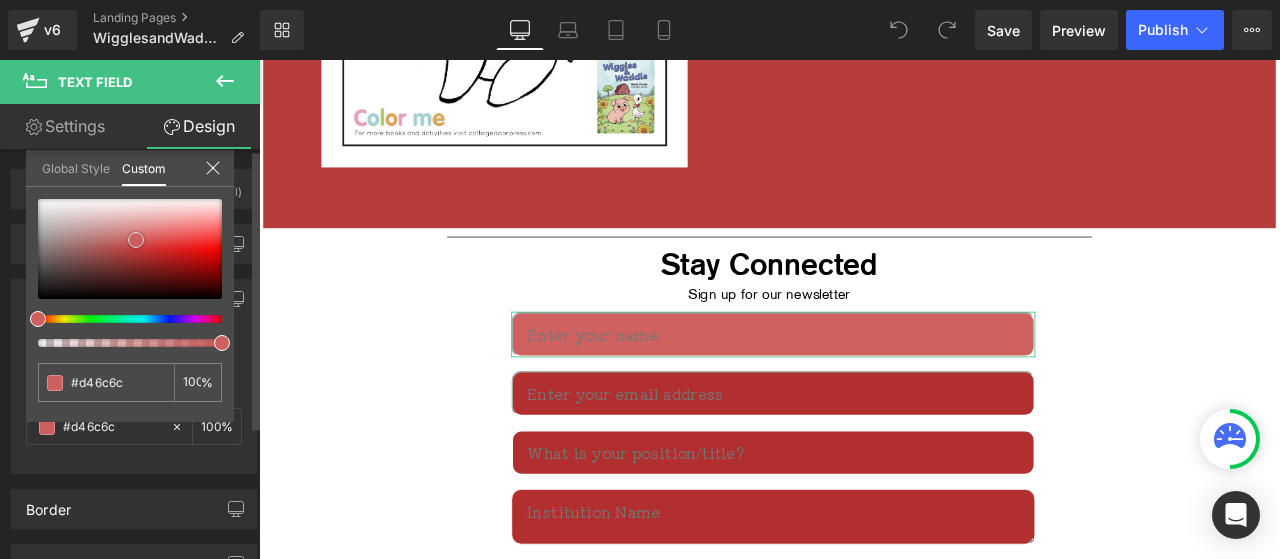 type on "#d57070" 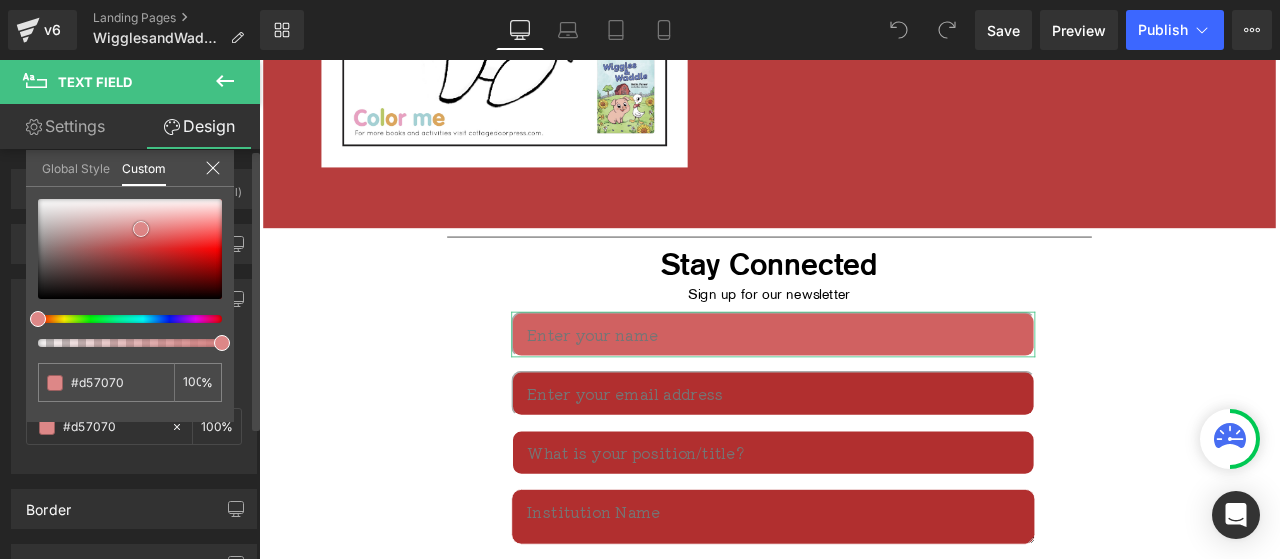type on "#d87d7d" 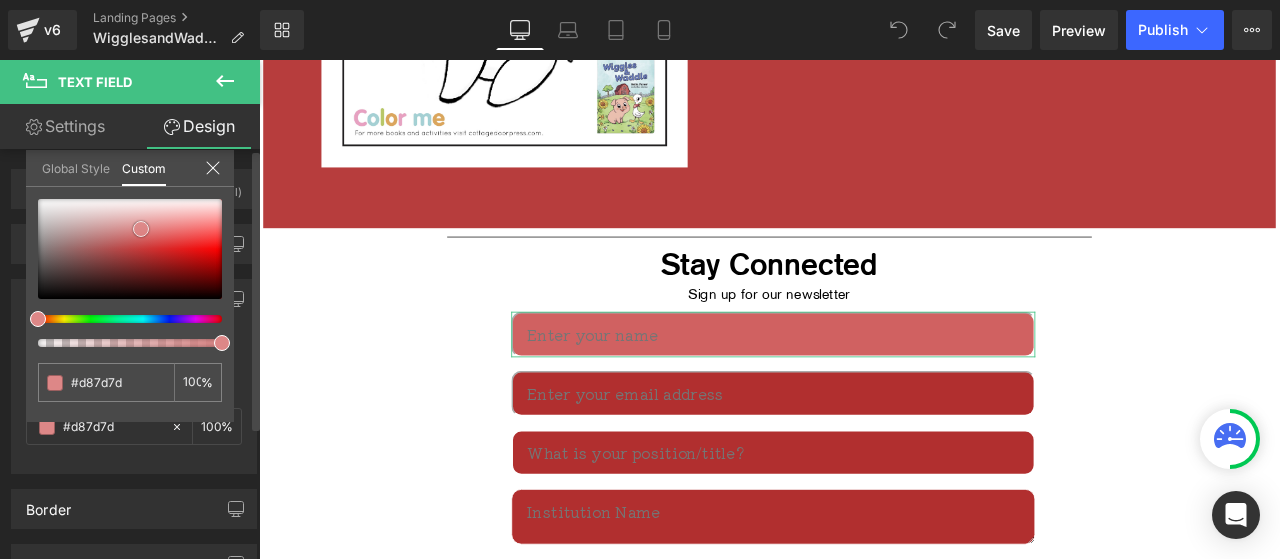 type on "#db8484" 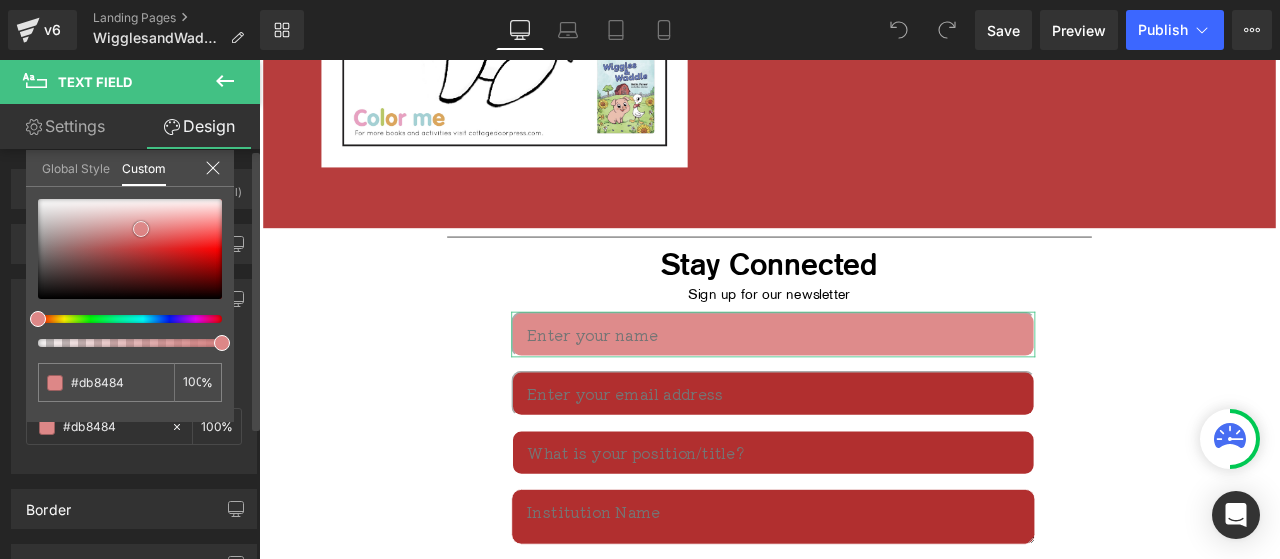 type on "#de8b8b" 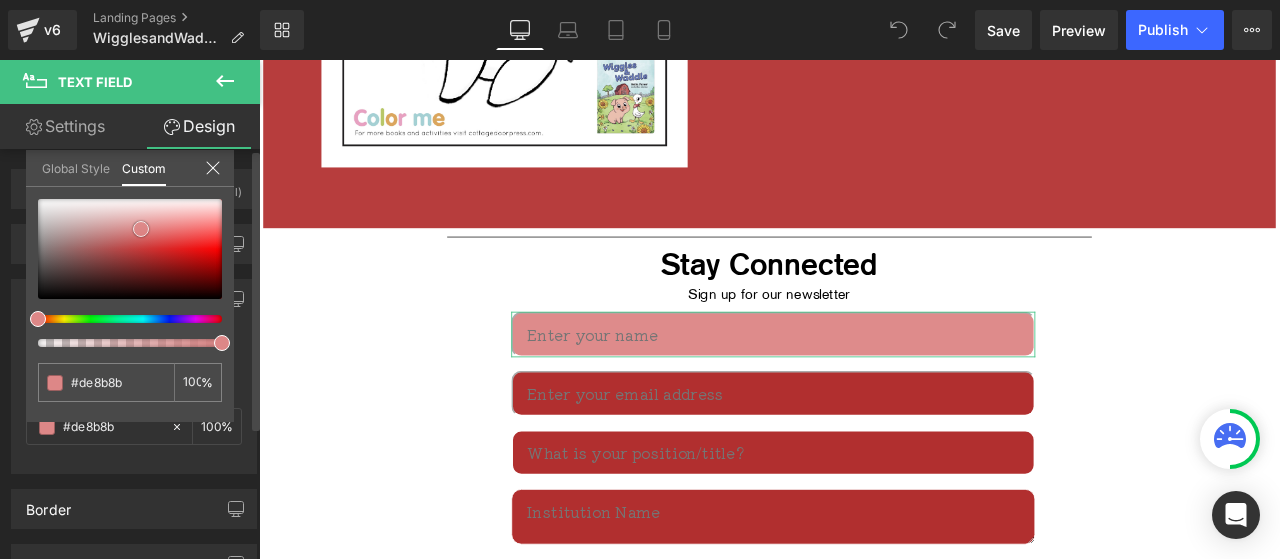 type on "#e09393" 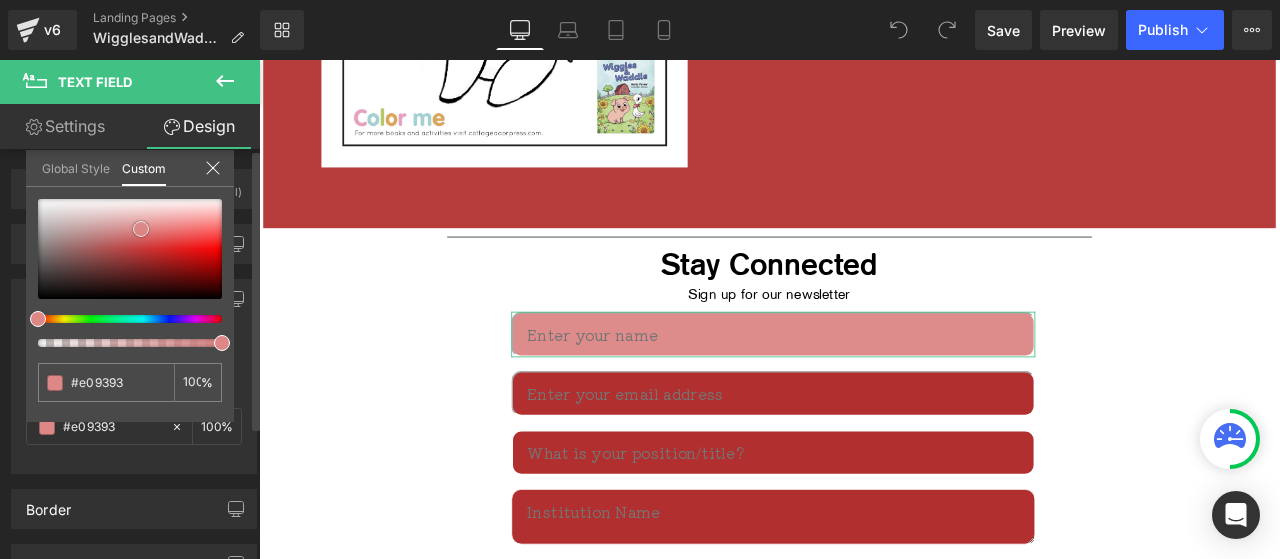 type on "#e19898" 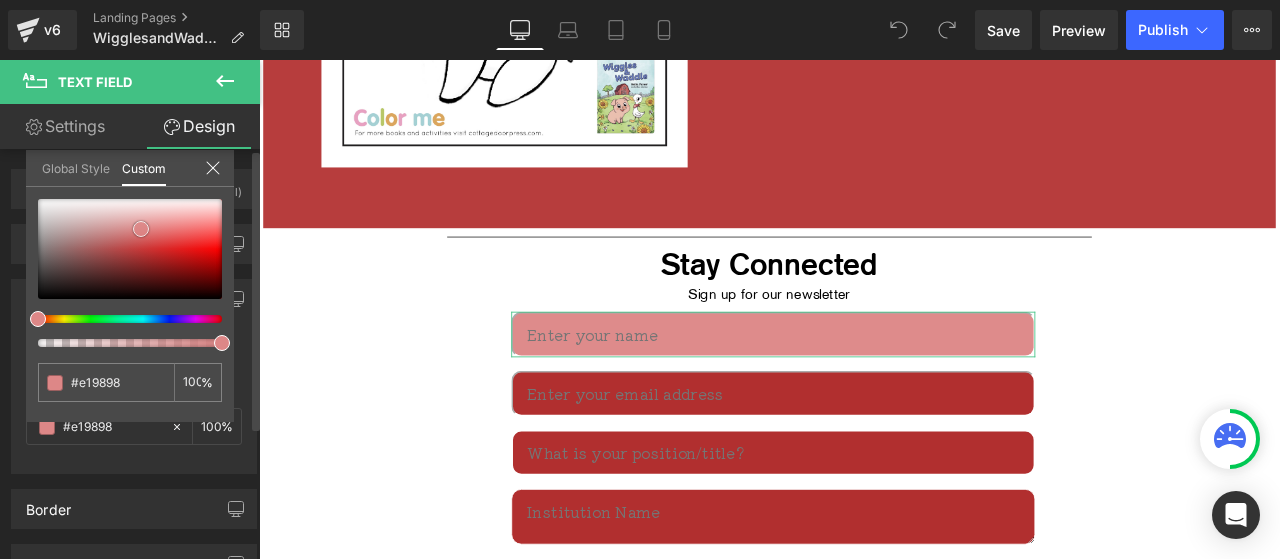 type on "#e29c9c" 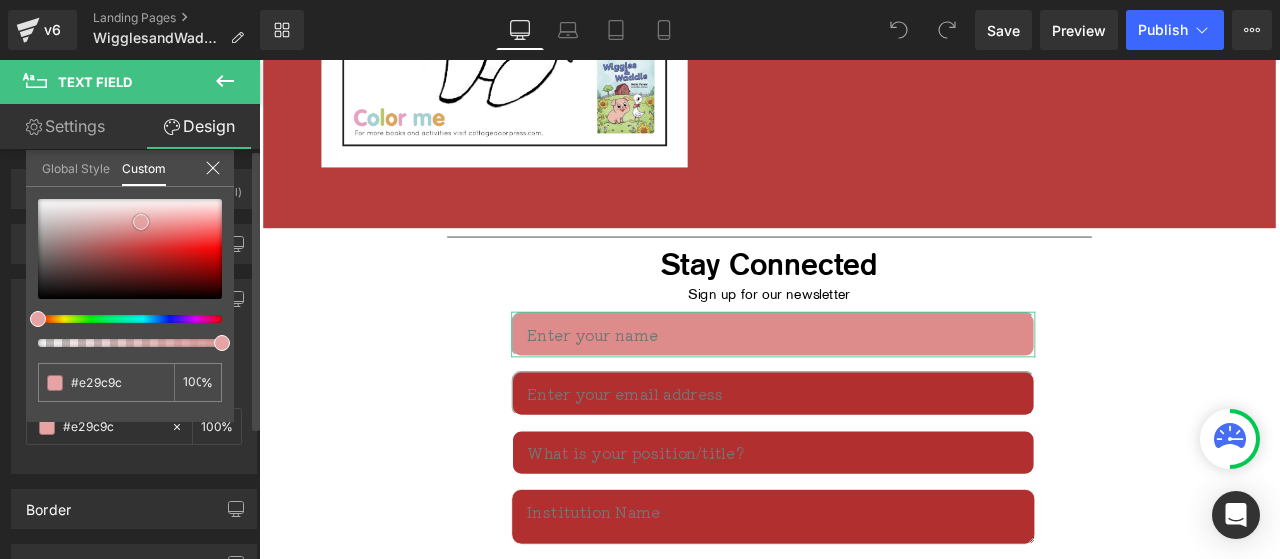 type on "#e5a3a3" 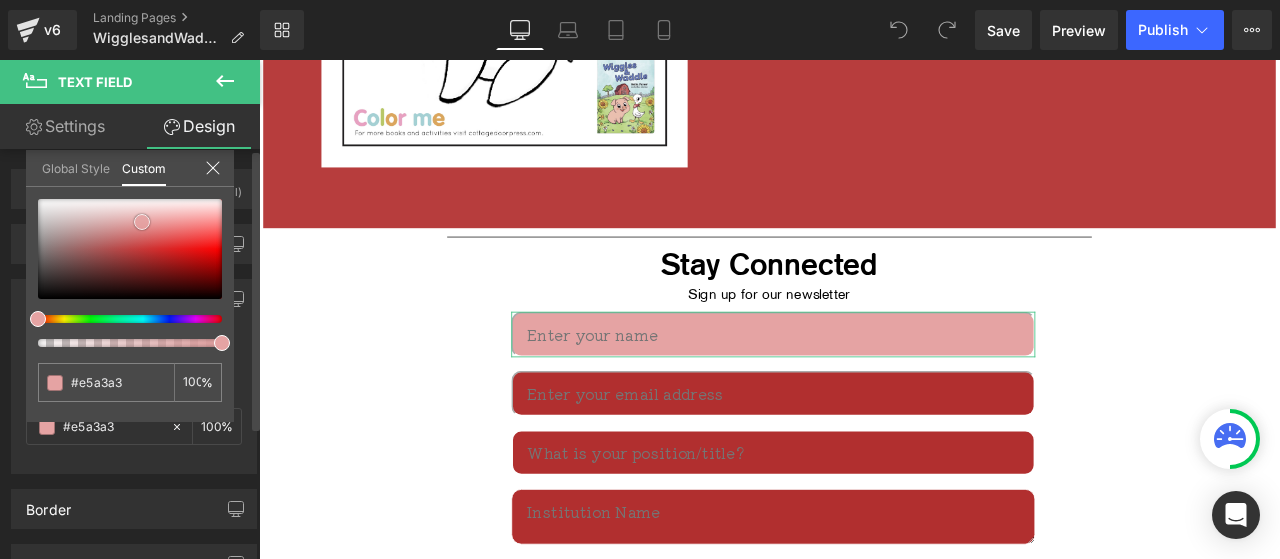 type on "#e6a2a2" 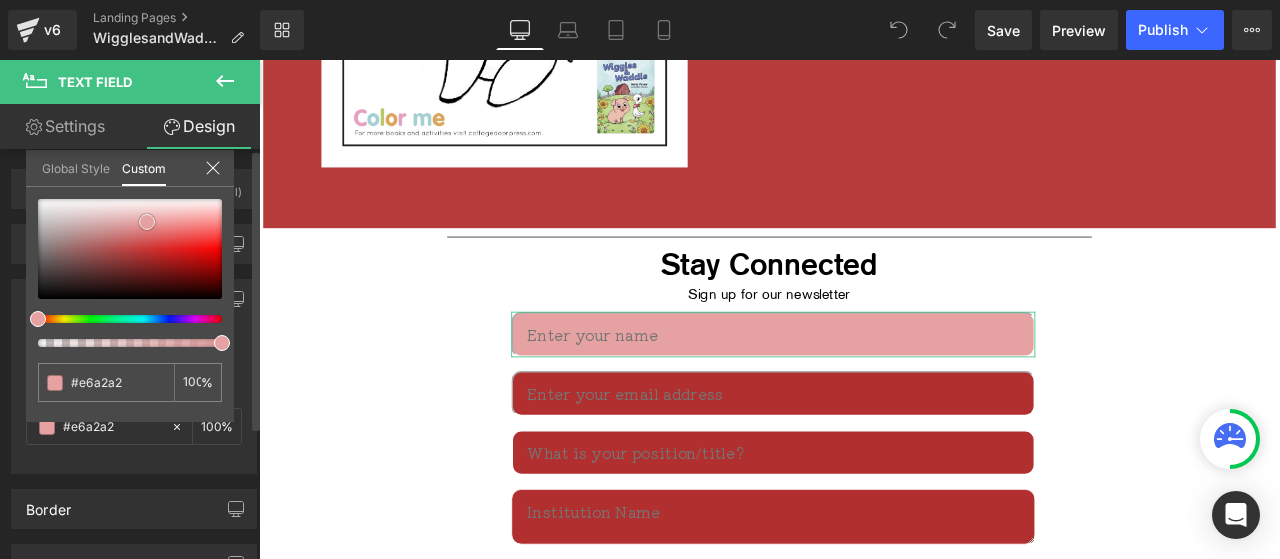 type on "#e6a1a1" 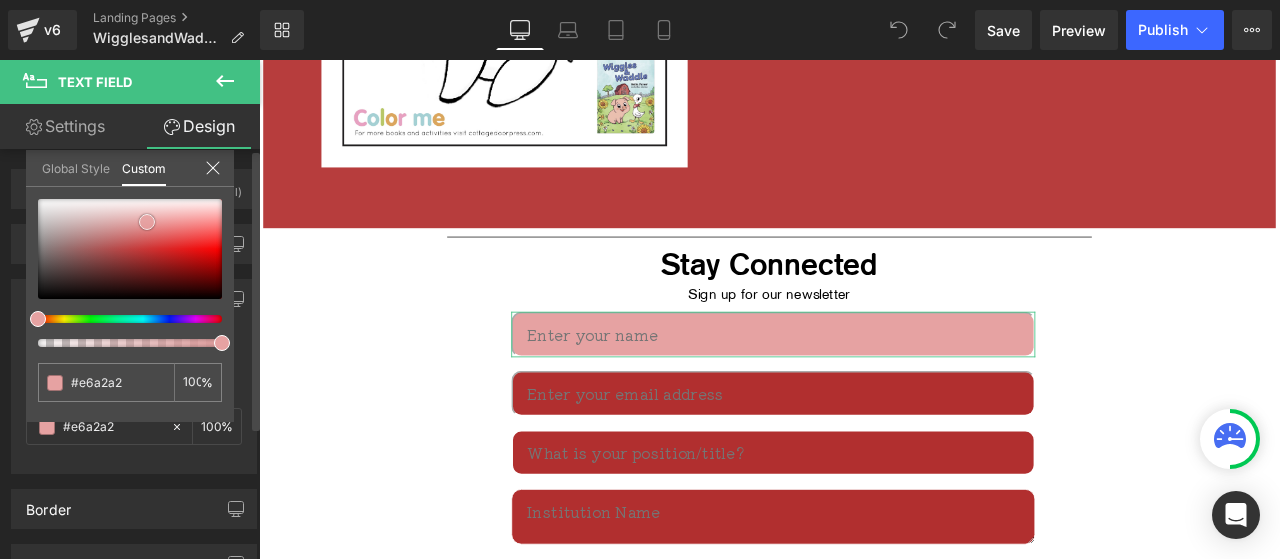 type on "#e6a1a1" 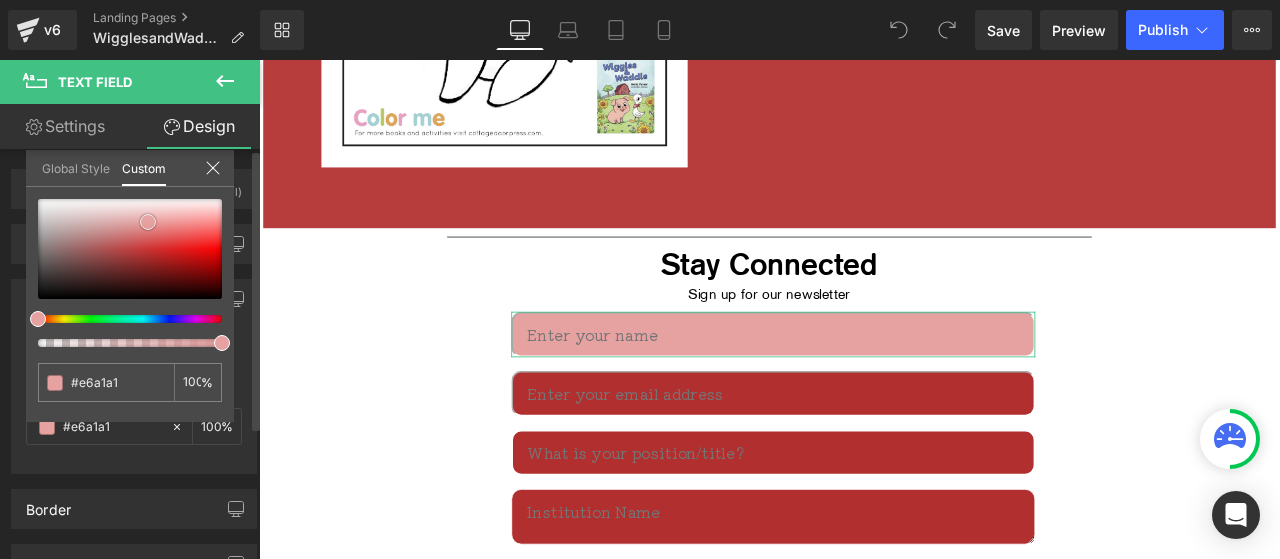 drag, startPoint x: 139, startPoint y: 254, endPoint x: 142, endPoint y: 221, distance: 33.13608 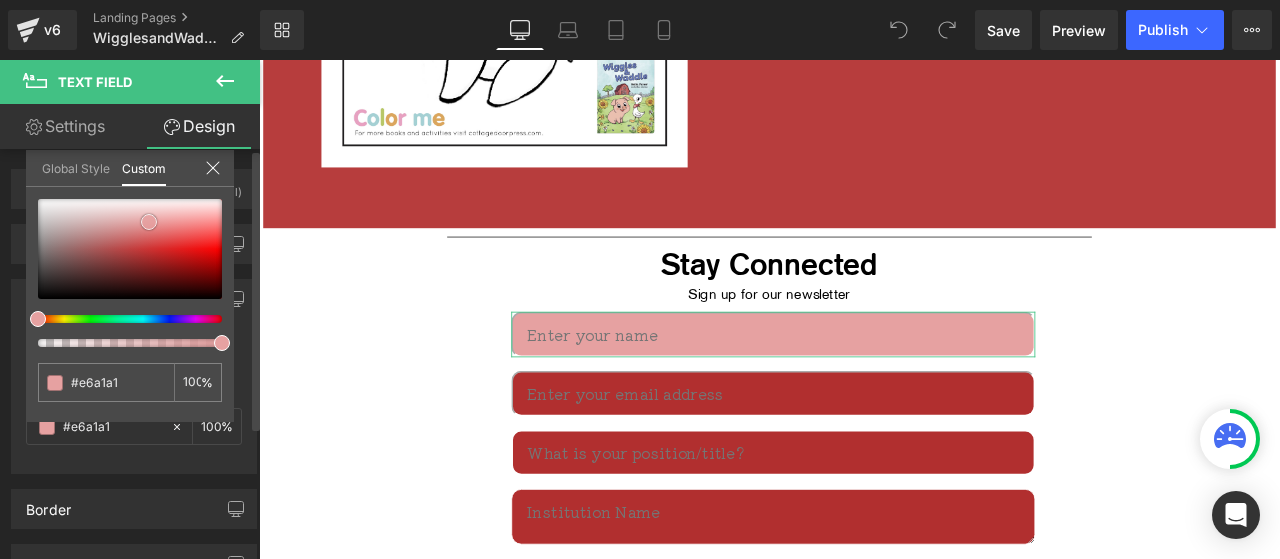 type on "#e8a0a0" 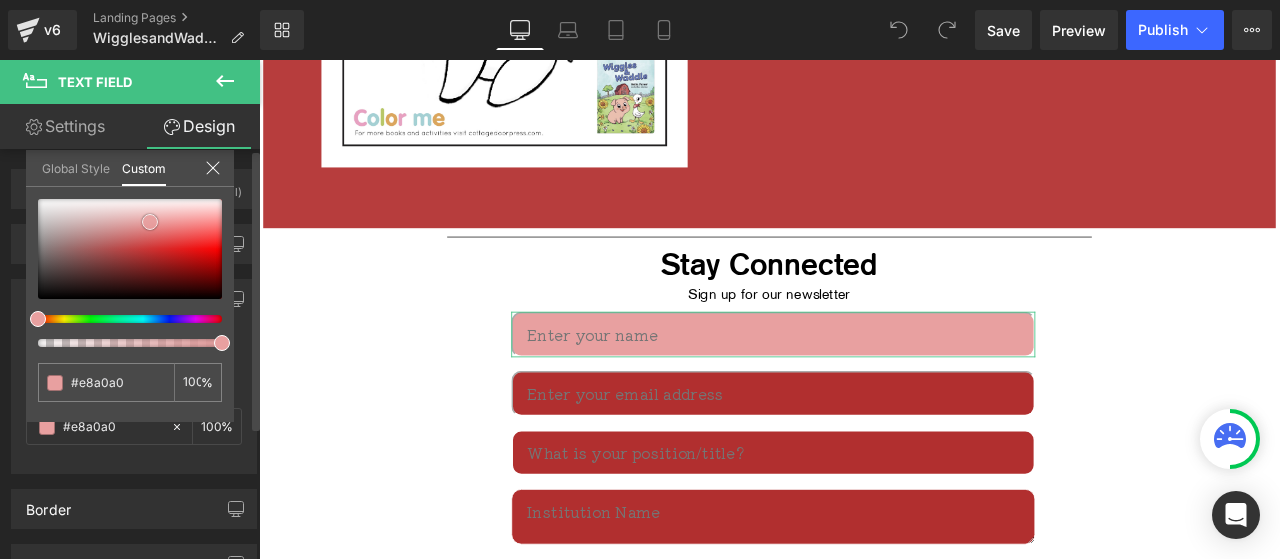 click at bounding box center [150, 222] 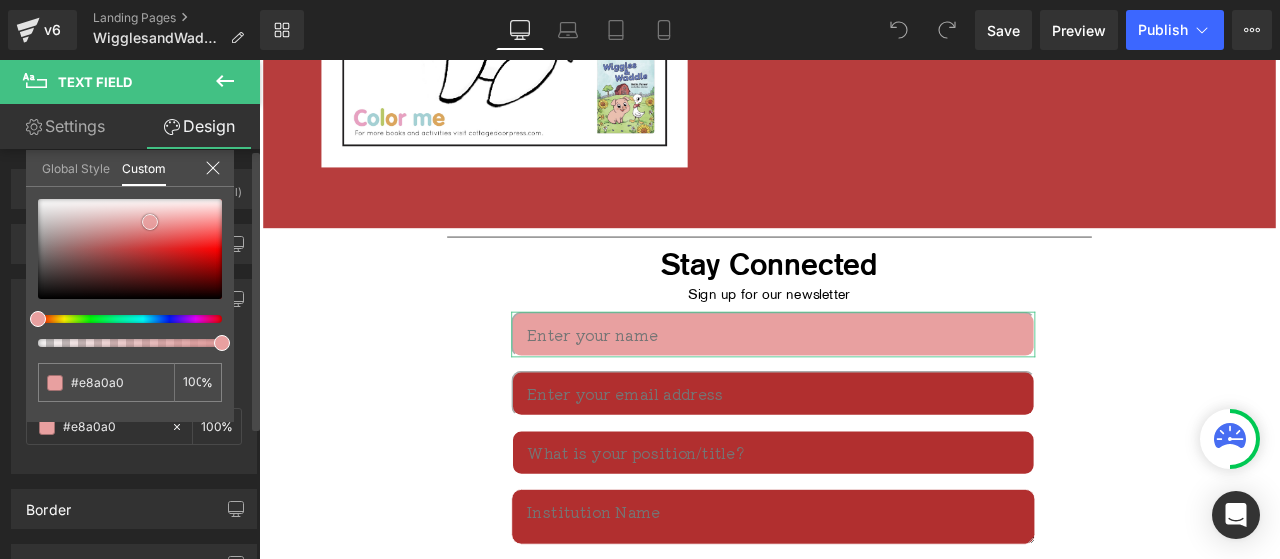 type on "#e6a1a1" 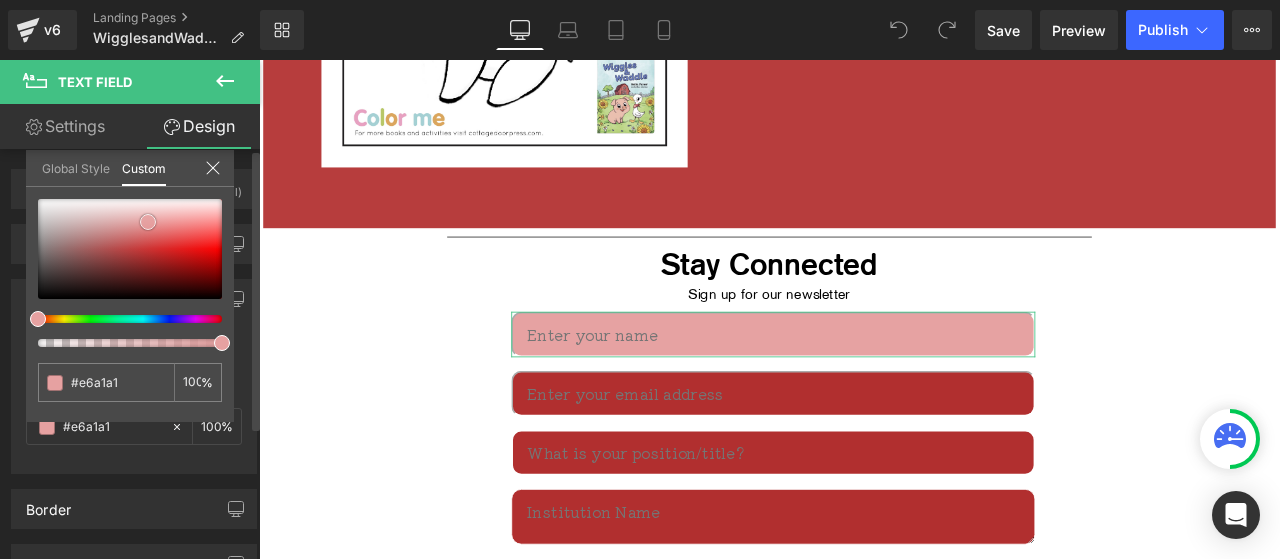 type on "#e6a2a2" 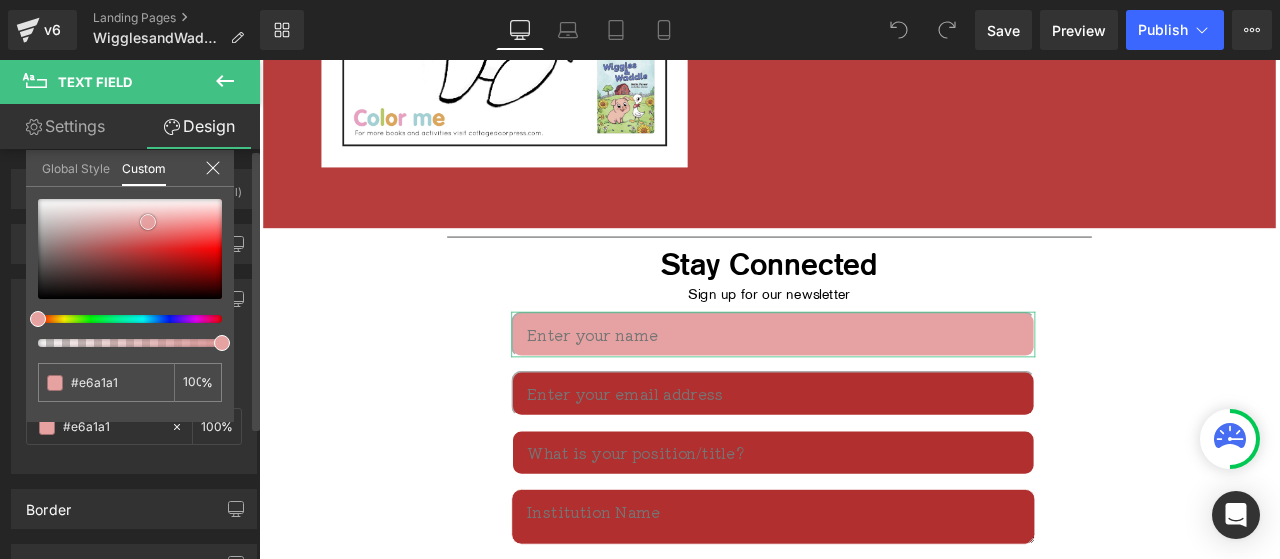 type on "#e6a2a2" 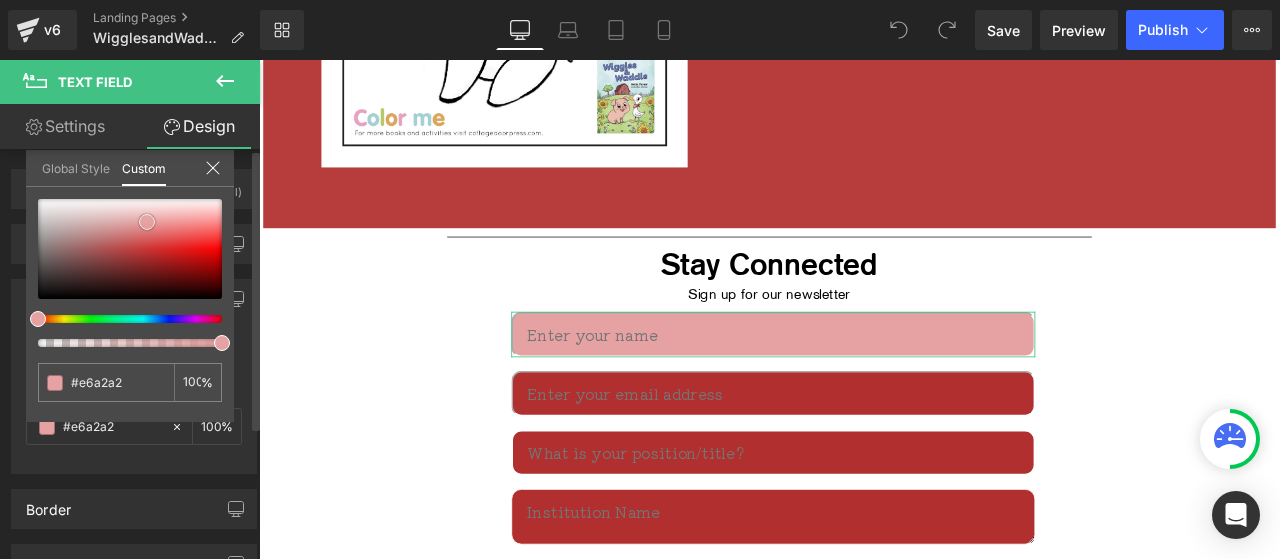click at bounding box center (147, 222) 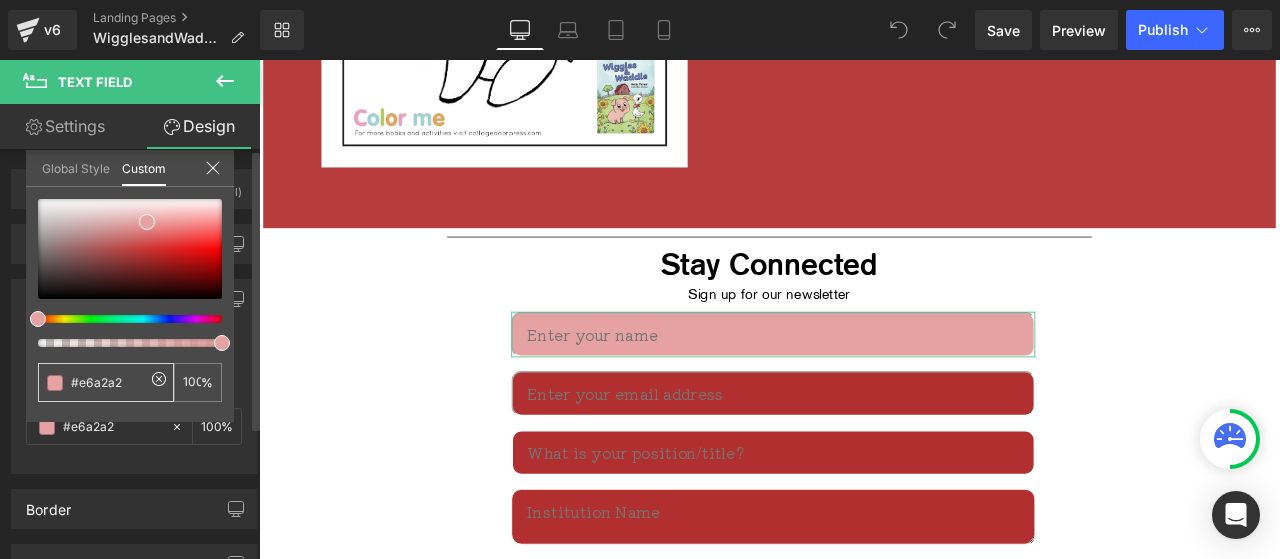 drag, startPoint x: 128, startPoint y: 383, endPoint x: 71, endPoint y: 381, distance: 57.035076 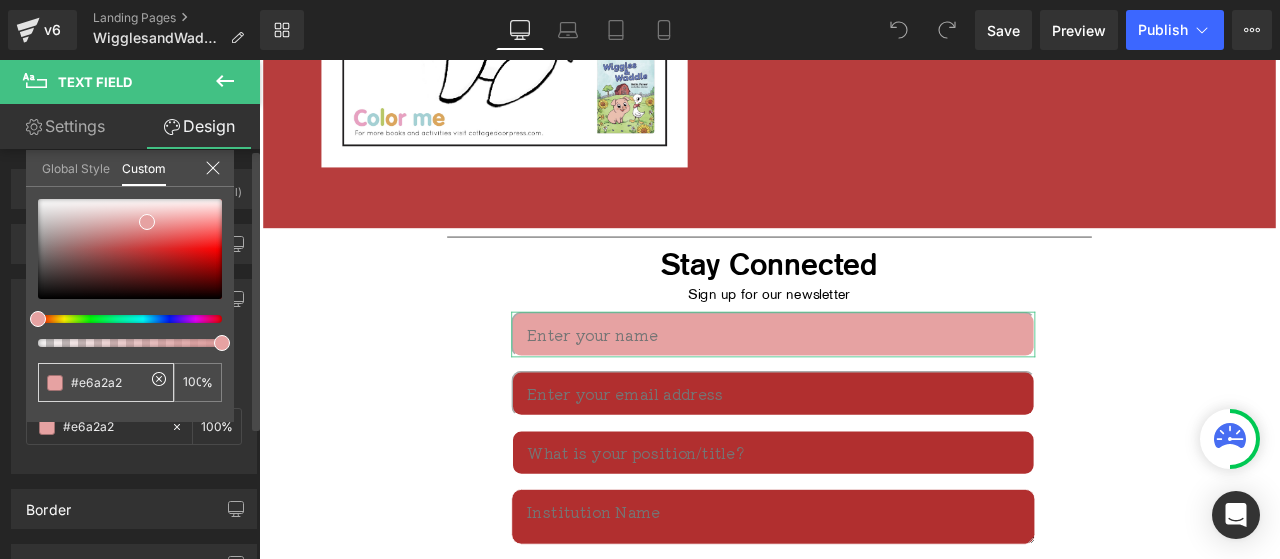 click on "#e6a2a2" at bounding box center [108, 382] 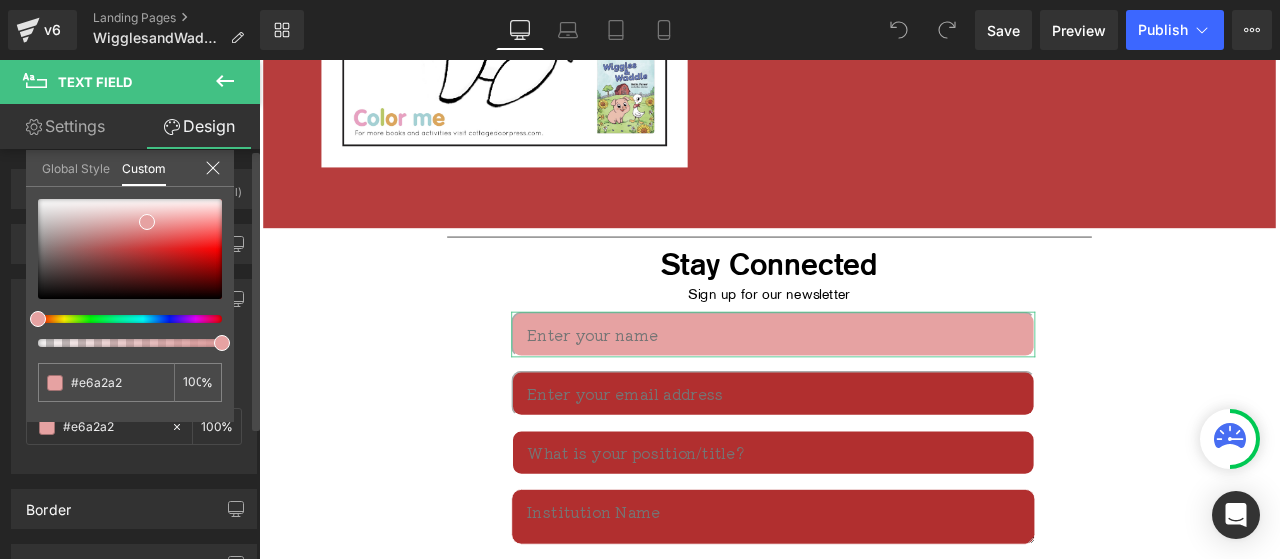click at bounding box center (213, 169) 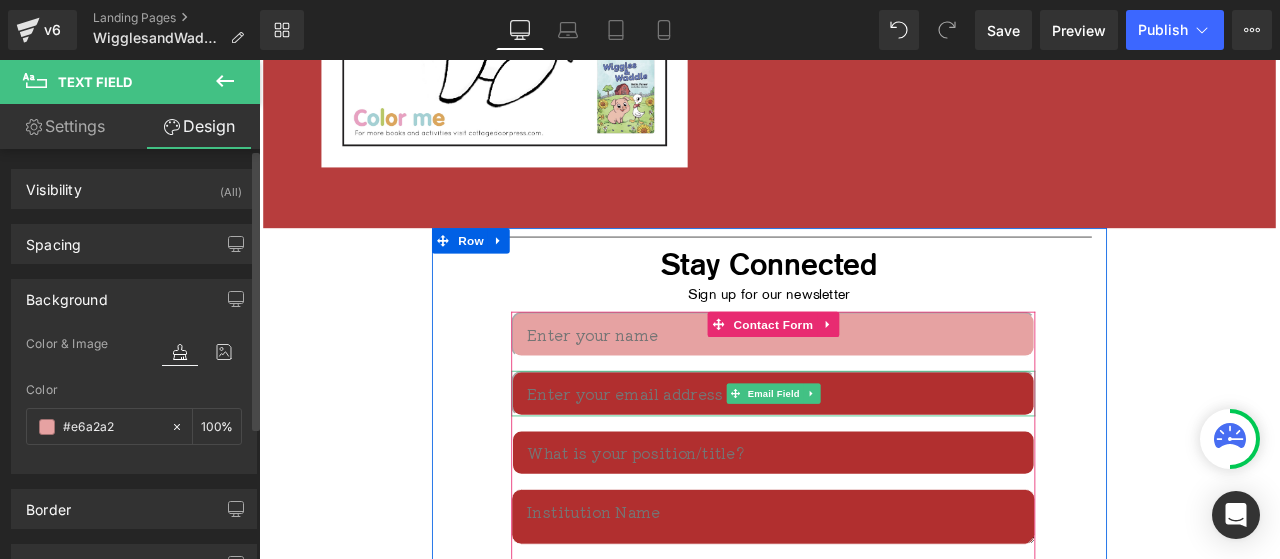 click at bounding box center (868, 455) 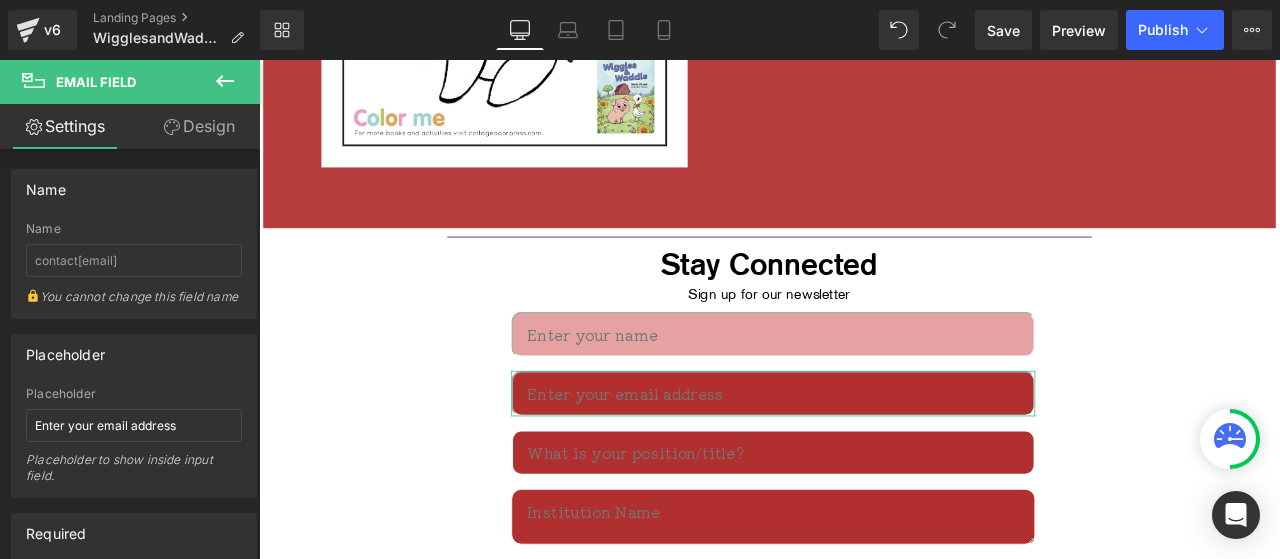 click on "Design" at bounding box center [199, 126] 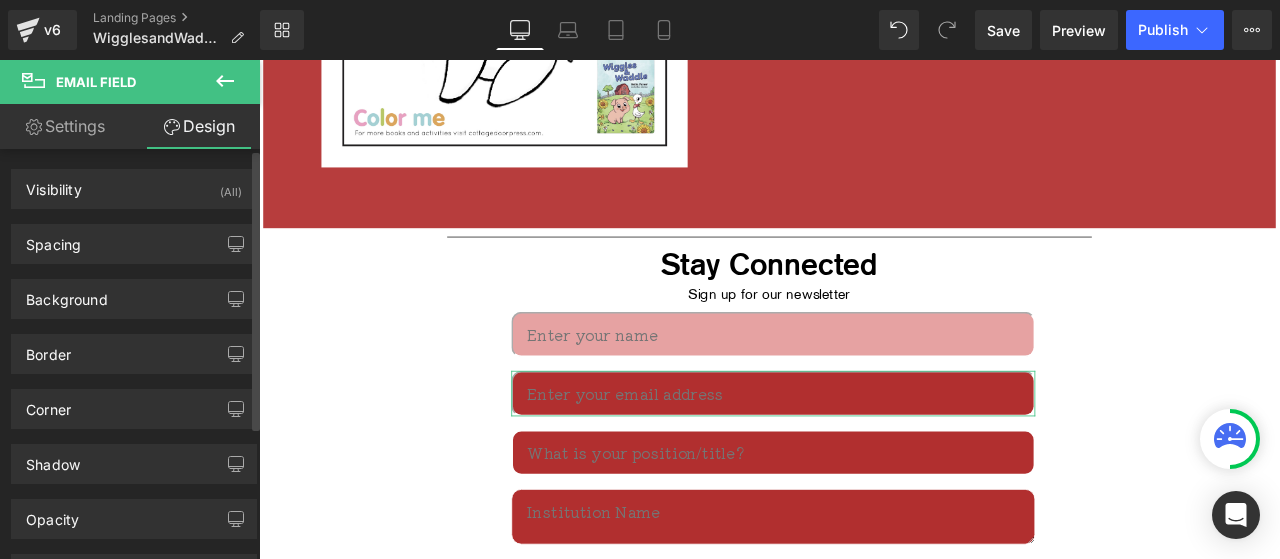 type on "#b12f2f" 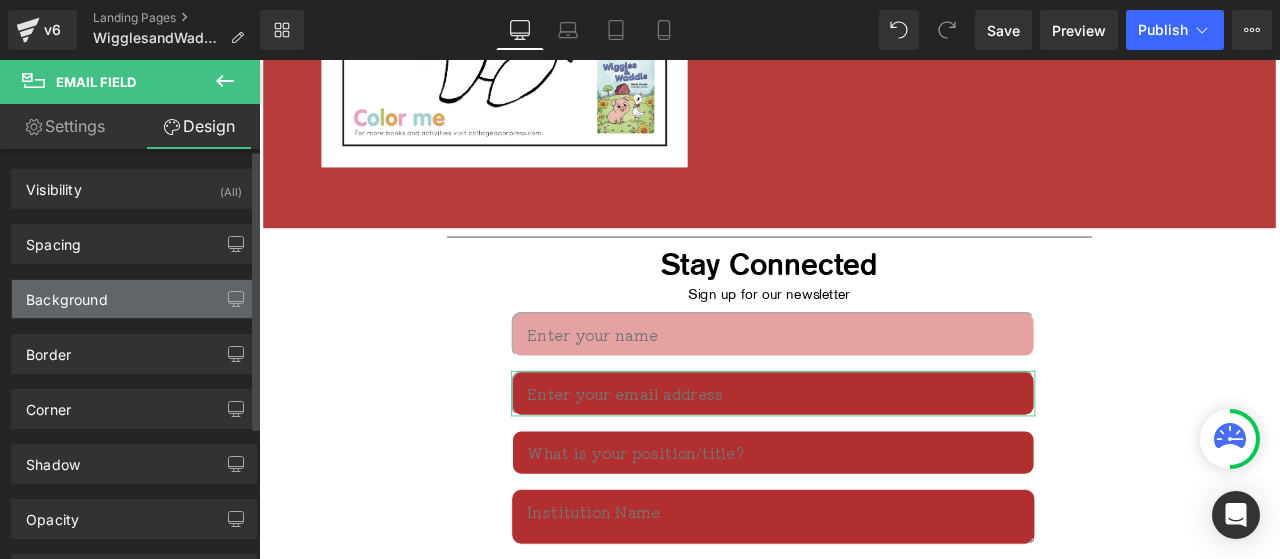 click on "Background" at bounding box center [134, 299] 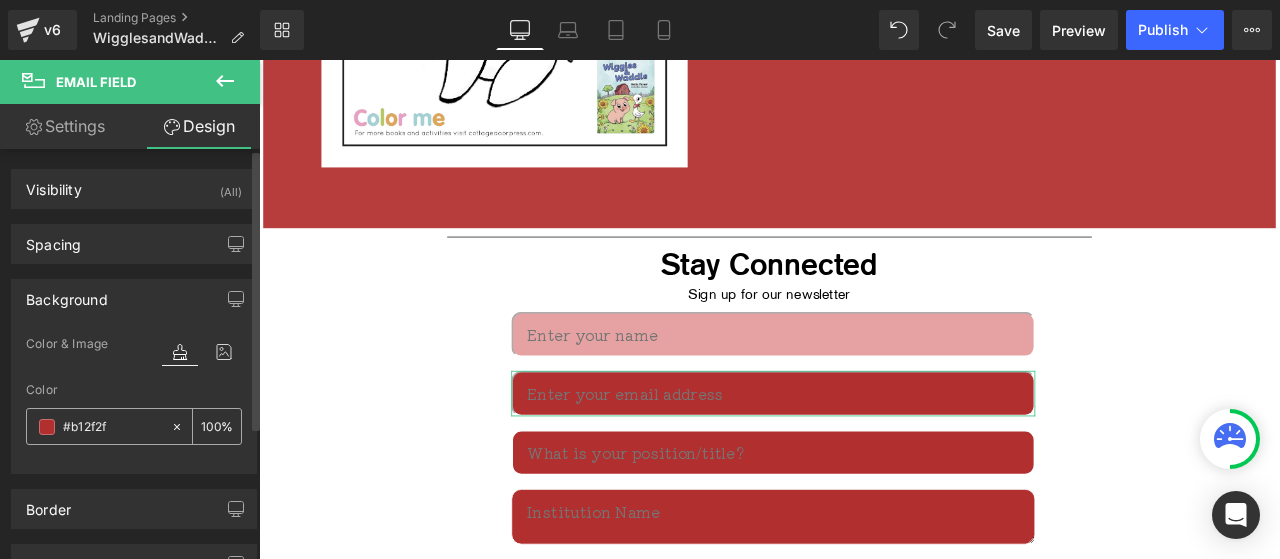 paste on "e6a2a2" 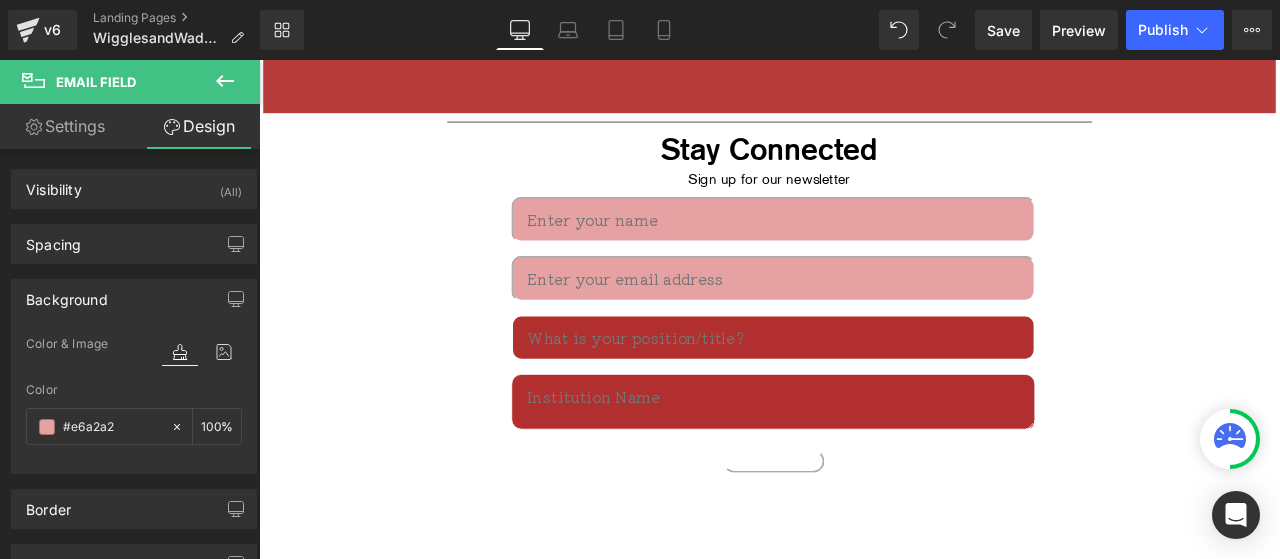 scroll, scrollTop: 3182, scrollLeft: 0, axis: vertical 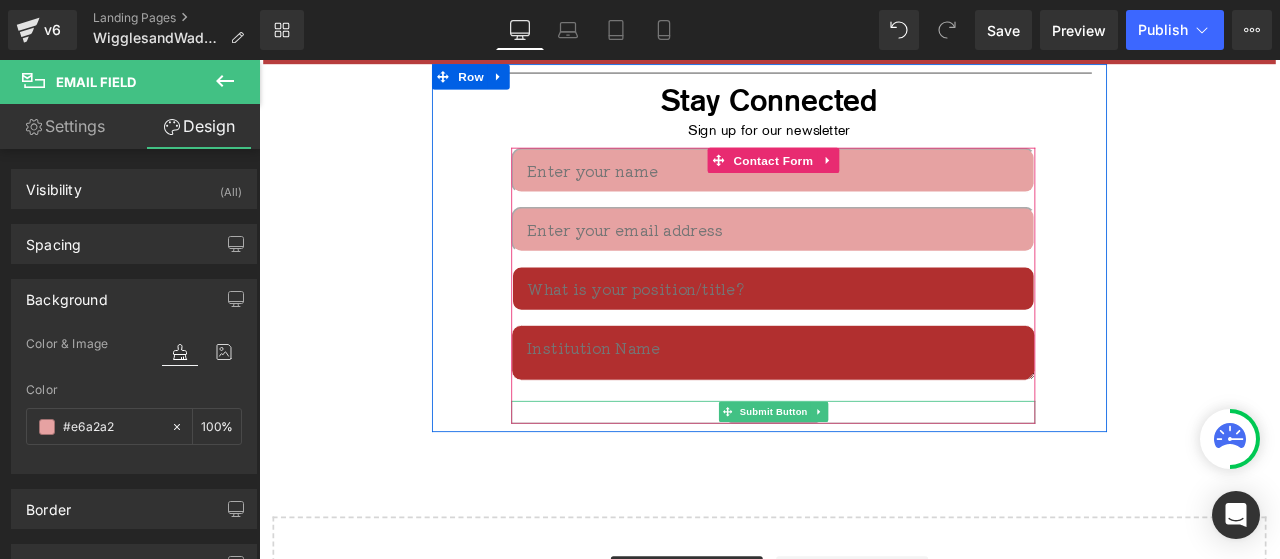 click on "Submit" at bounding box center (868, 477) 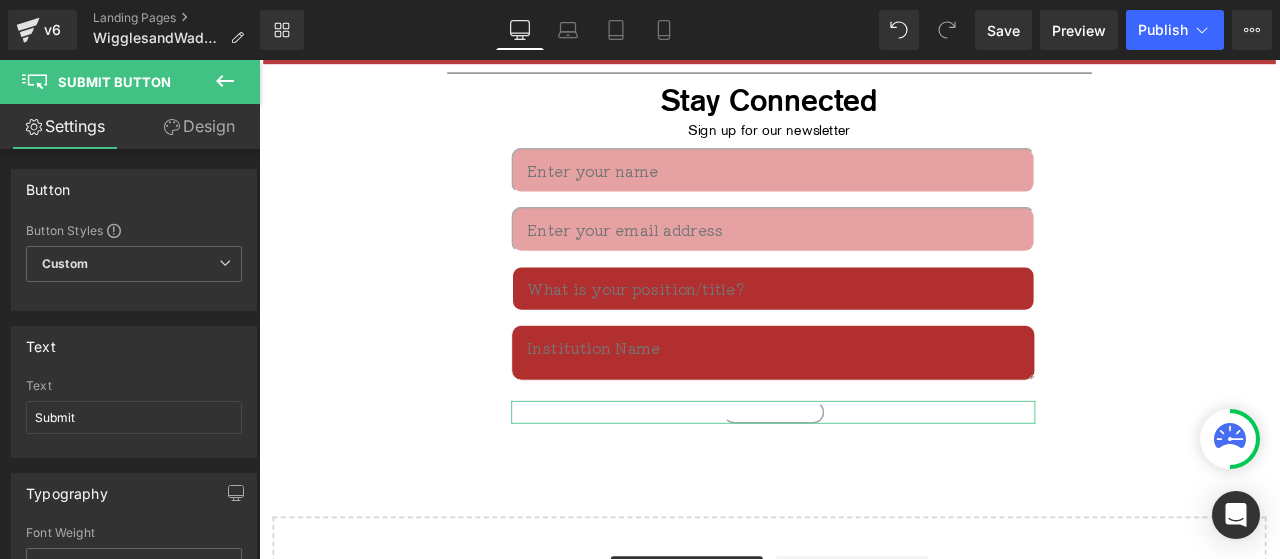 click on "Design" at bounding box center [199, 126] 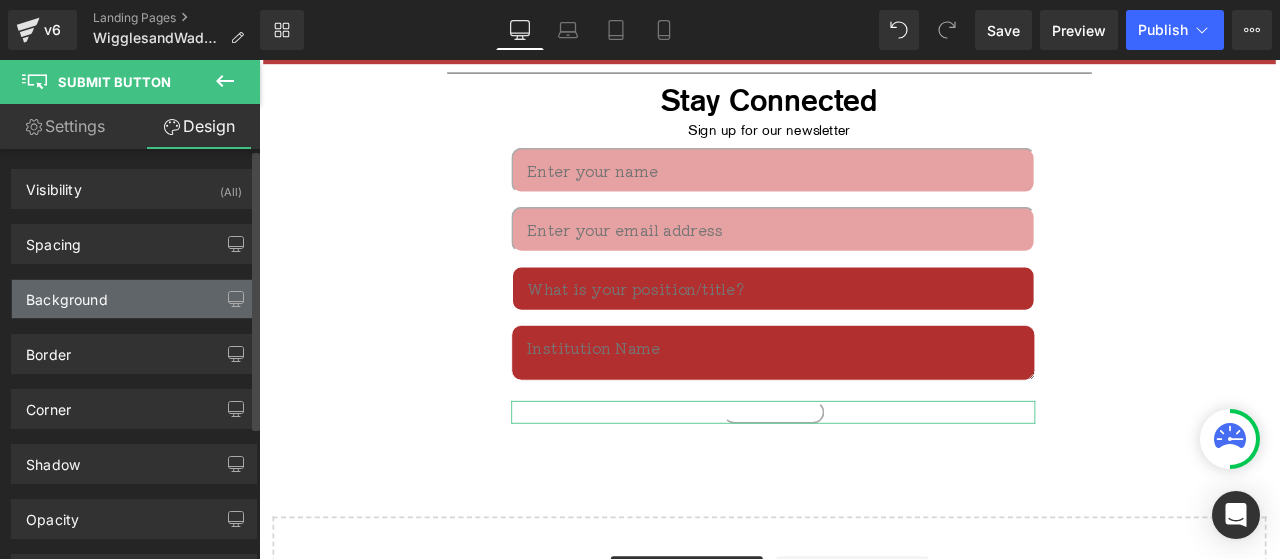 click on "Background" at bounding box center (134, 299) 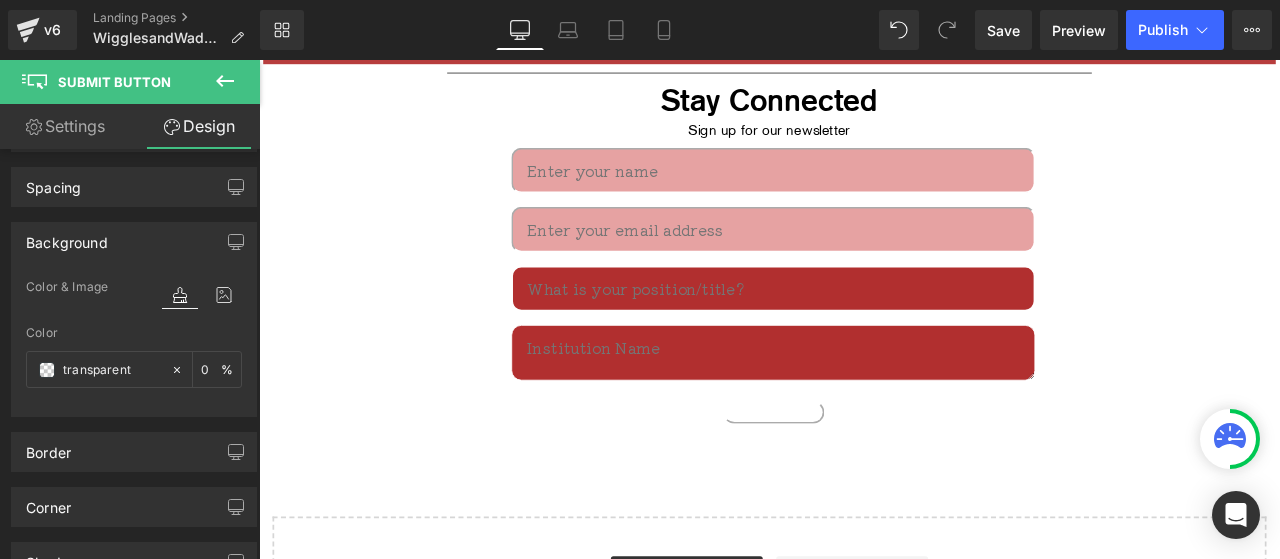 scroll, scrollTop: 0, scrollLeft: 0, axis: both 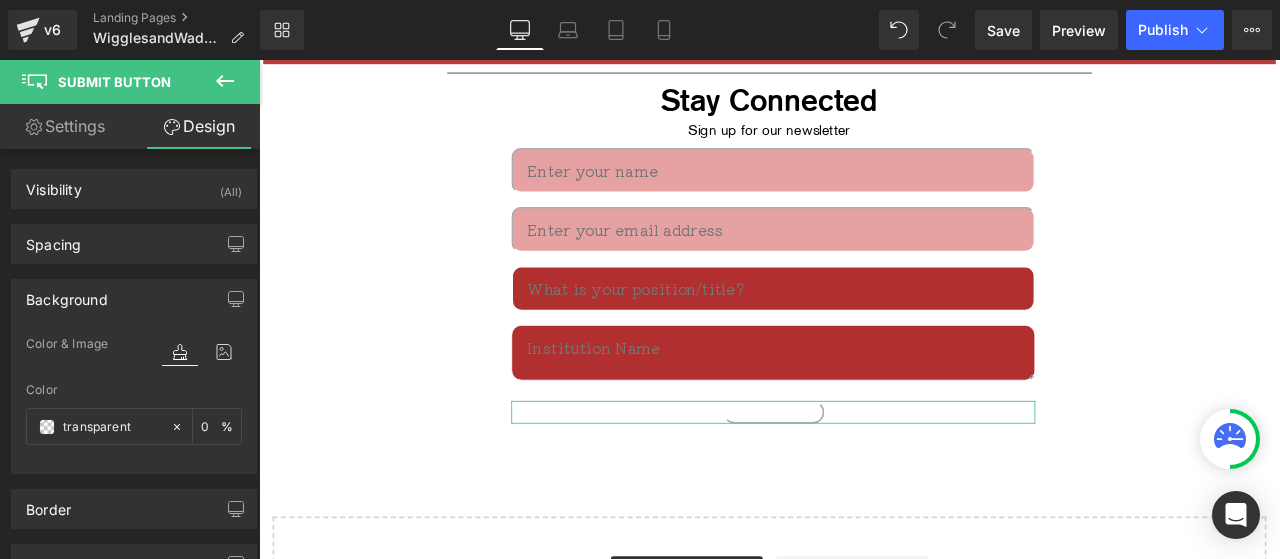 click on "Visibility
(All)
0|0|0|0   1 Show on Desktop 1 Show on Laptop 1 Show on Tablet 1 Show on Mobile
Spacing
[GEOGRAPHIC_DATA]
0px 0
0px 0
0px 0
0px 0
[GEOGRAPHIC_DATA]
1px 1
6px 6
1px 1
6px 6
Setup Global Style
Background
Color & Image color
transparent Color transparent 0 %" at bounding box center [130, 358] 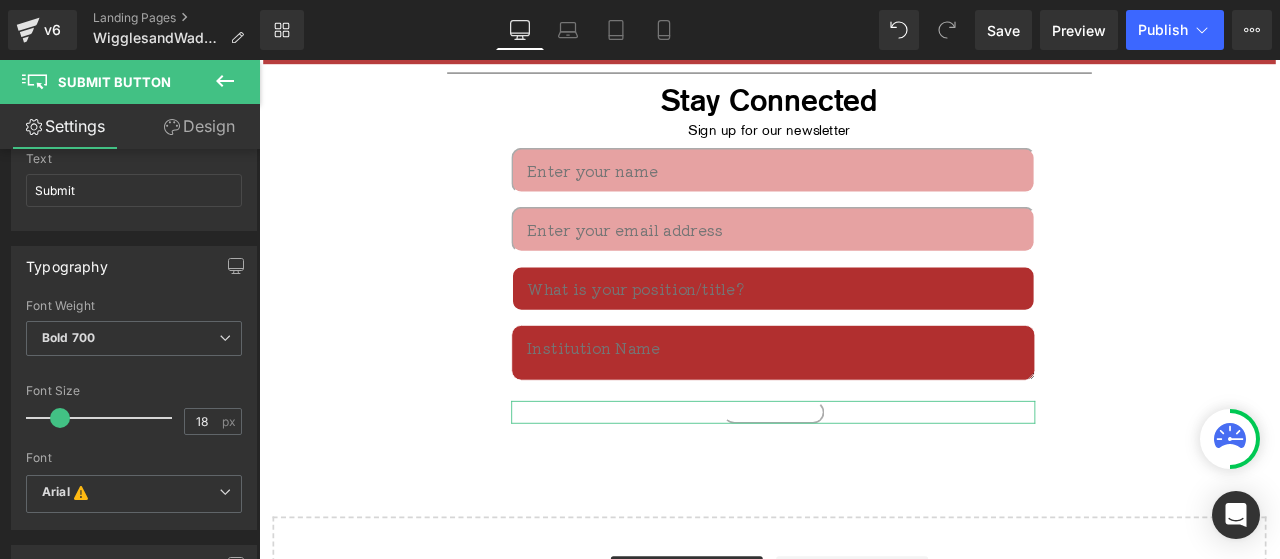 scroll, scrollTop: 0, scrollLeft: 0, axis: both 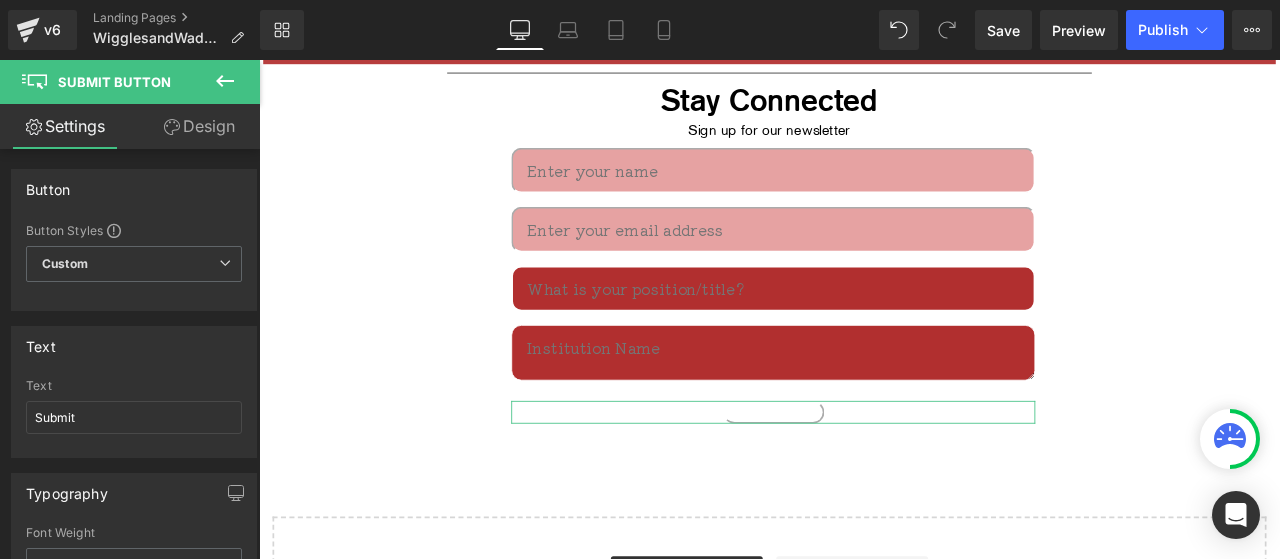 click on "Settings
Design
Button
Button Styles Custom
Custom
Setup Global Style
Custom
Setup Global Style
Button Size Large Medium Small
Large
Large Medium Small
Text Submit Text Submit Typography Thin 100 Semi Thin 200 Light 300 Regular 400 Medium 500 Semi Bold 600 Super Bold 800 Boldest 900 Bold 700 Lighter Bolder Font Weight
Bold 700
Thin 100 Semi Thin 200 Light 300 Regular 400 Medium 500 Semi Bold 600 Super Bold 800 Boldest 900 Bold 700 Lighter Bolder 18px Font Size 18 px Arial
Font" at bounding box center [130, 358] 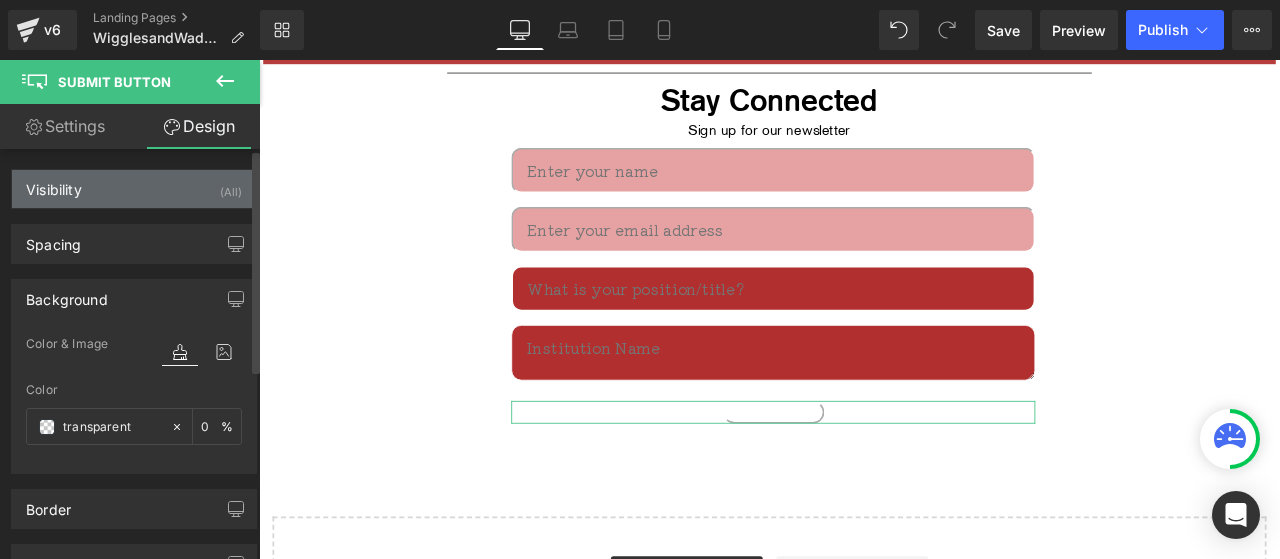 click on "Visibility
(All)" at bounding box center (134, 189) 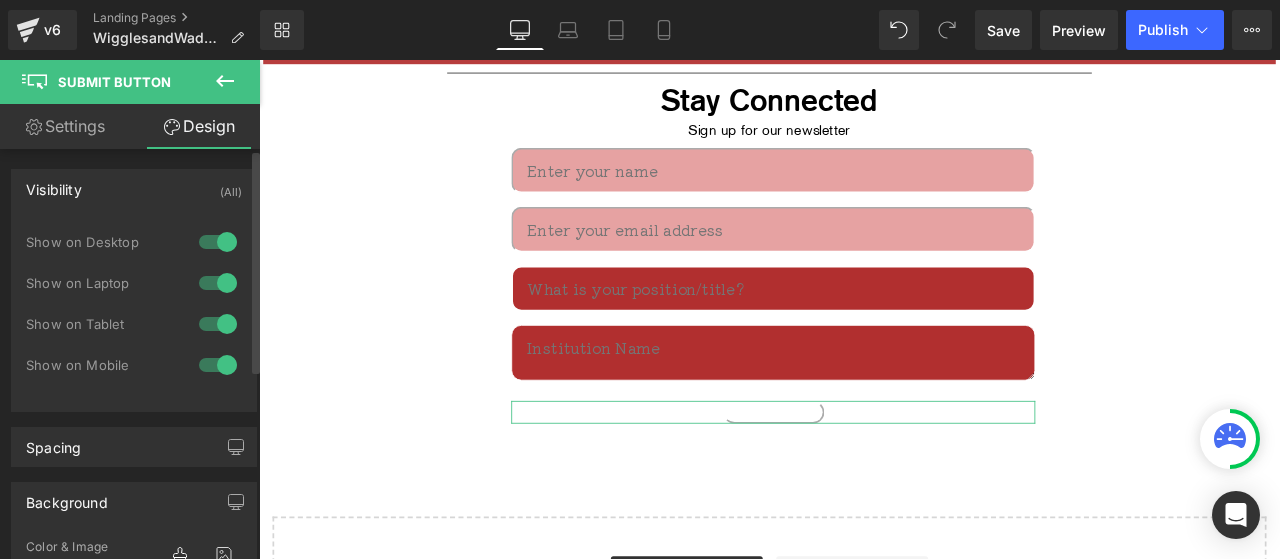 click on "Visibility
(All)" at bounding box center [134, 189] 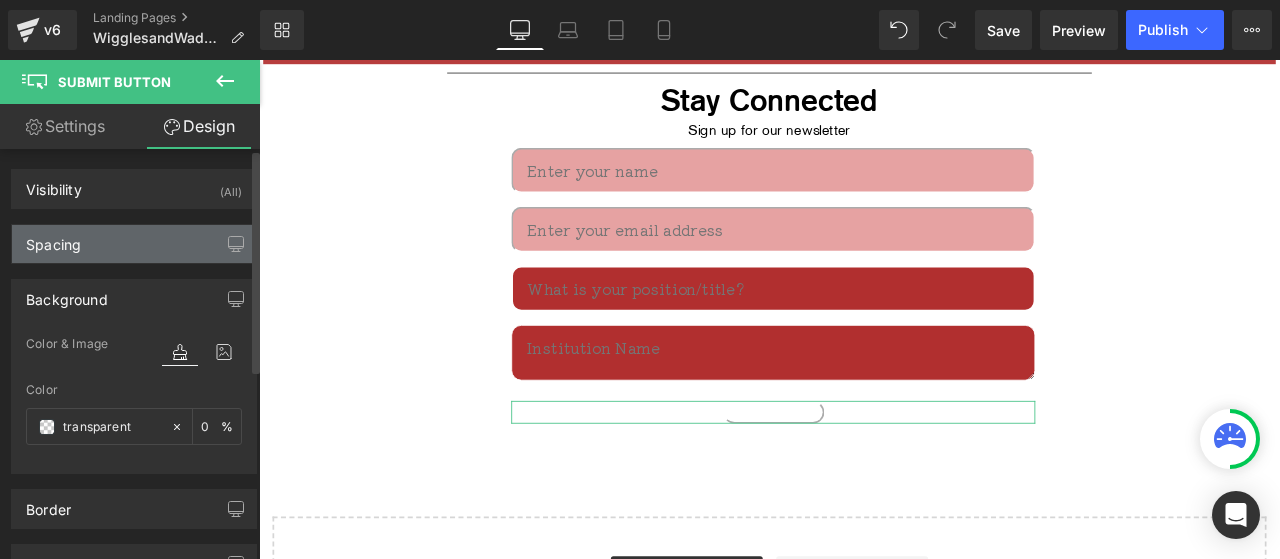 click on "Spacing" at bounding box center (134, 244) 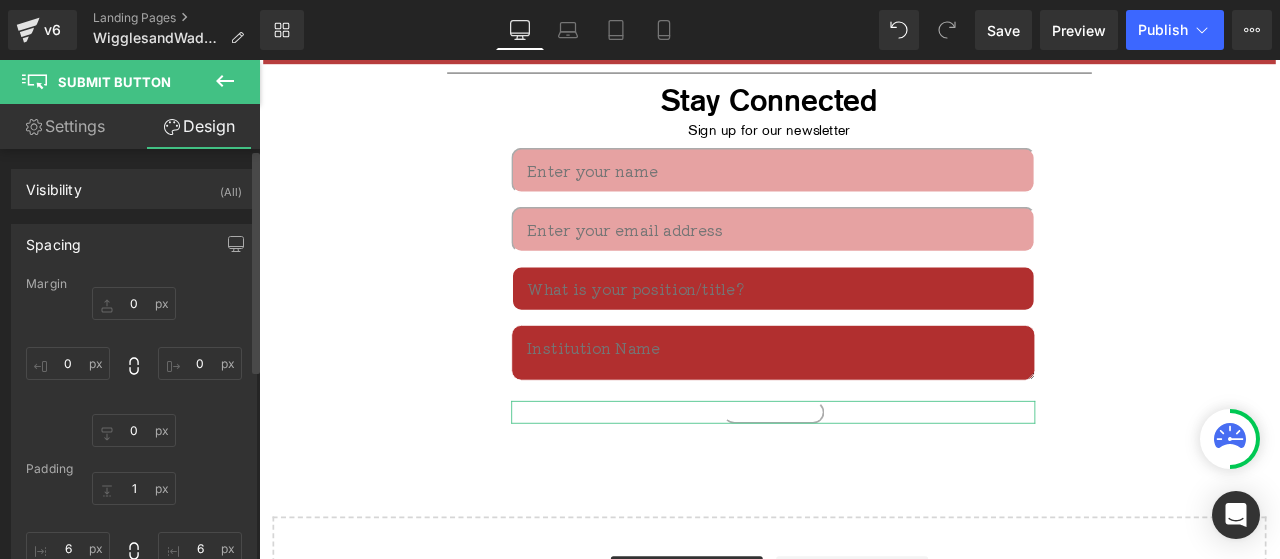 click on "Spacing" at bounding box center [134, 244] 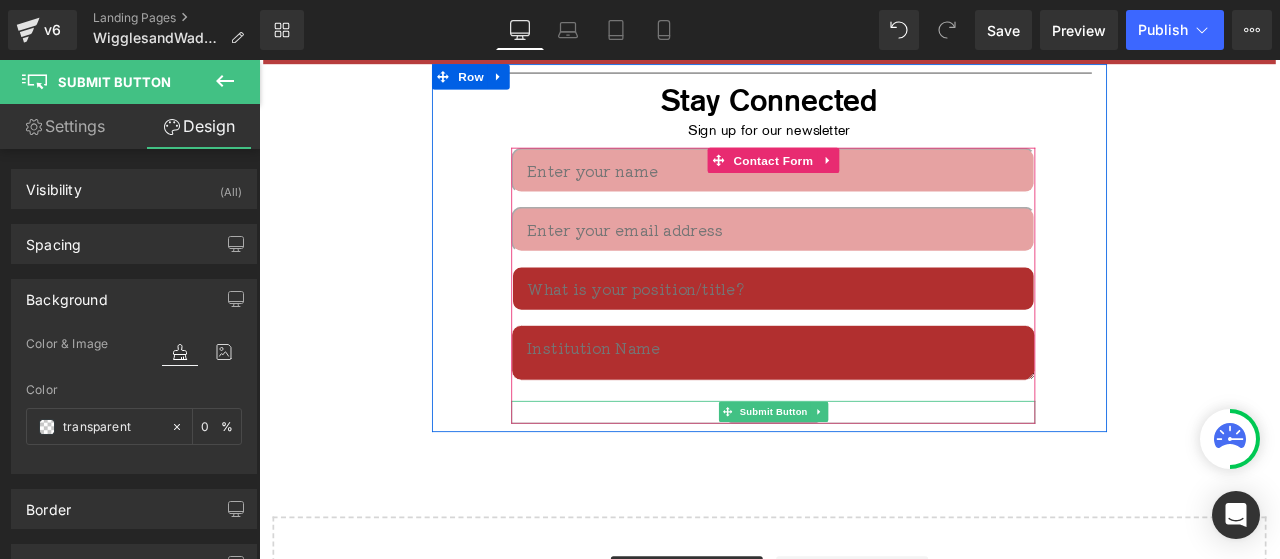 click on "Submit Button" at bounding box center (868, 477) 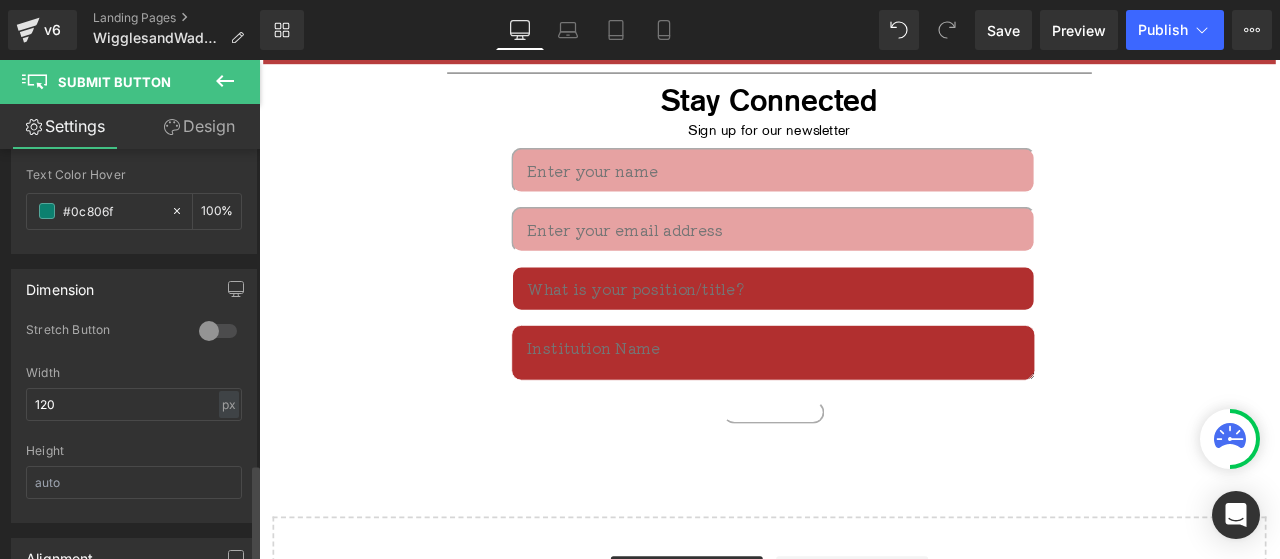 scroll, scrollTop: 1316, scrollLeft: 0, axis: vertical 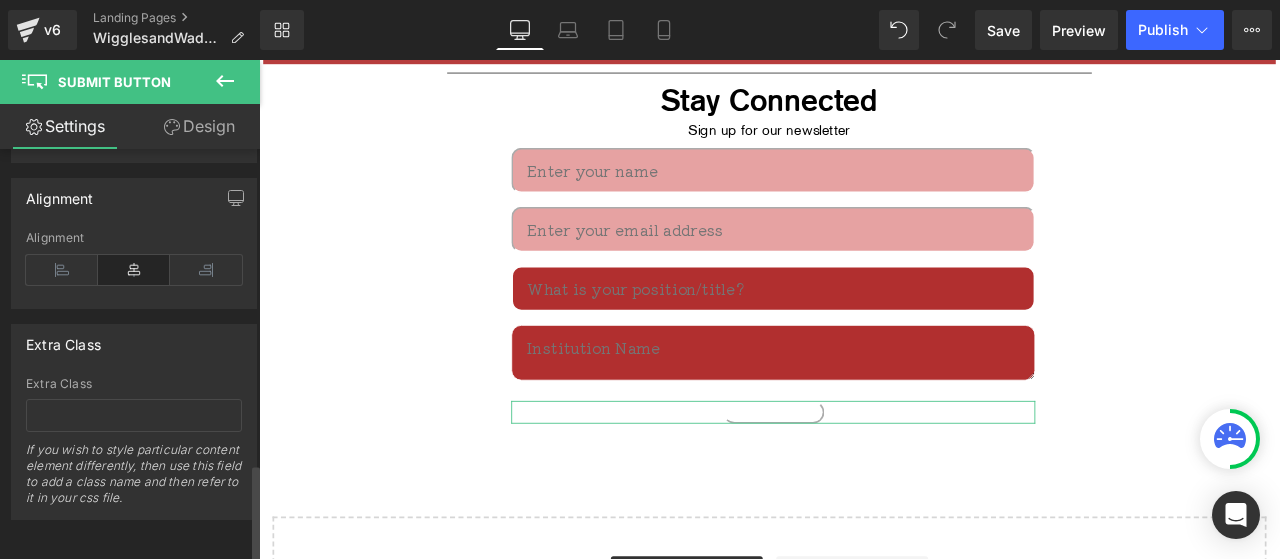 click on "Button
Button Styles Custom
Custom
Setup Global Style
Custom
Setup Global Style
Button Size Large Medium Small
Large
Large Medium Small
Text Submit Text Submit Typography Thin 100 Semi Thin 200 Light 300 Regular 400 Medium 500 Semi Bold 600 Super Bold 800 Boldest 900 Bold 700 Lighter Bolder Font Weight
Bold 700
Thin 100 Semi Thin 200 Light 300 Regular 400 Medium 500 Semi Bold 600 Super Bold 800 Boldest 900 Bold 700 Lighter Bolder 18px Font Size 18 px Arial
Font
Default" at bounding box center (134, 358) 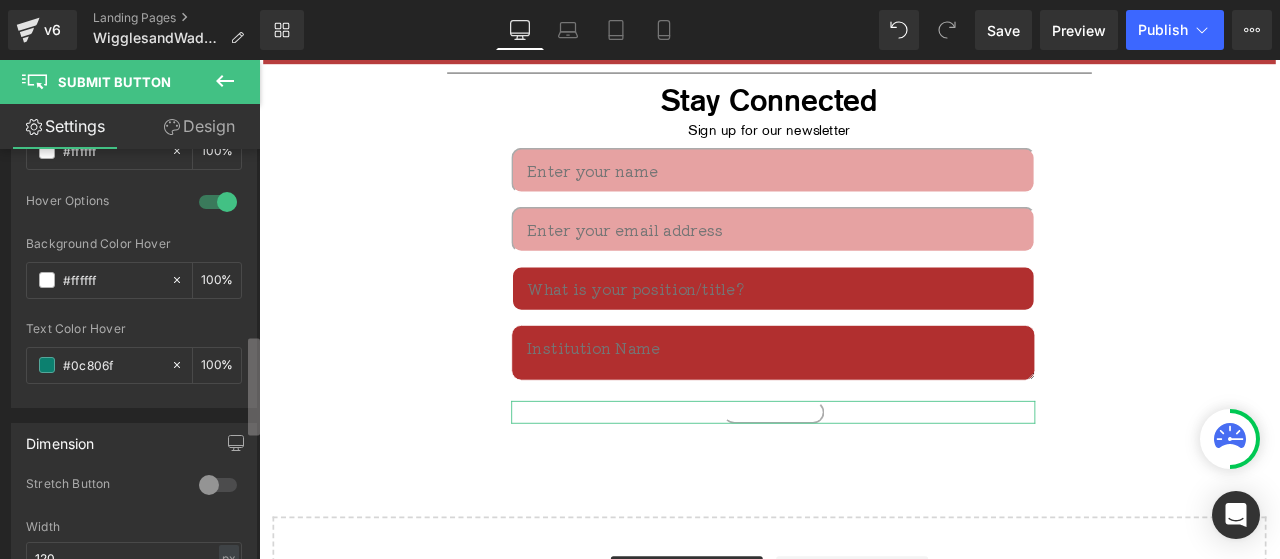 scroll, scrollTop: 776, scrollLeft: 0, axis: vertical 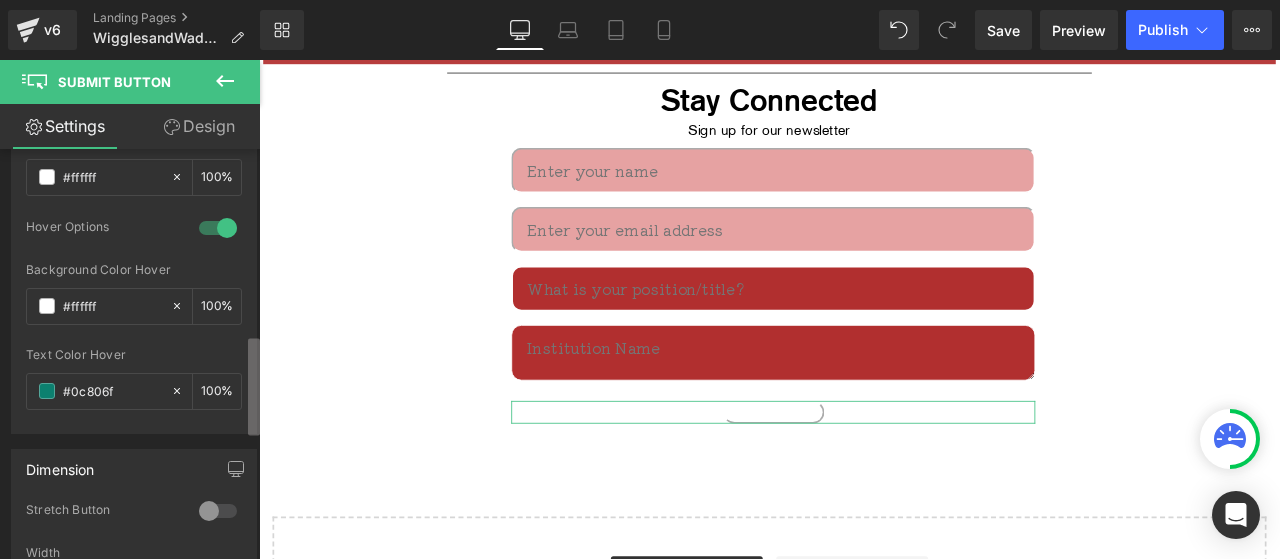 click at bounding box center (254, 387) 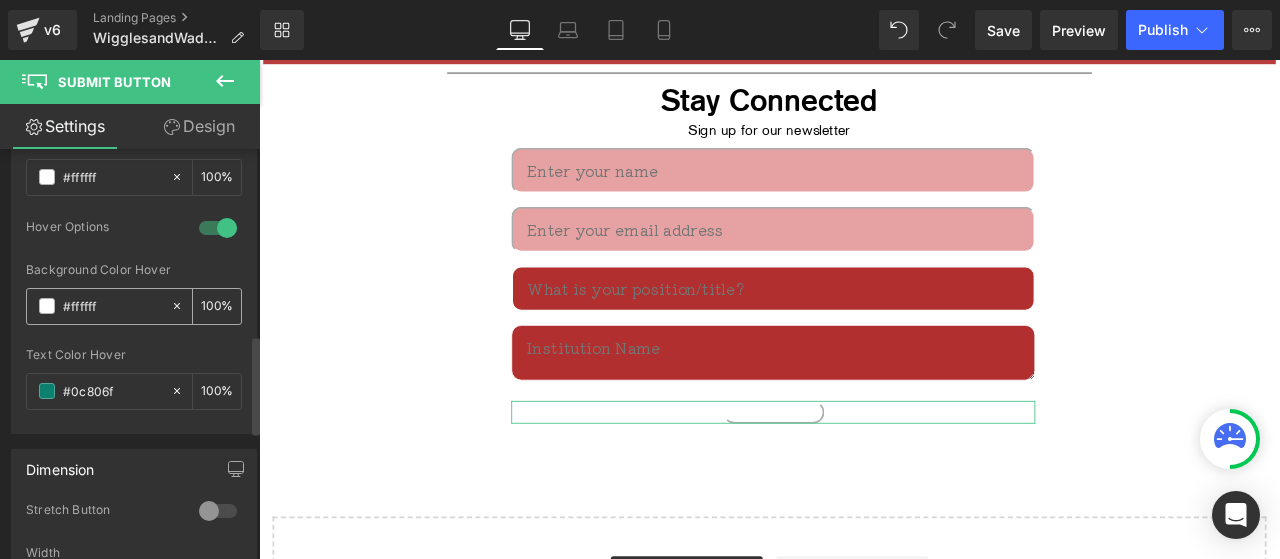drag, startPoint x: 112, startPoint y: 305, endPoint x: 62, endPoint y: 301, distance: 50.159744 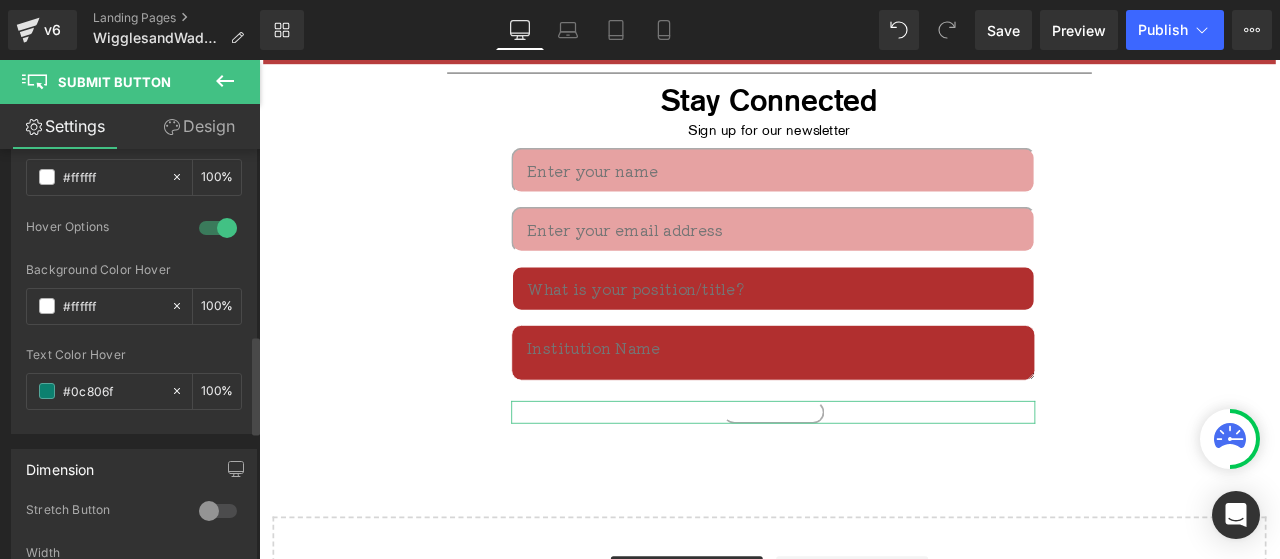 paste on "e6a2a2" 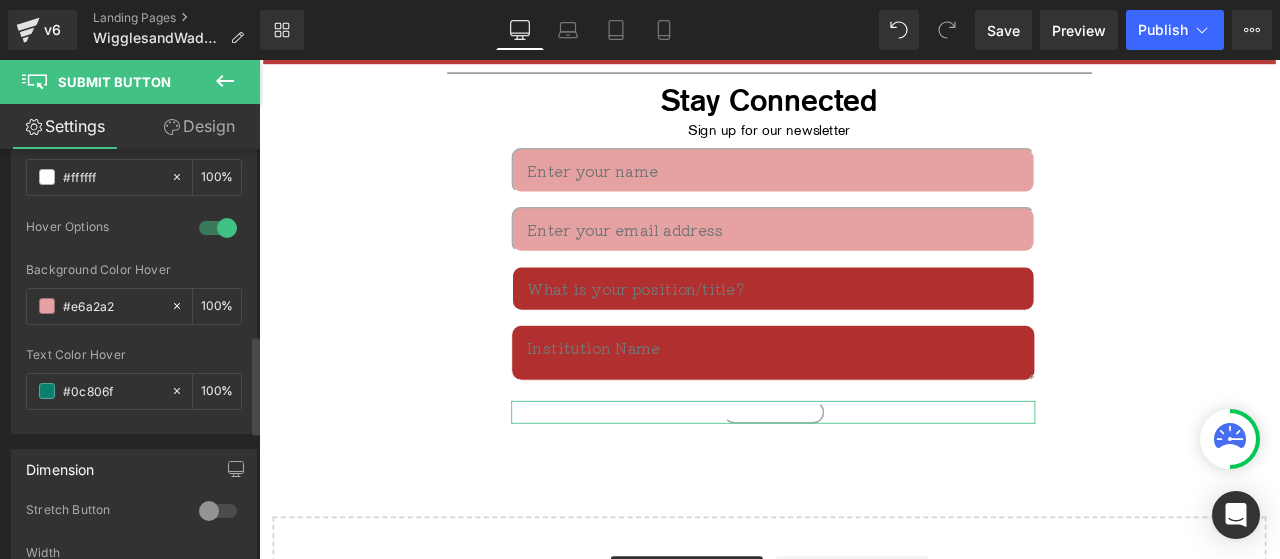 type on "#e6a2a2" 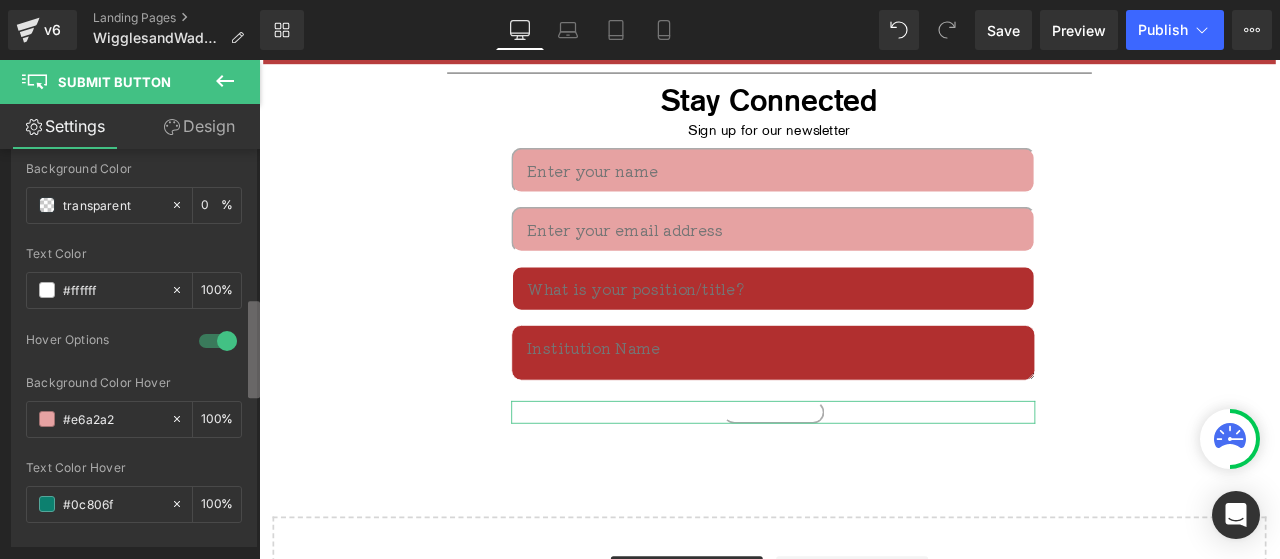 scroll, scrollTop: 620, scrollLeft: 0, axis: vertical 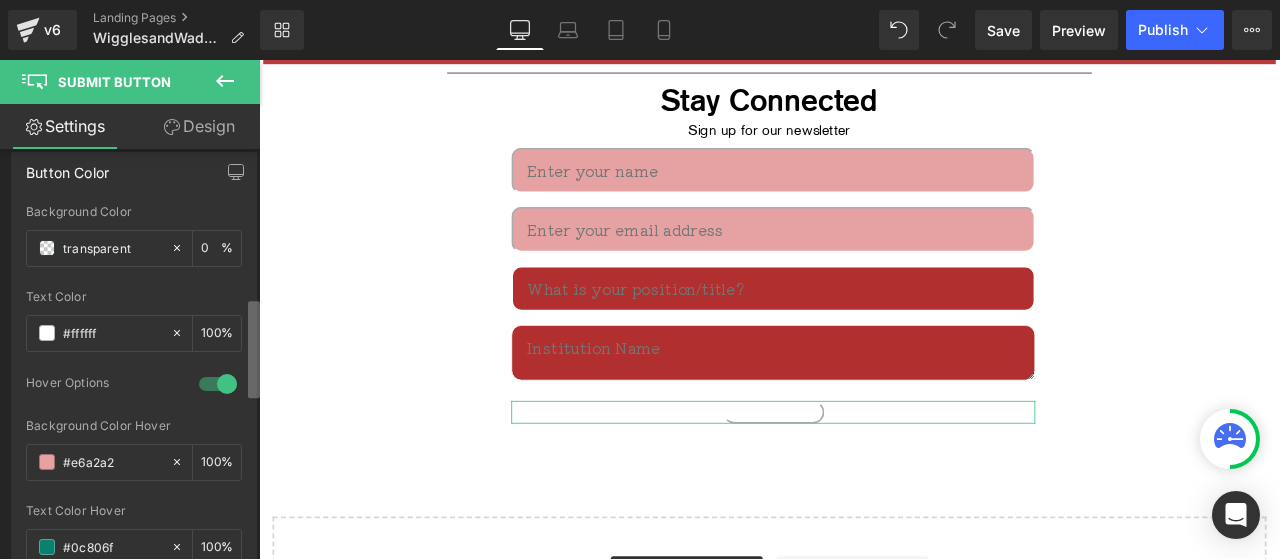 click at bounding box center (254, 349) 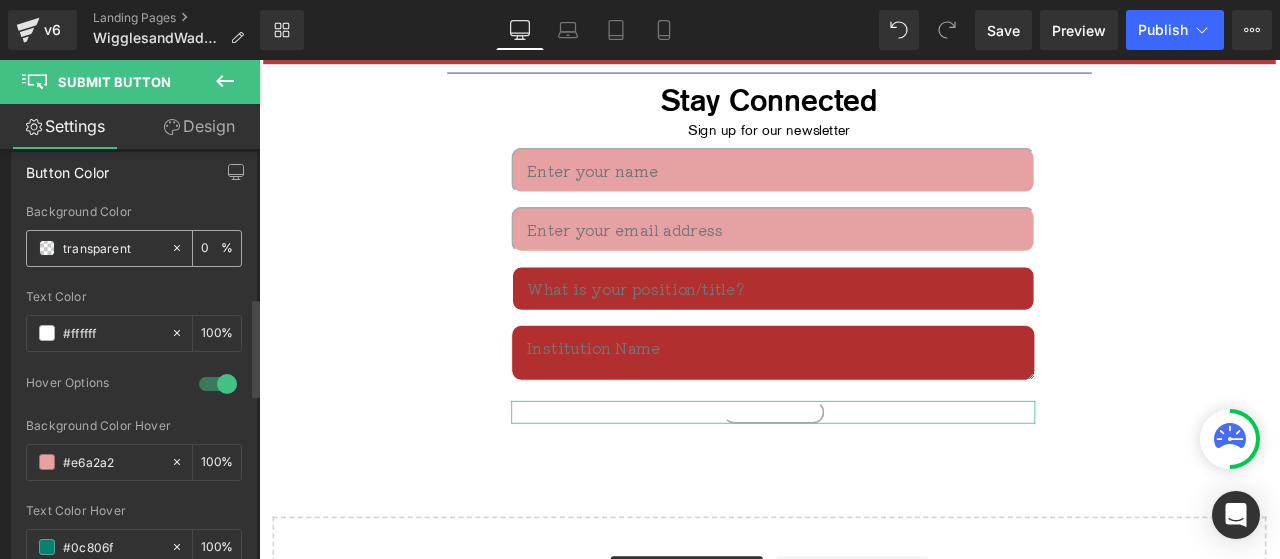 drag, startPoint x: 134, startPoint y: 238, endPoint x: 44, endPoint y: 240, distance: 90.02222 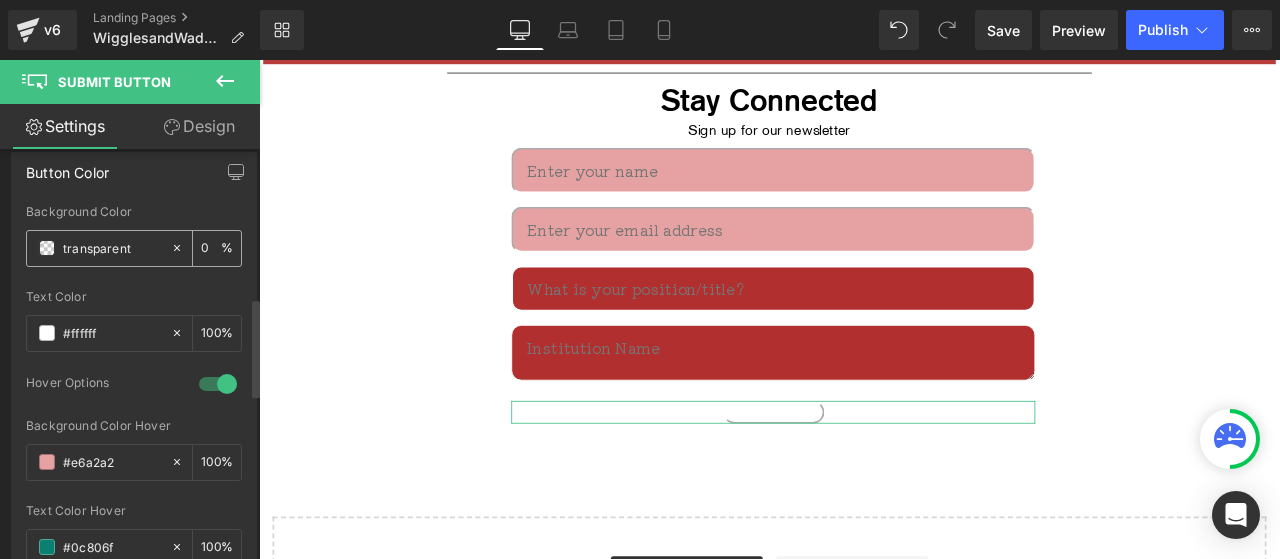 paste on "#e6a2a2" 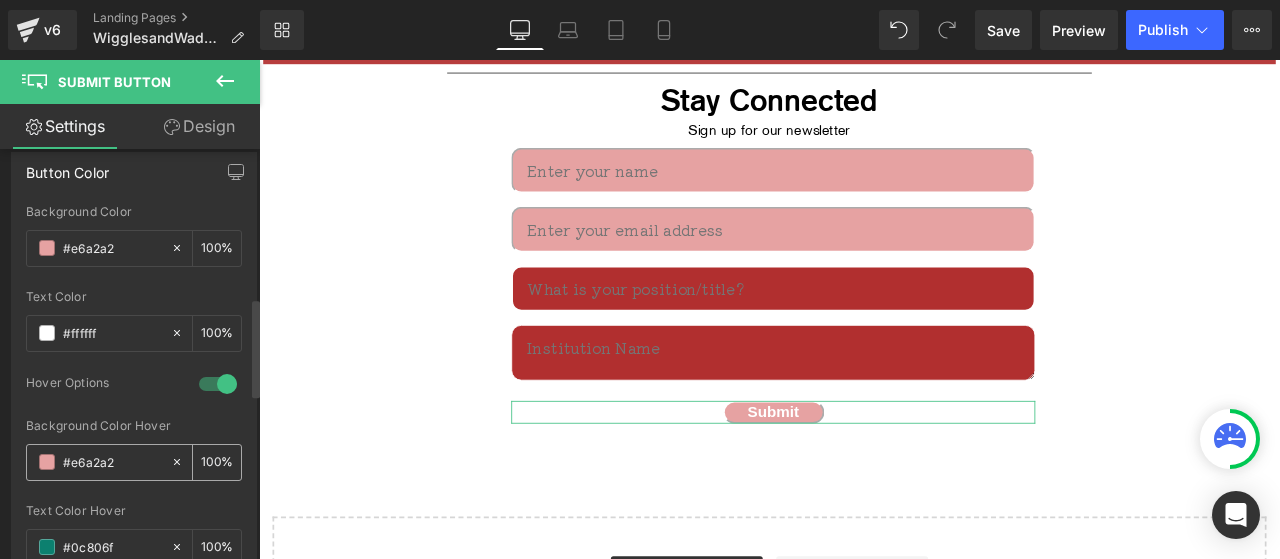 type on "#e6a2a2" 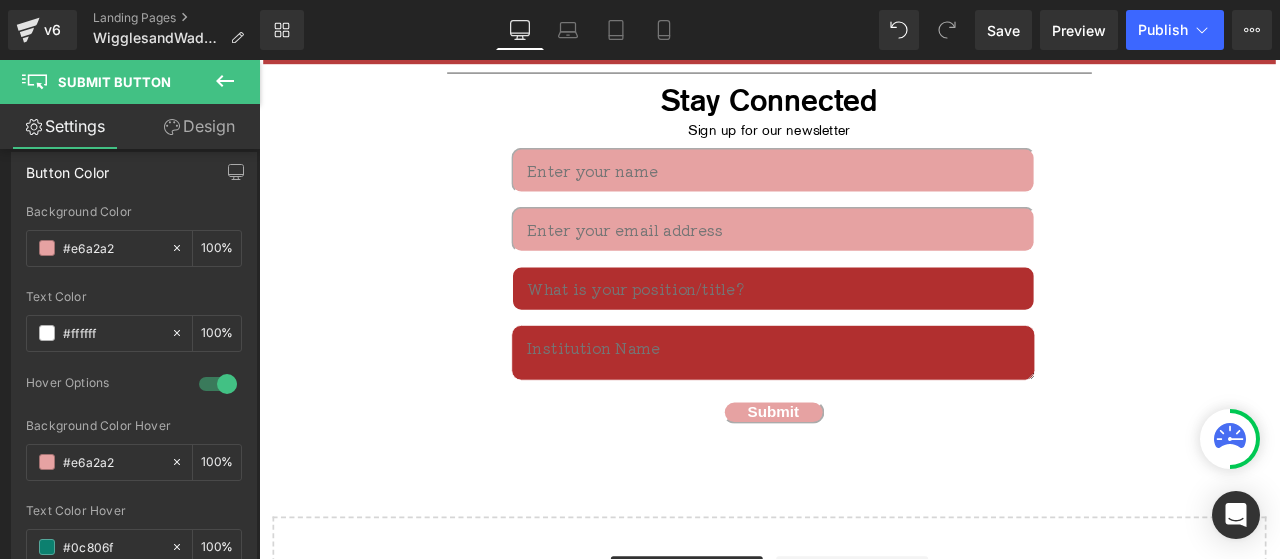click 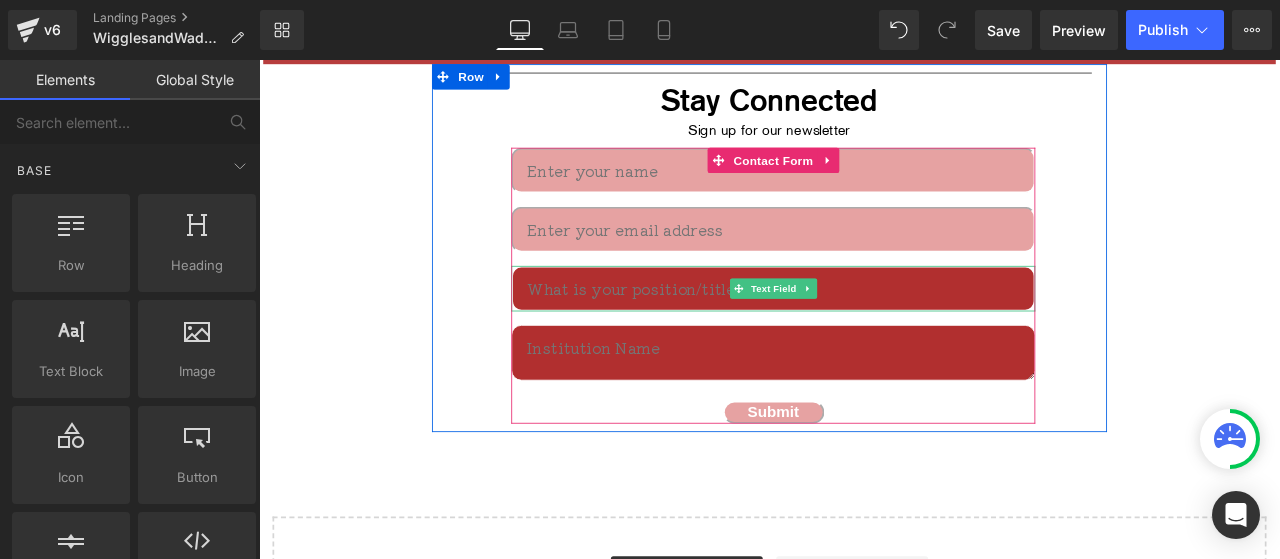 click at bounding box center [868, 331] 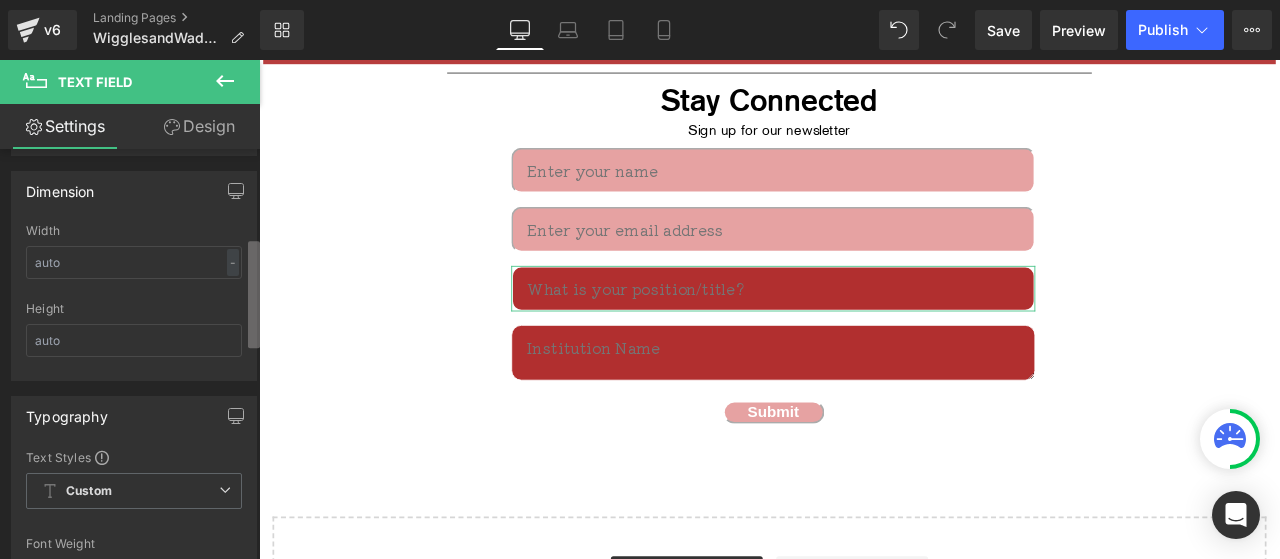 scroll, scrollTop: 115, scrollLeft: 0, axis: vertical 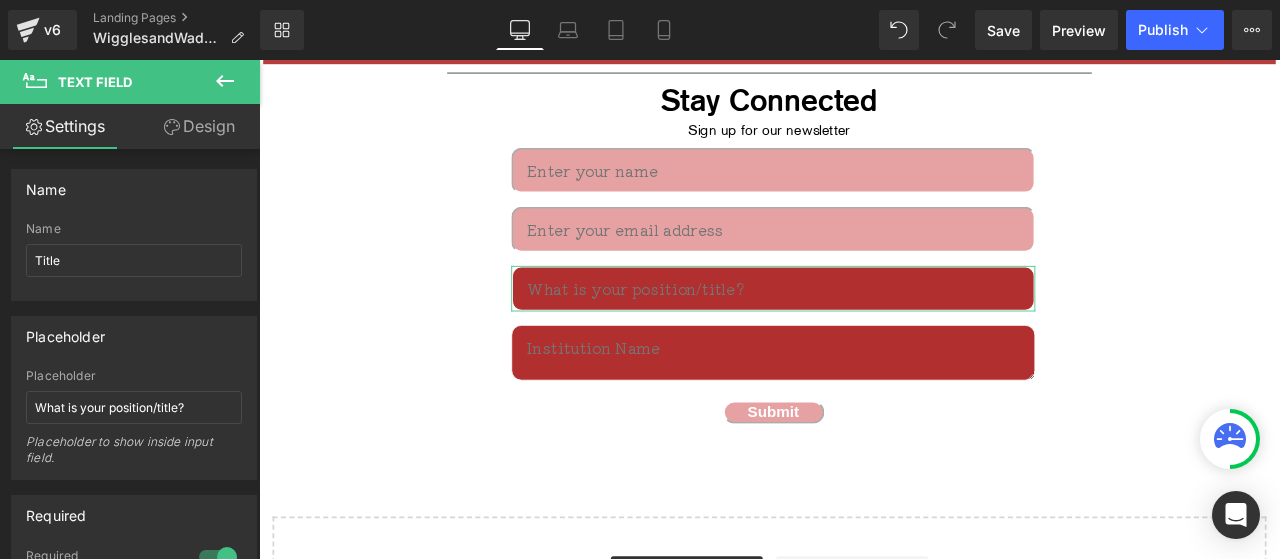 click on "Design" at bounding box center (199, 126) 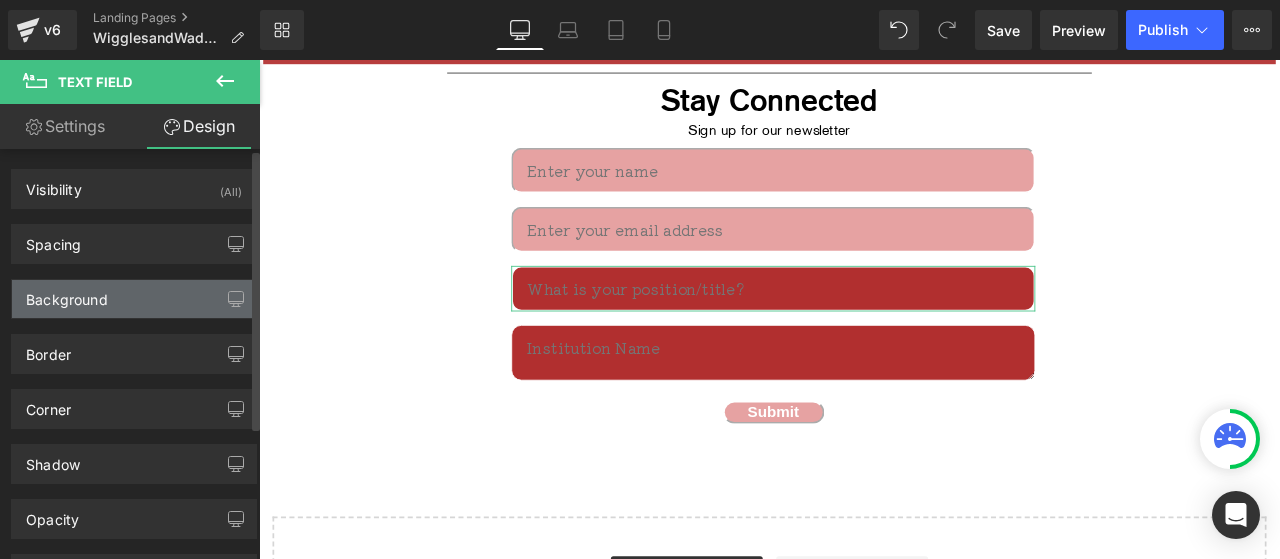click on "Background" at bounding box center (134, 299) 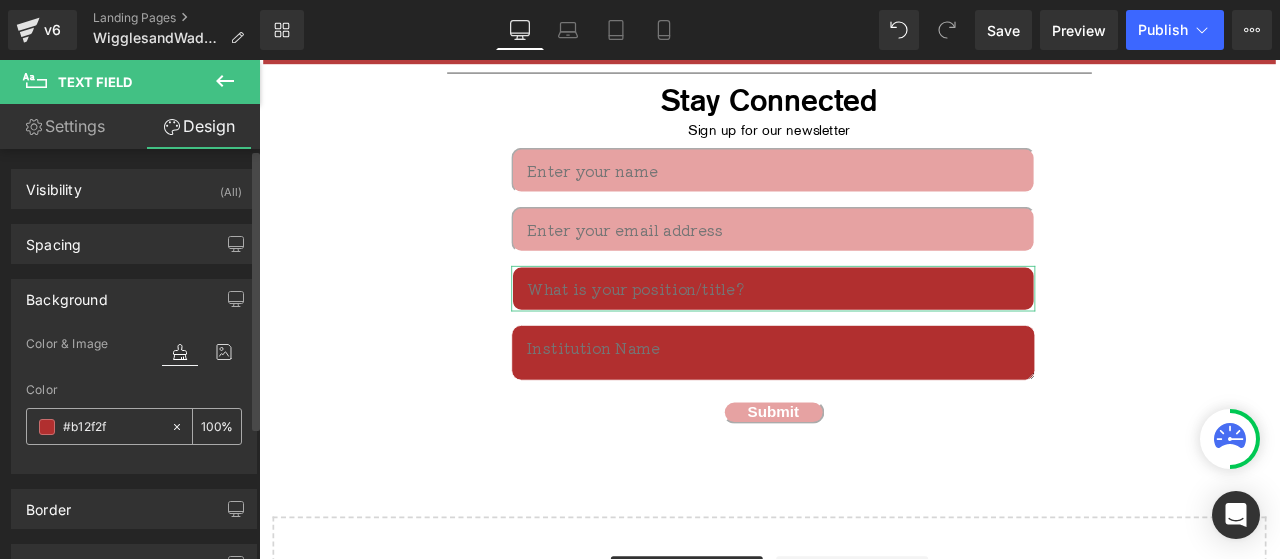 paste on "e6a2a2" 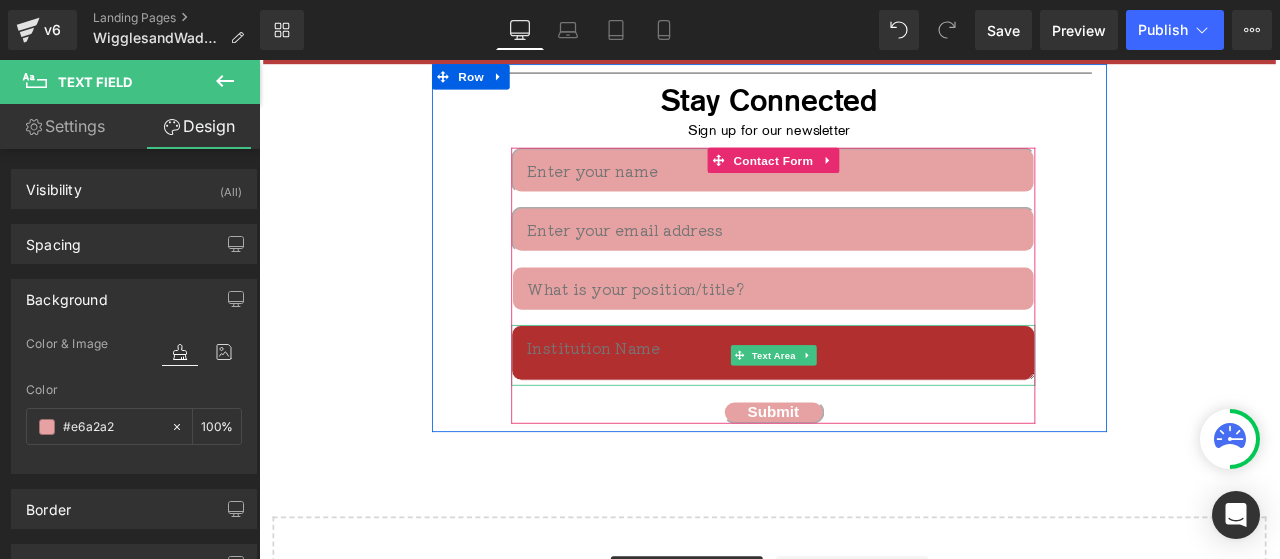 click at bounding box center [868, 407] 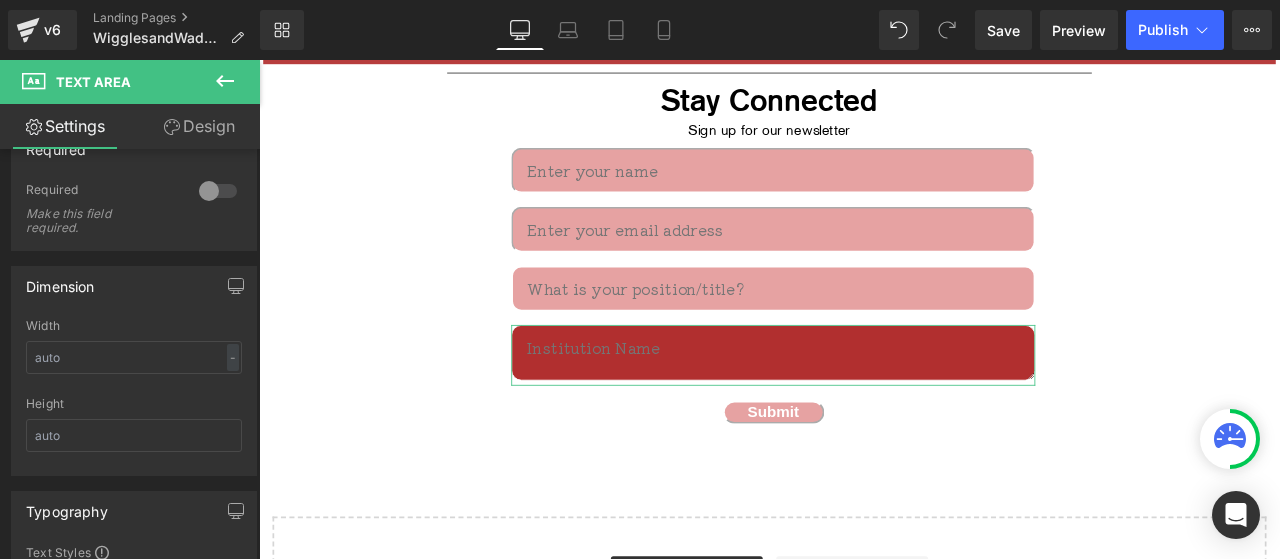 scroll, scrollTop: 0, scrollLeft: 0, axis: both 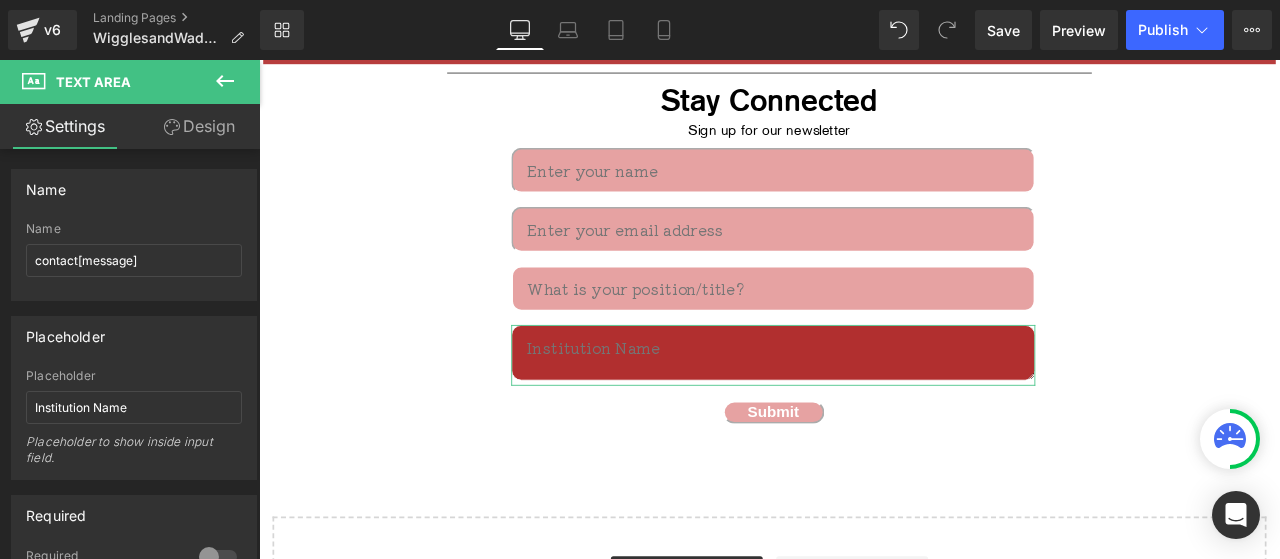 click on "Settings
Design
Name contact[message] Name contact[message] Placeholder Institution Name Placeholder Institution Name Placeholder to show inside input field. Required 0 Required Make this field required. Dimension Width - % px Height Typography Text Styles Custom
Custom
Setup Global Style
Custom
Setup Global Style
Thin 100 Semi Thin 200 Light 300 Regular 400 Medium 500 Semi Bold 600 Super Bold 800 Boldest 900 Bold 700 Lighter Bolder Font Weight
Regular 400
Thin 100 Semi Thin 200 Light 300 Regular 400 Medium 500 Semi Bold 600 Super Bold 800 Boldest 900 Bold 700 Lighter Bolder 18px Font Size 18 px Kiwi Maru
Font
%" at bounding box center [130, 358] 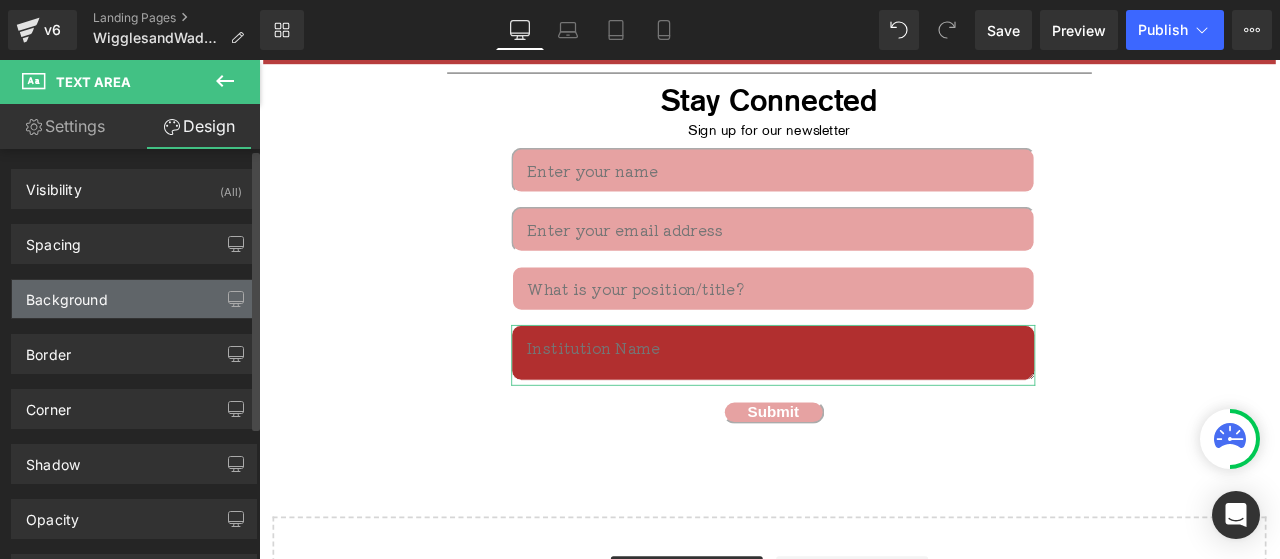 click on "Background" at bounding box center (134, 299) 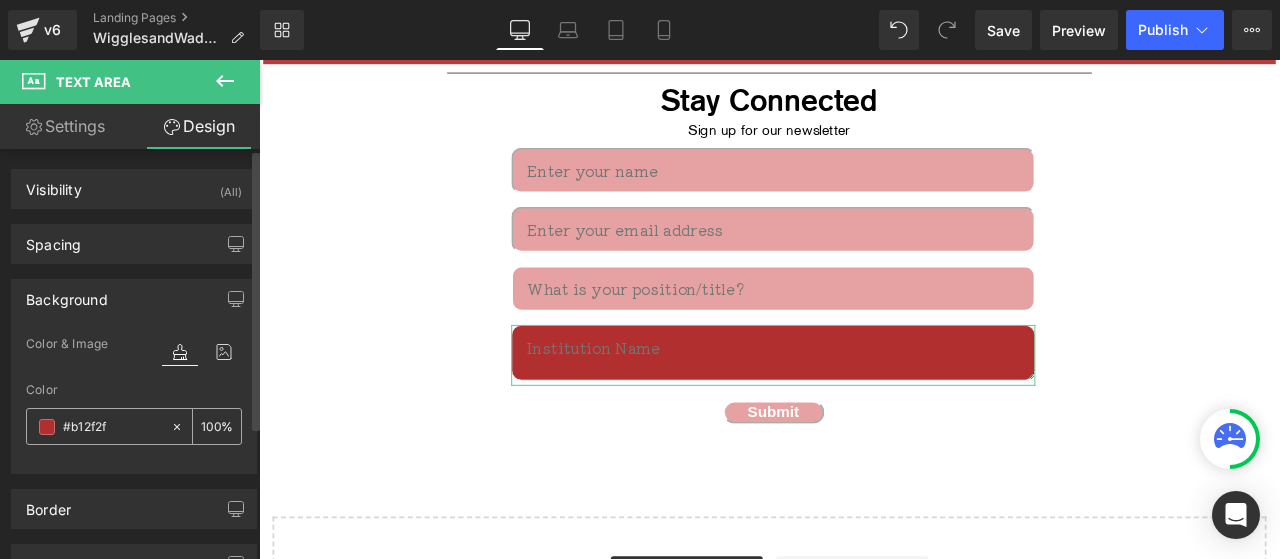 paste on "e6a2a2" 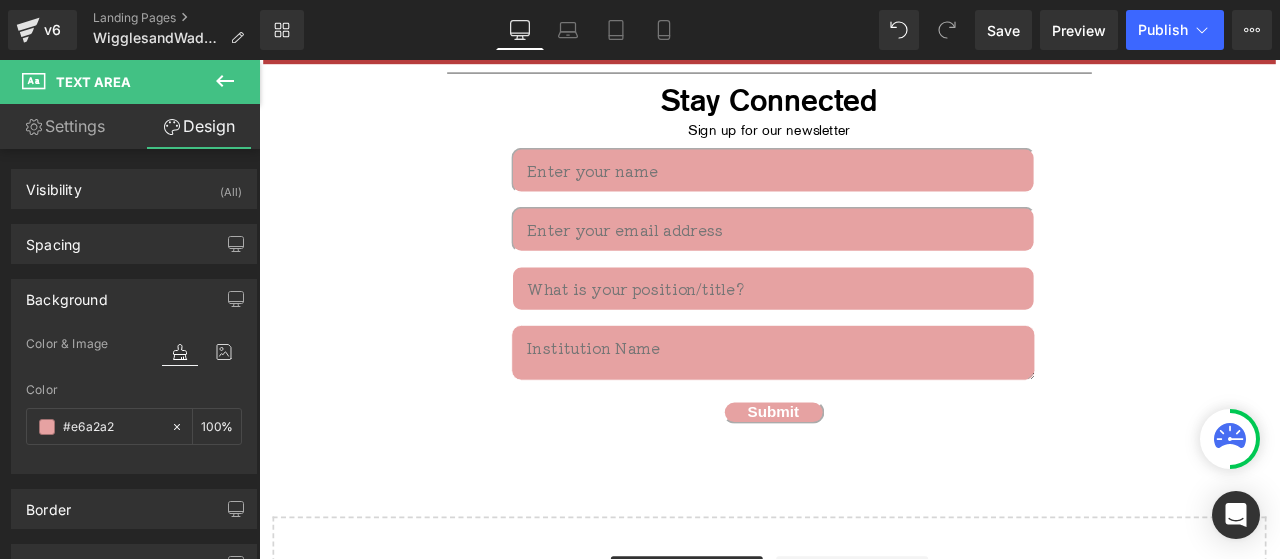 click on "Image         Introducing Heading         Wiggles & [PERSON_NAME] Heading         A Graphic Novel Series for Young Readers Heading         Image         Row         Image         It’s autumn on the farm  and Wiggles the pig and [PERSON_NAME] the duck are enjoying all sorts of fall fun with their barnyard buddies.  Includes four simple but engaging  stories that your child will want to read again and again. Available now! Text Block         Image         Image         Image         Image         Row         Row         Image         Meet Wiggles the pig and [PERSON_NAME] the duck – two silly, curious, sometimes mischievous, but always endearing barnyard buddies. What adventures will they have with their farm friends [DATE]? Includes four short but engaging stories that your child will want to read again and again.  Text Block         Image         Image         Image         Image         Row         Row         Features 4 stories Includes front matter that  teaches  how to read graphic novels Text Block         Image" at bounding box center [864, -1083] 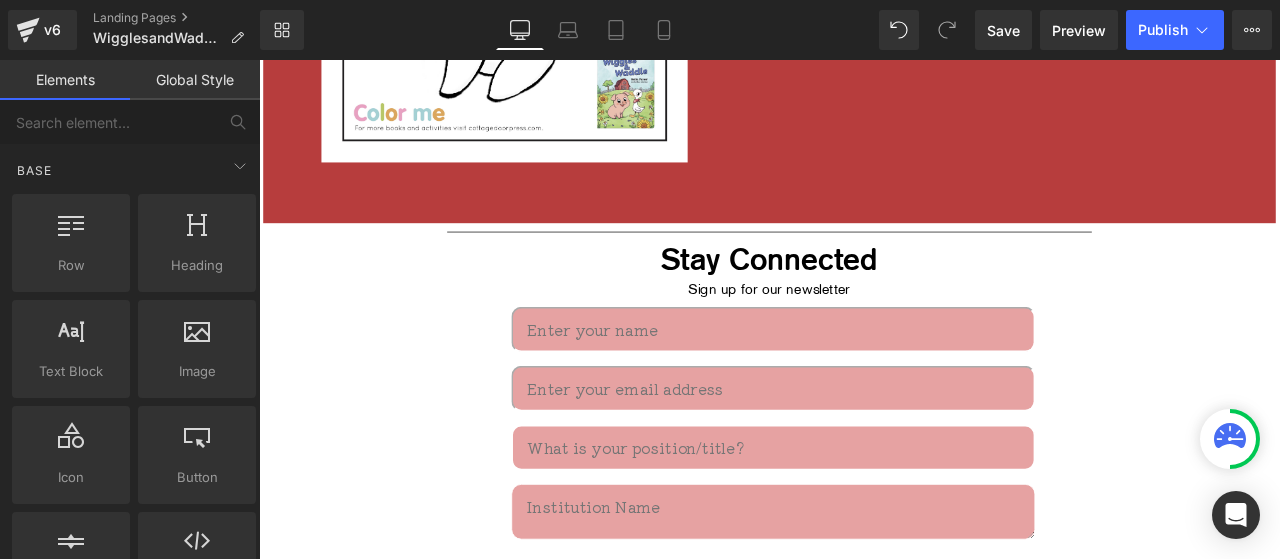 scroll, scrollTop: 2825, scrollLeft: 0, axis: vertical 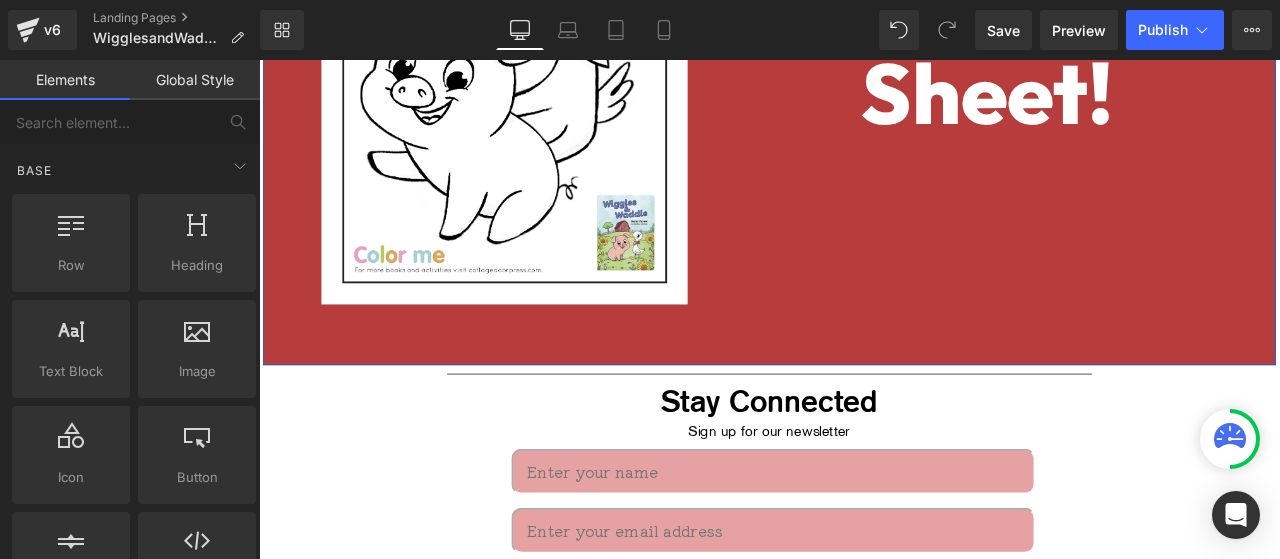 click on "Image         FREE Coloring Sheet! Heading         Row         56px" at bounding box center (864, 75) 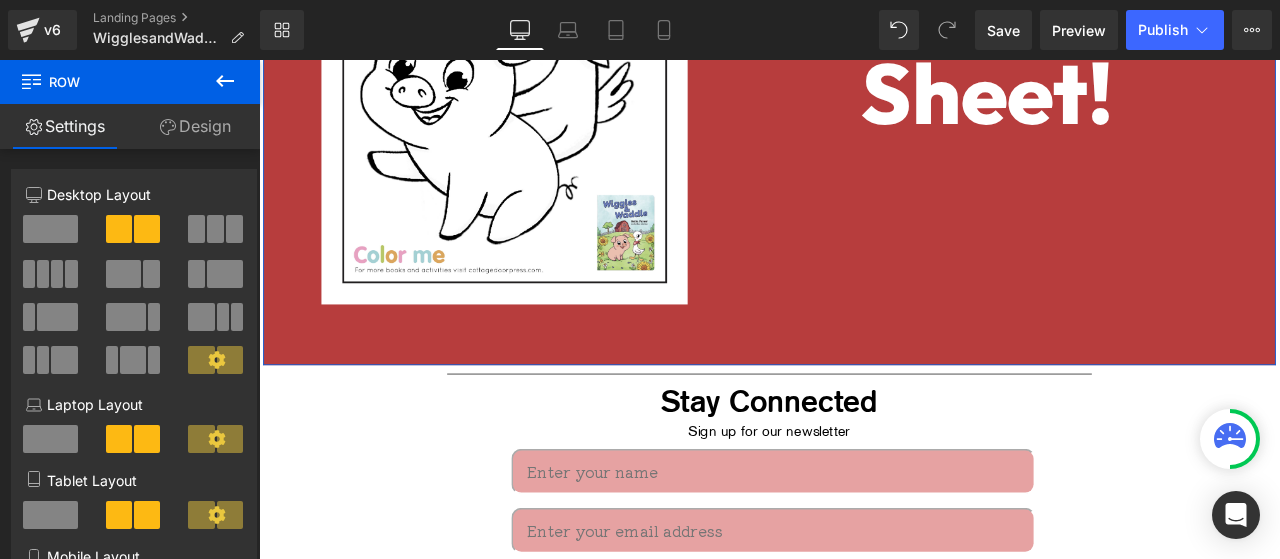 click on "Design" at bounding box center (195, 126) 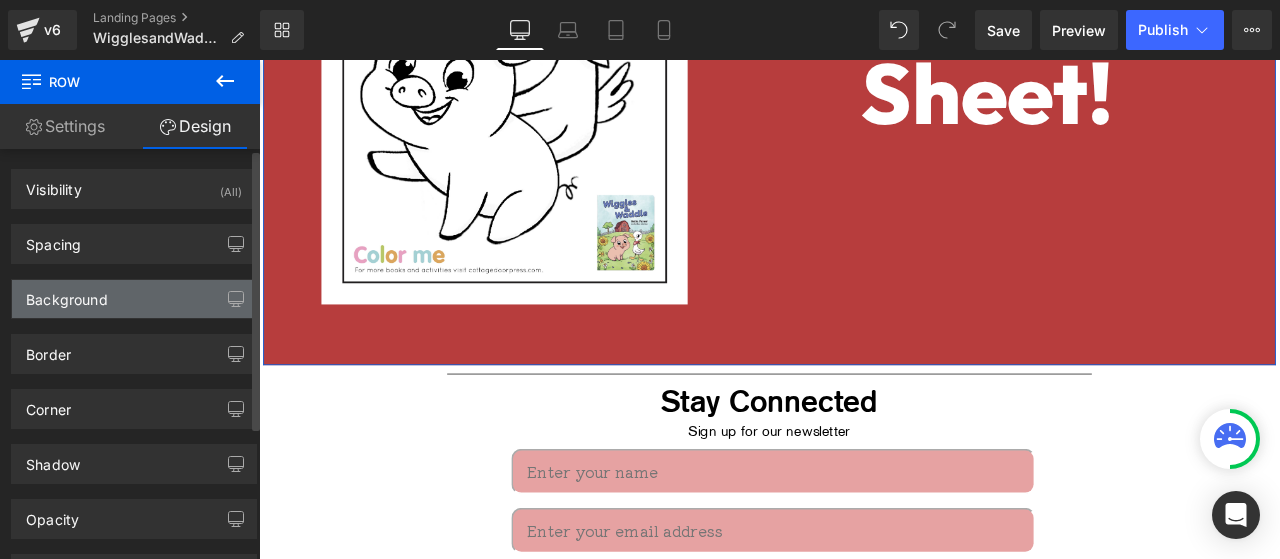click on "Background" at bounding box center (134, 299) 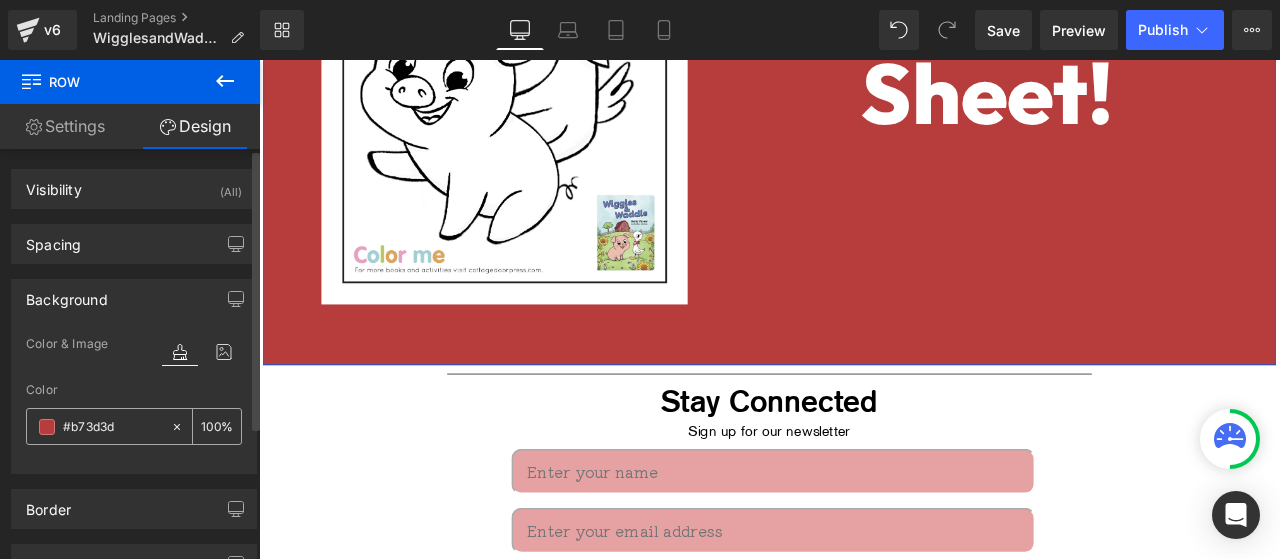type on "#b73d3d" 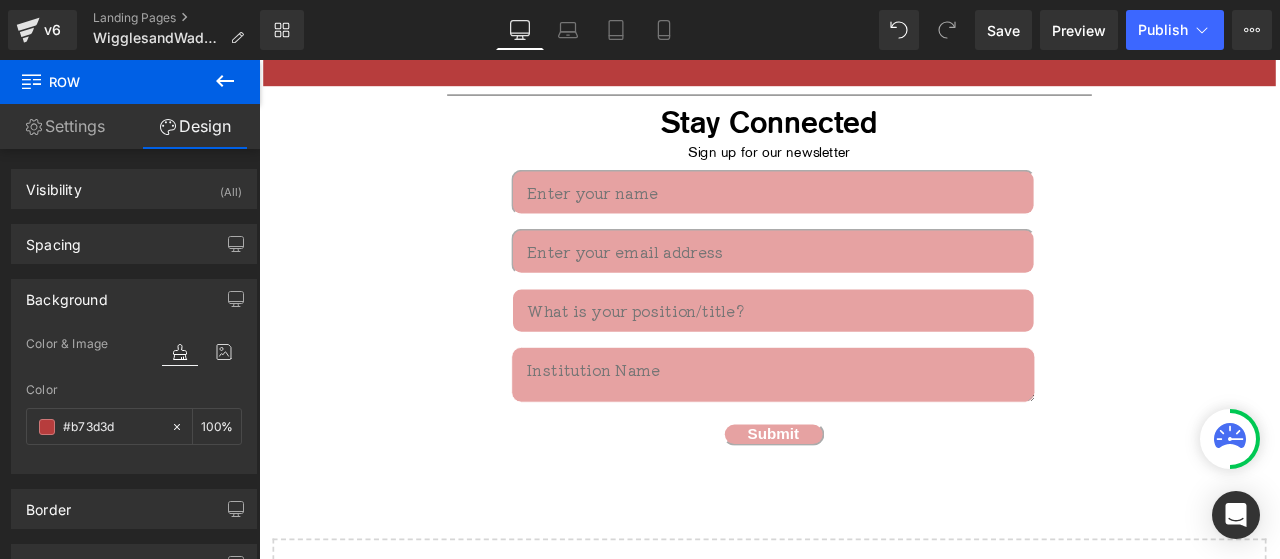 scroll, scrollTop: 3119, scrollLeft: 0, axis: vertical 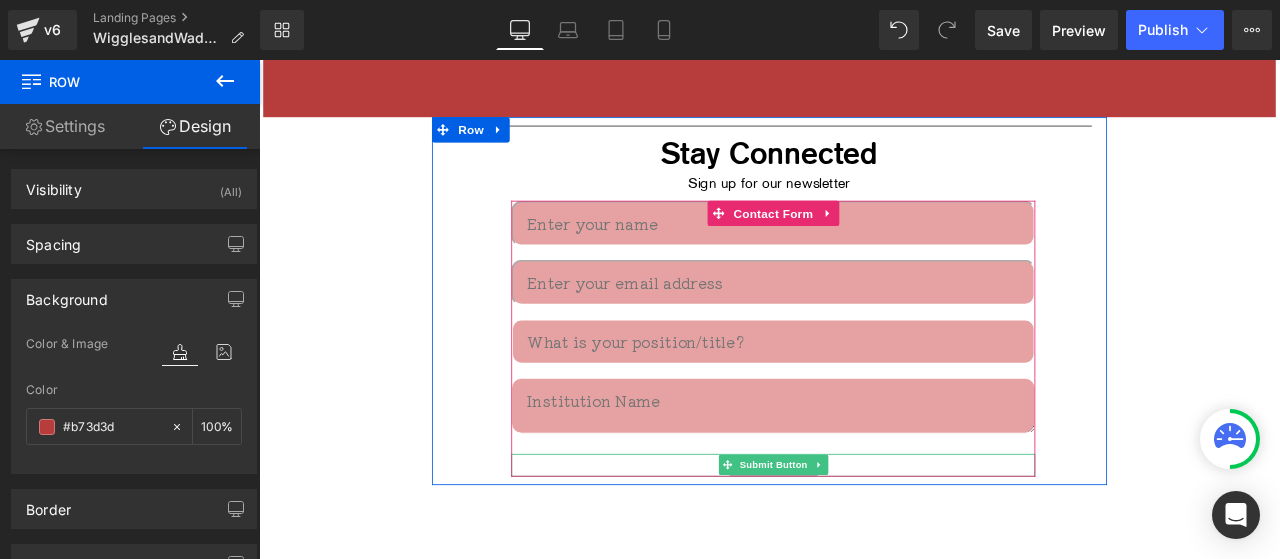 click on "Submit" at bounding box center (868, 540) 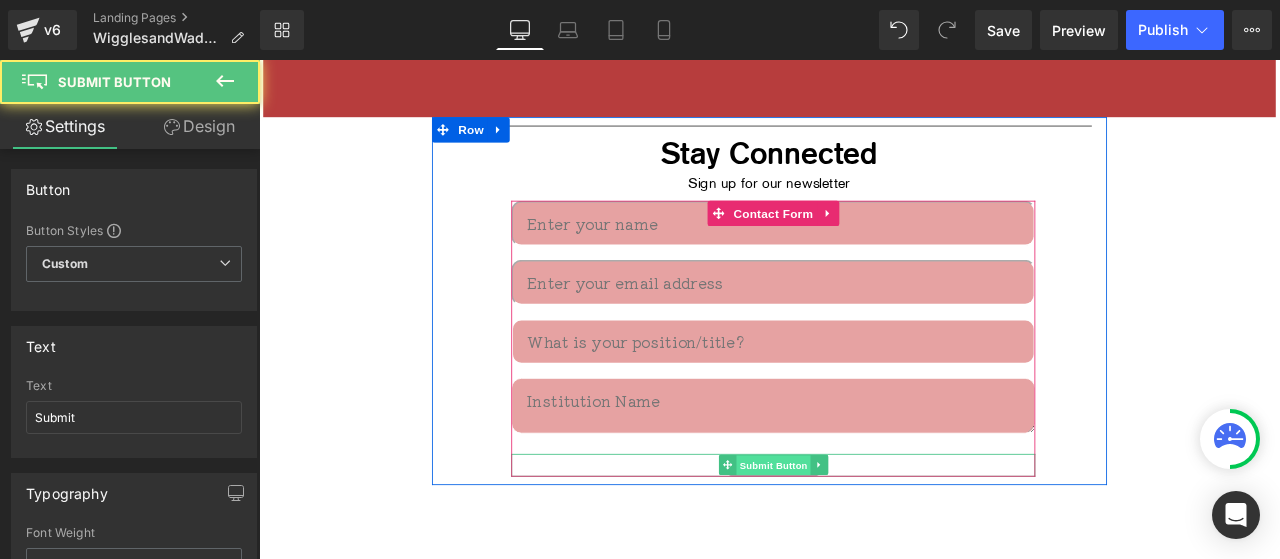 click on "Submit Button" at bounding box center [868, 541] 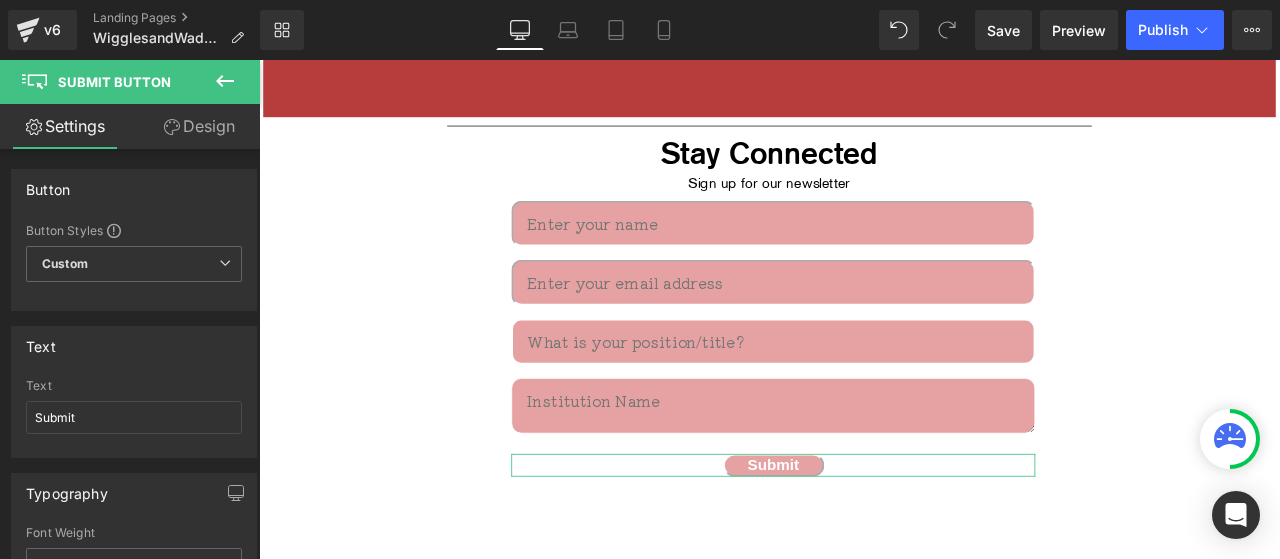 click on "Design" at bounding box center [199, 126] 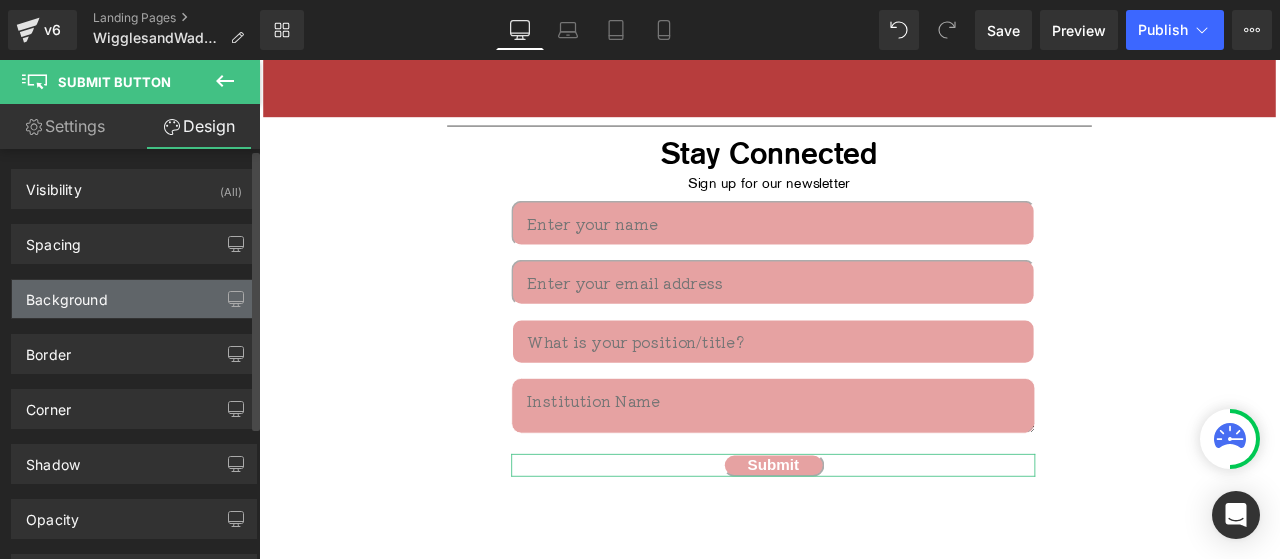 click on "Background" at bounding box center [134, 299] 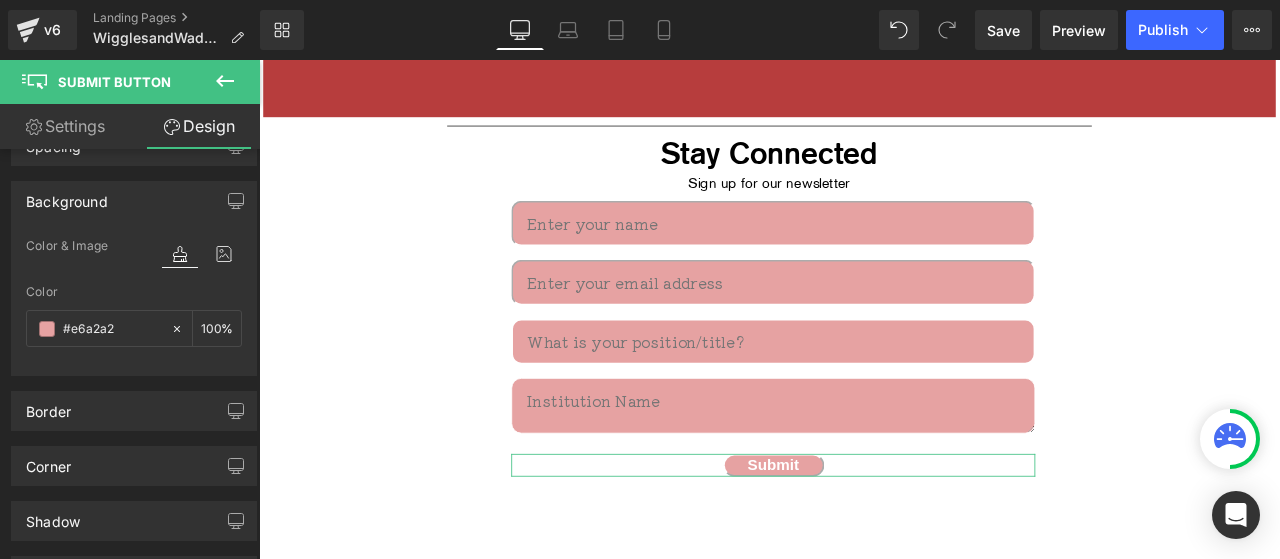 scroll, scrollTop: 106, scrollLeft: 0, axis: vertical 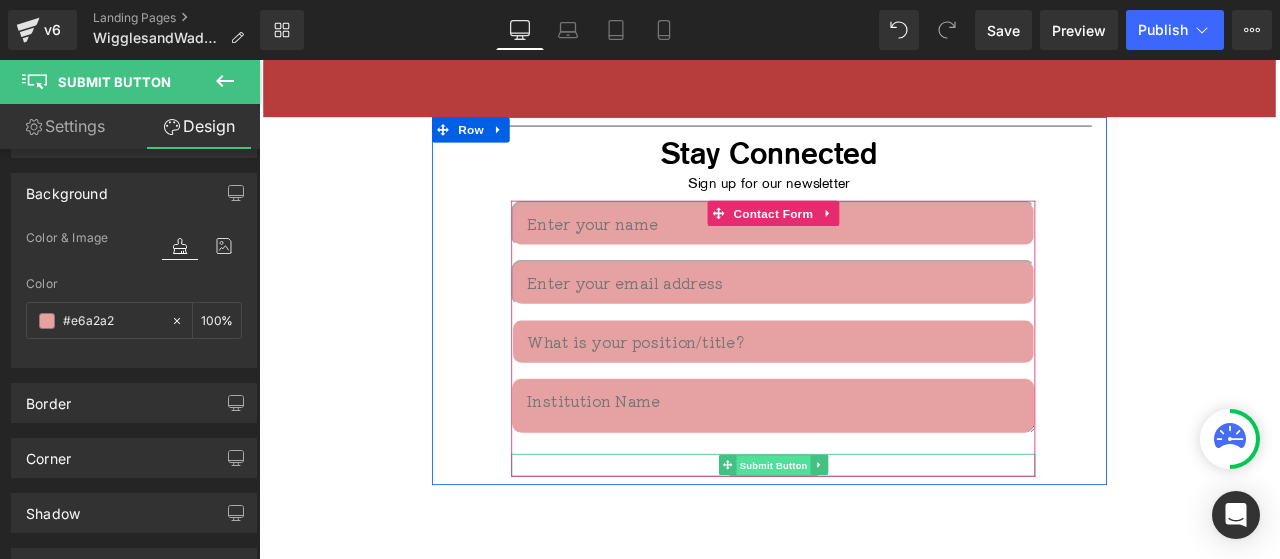 click on "Submit Button" at bounding box center (868, 541) 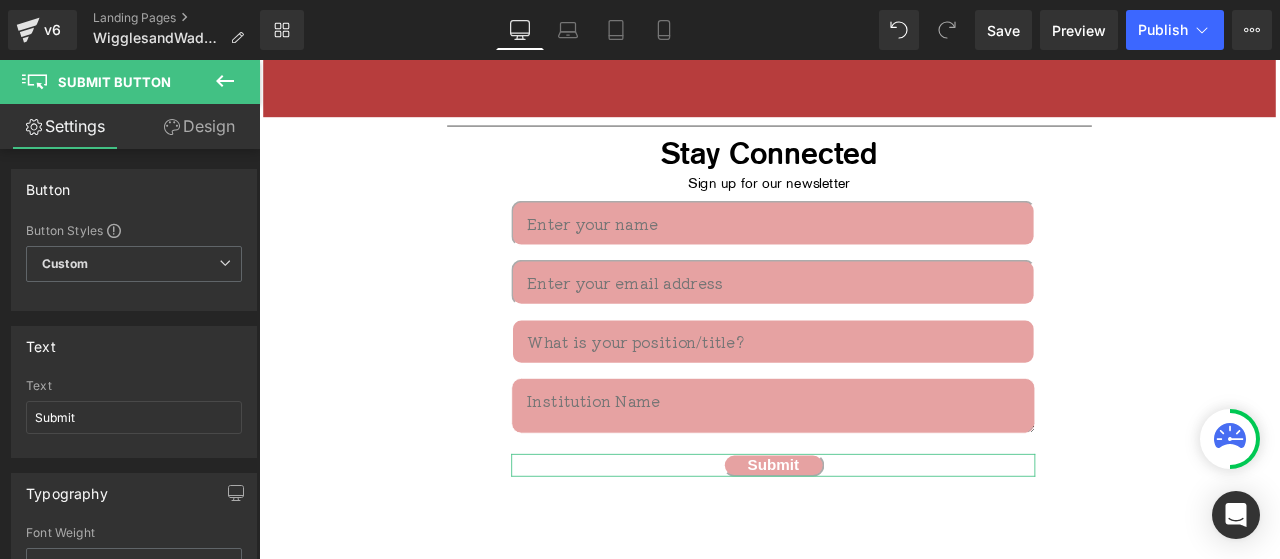 click on "Design" at bounding box center [199, 126] 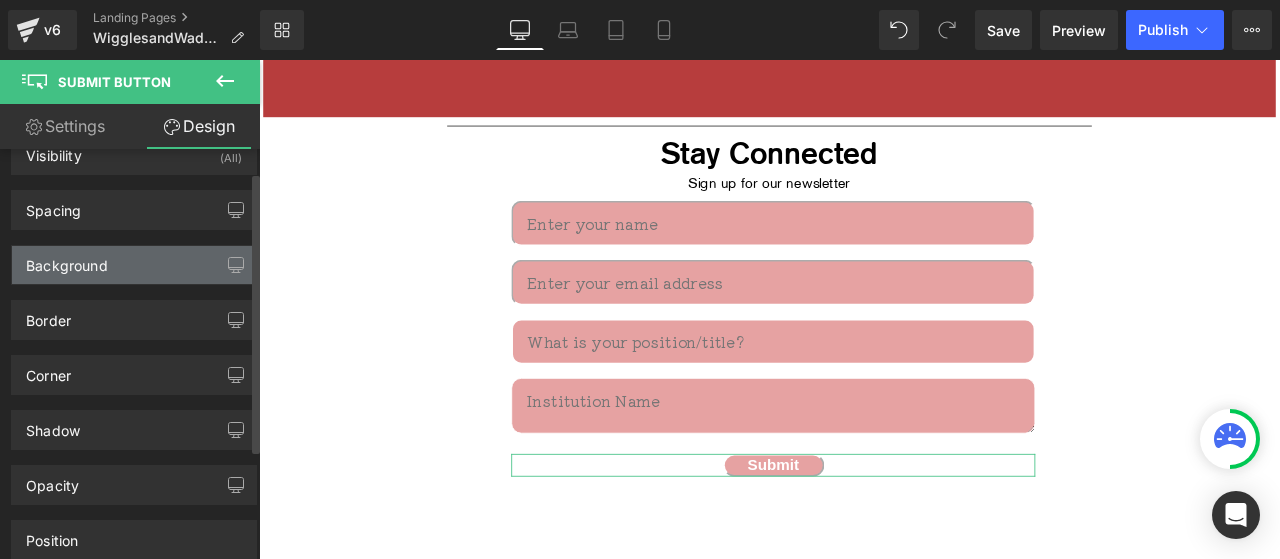 scroll, scrollTop: 27, scrollLeft: 0, axis: vertical 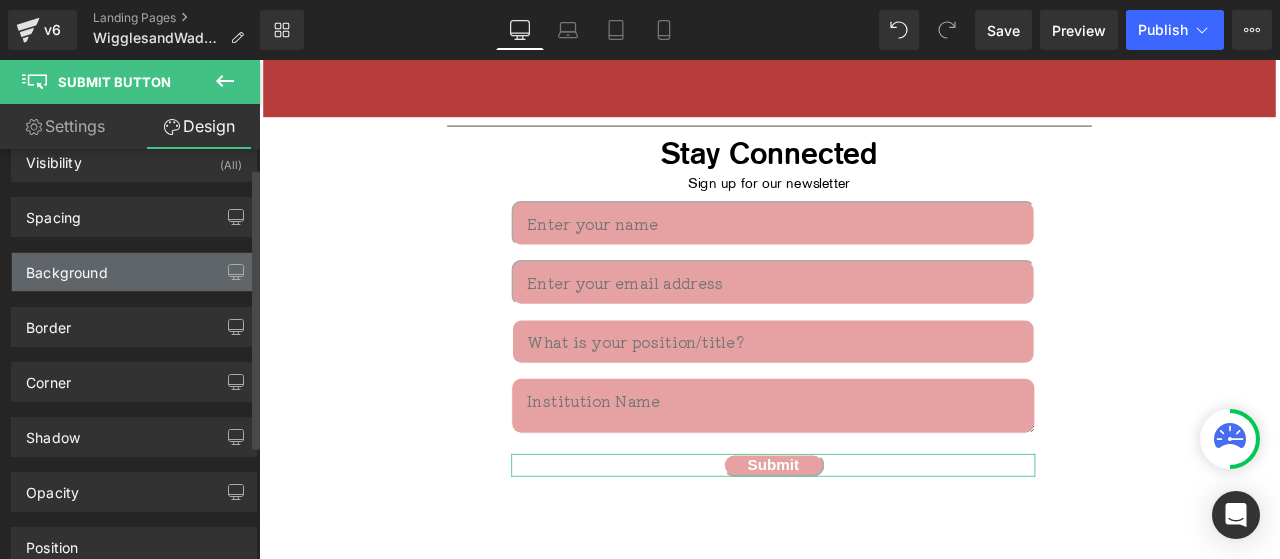 click on "Background" at bounding box center [134, 272] 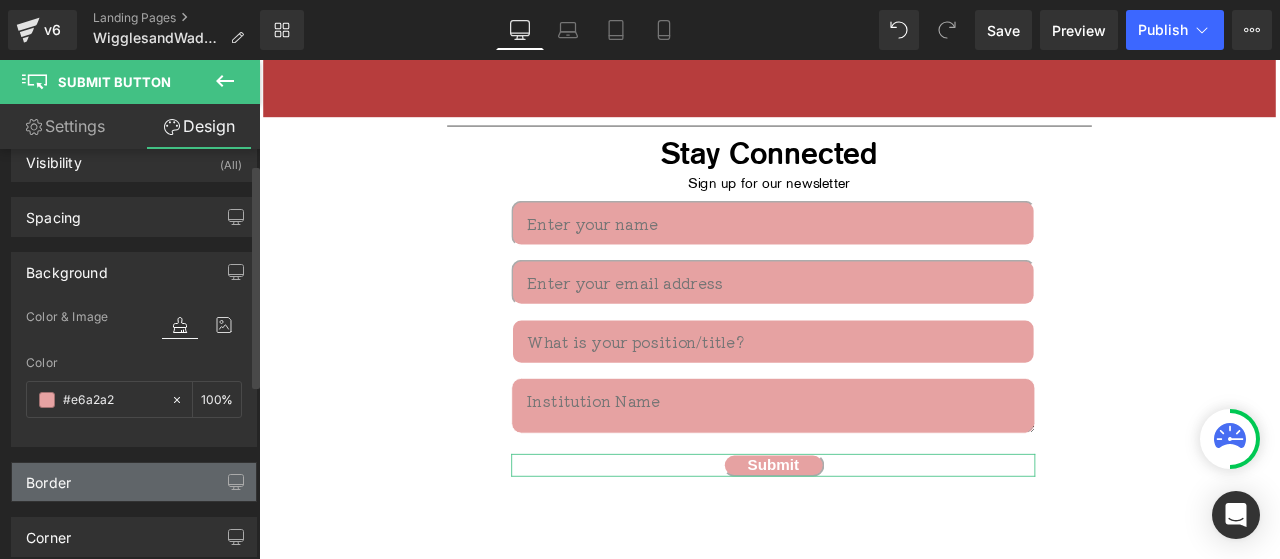 click on "Border" at bounding box center [134, 482] 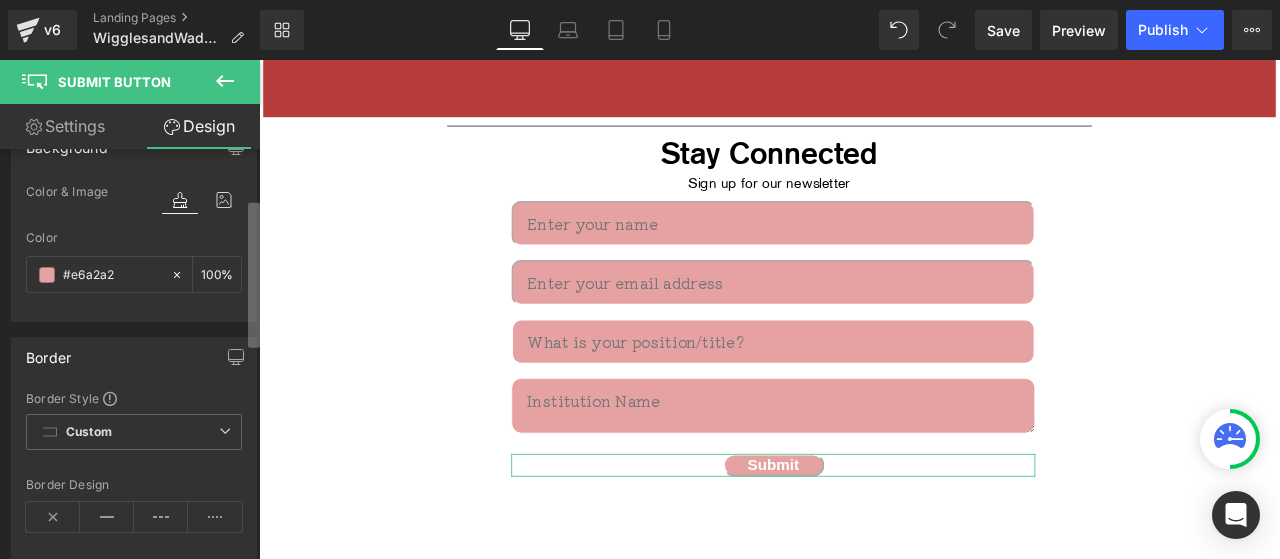 scroll, scrollTop: 156, scrollLeft: 0, axis: vertical 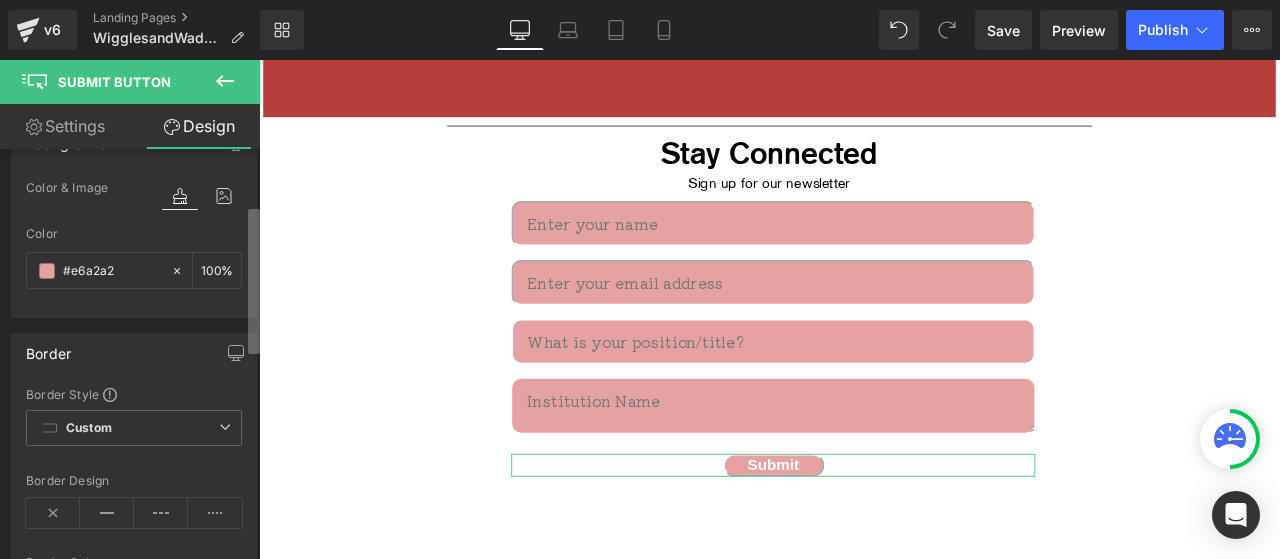 click at bounding box center (254, 281) 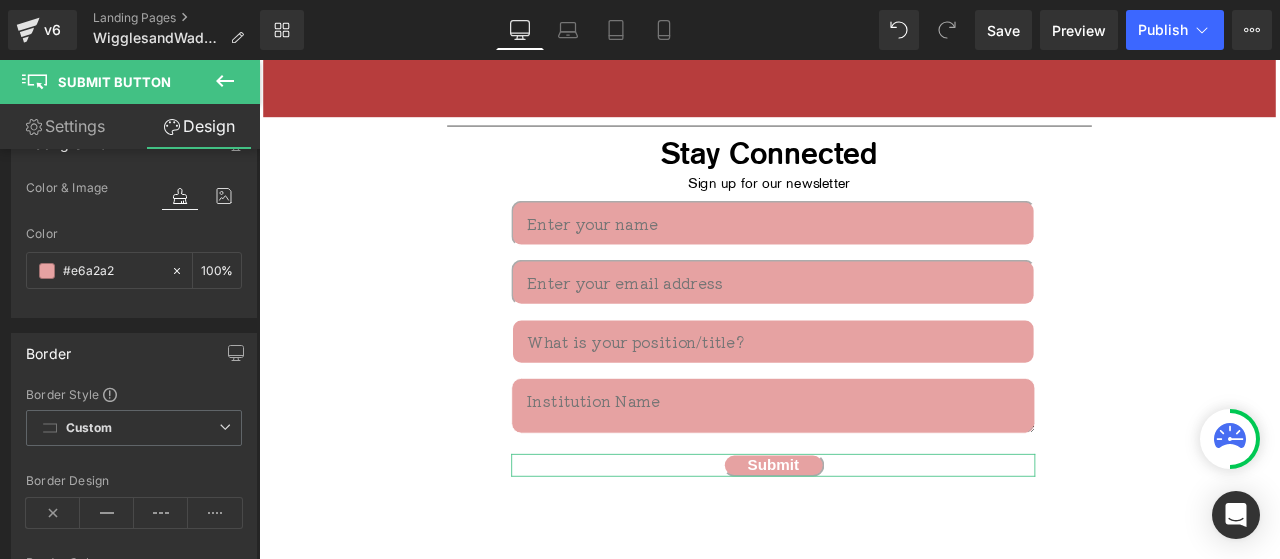 click on "Settings" at bounding box center (65, 126) 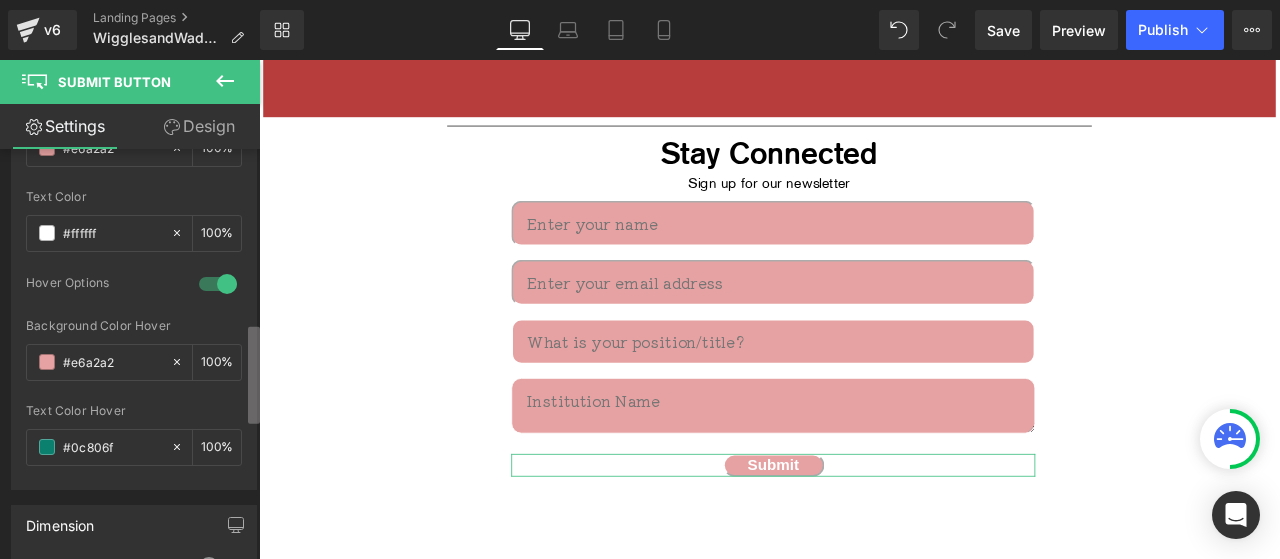 scroll, scrollTop: 726, scrollLeft: 0, axis: vertical 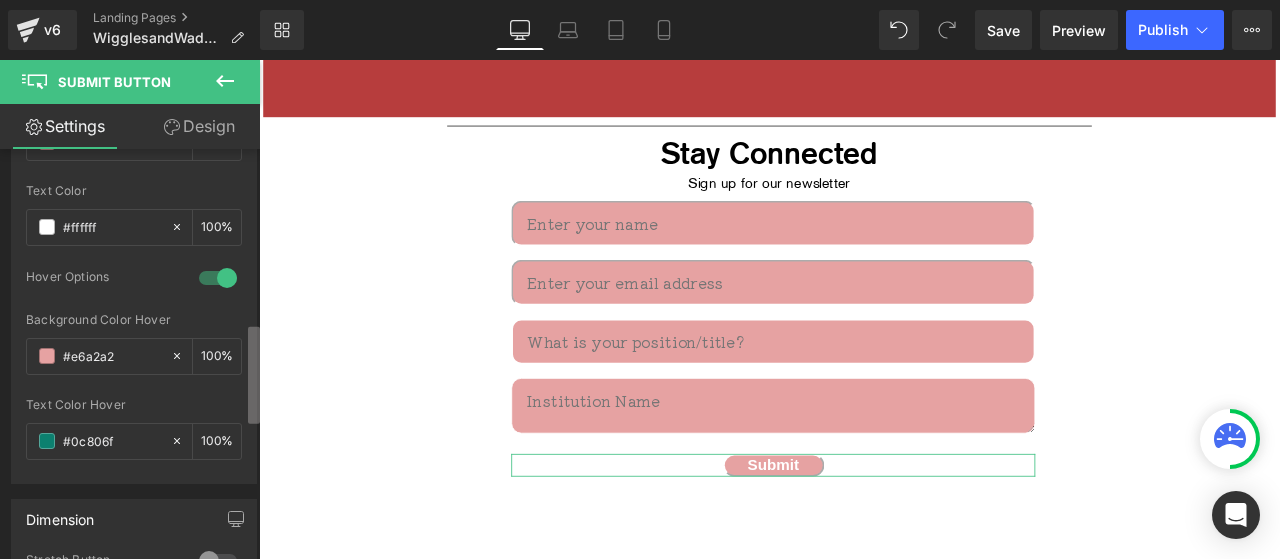 click at bounding box center [254, 375] 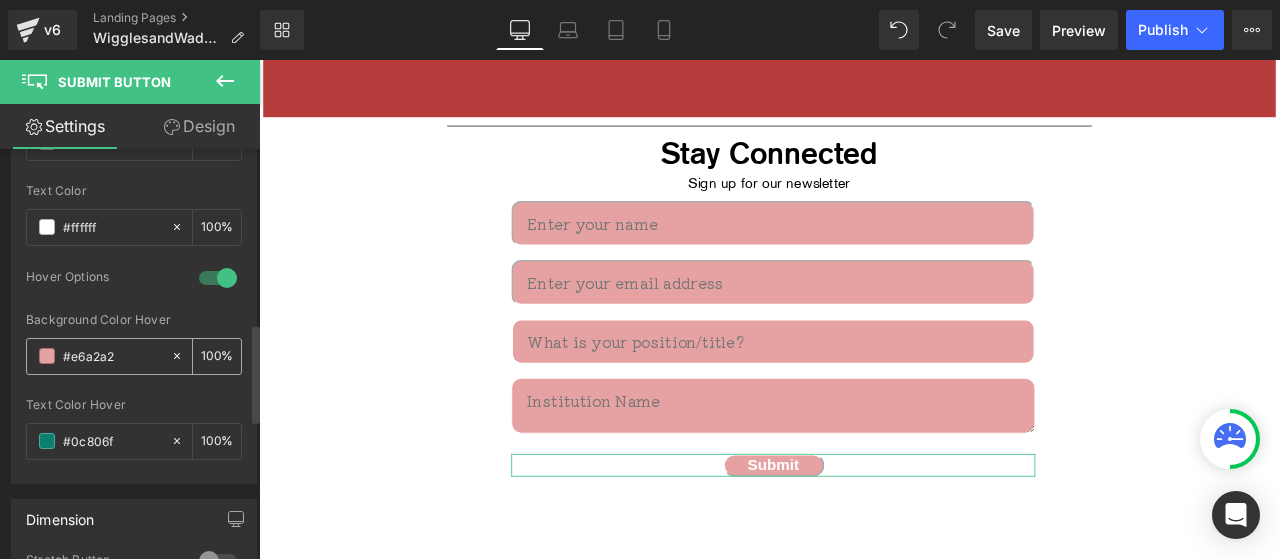 drag, startPoint x: 133, startPoint y: 339, endPoint x: 40, endPoint y: 341, distance: 93.0215 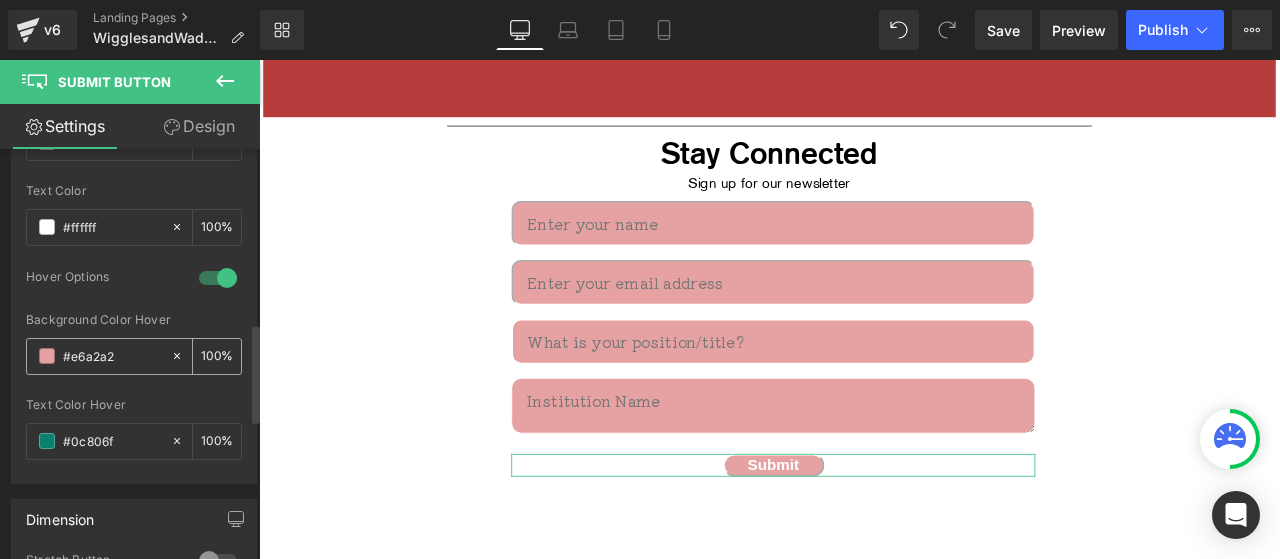 paste on "b73d3d" 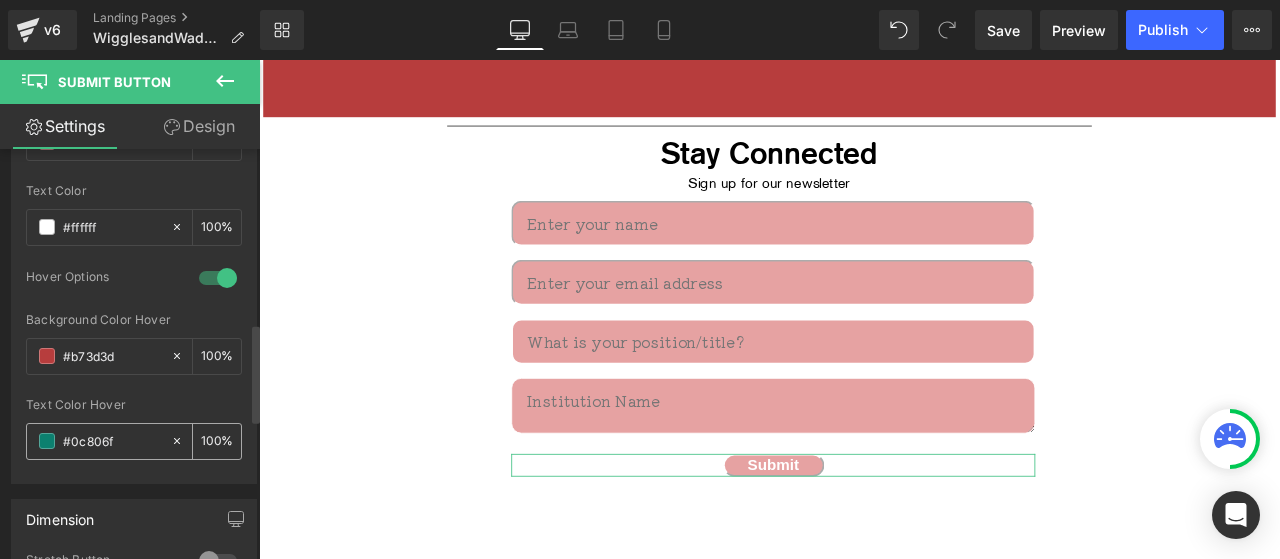 type on "#b73d3d" 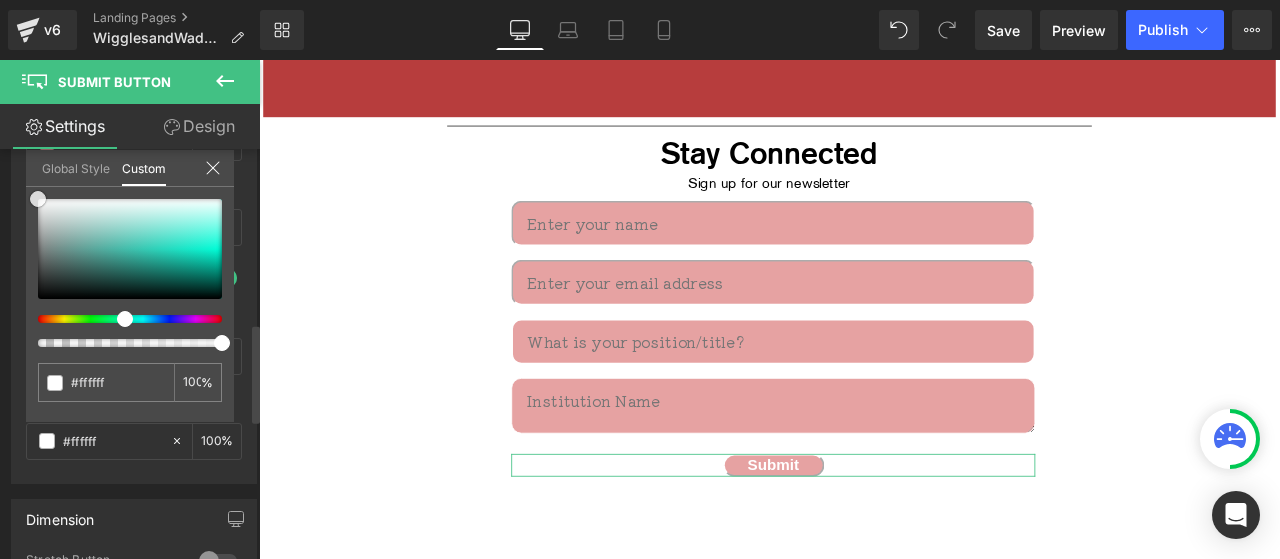 drag, startPoint x: 192, startPoint y: 269, endPoint x: 25, endPoint y: 194, distance: 183.0683 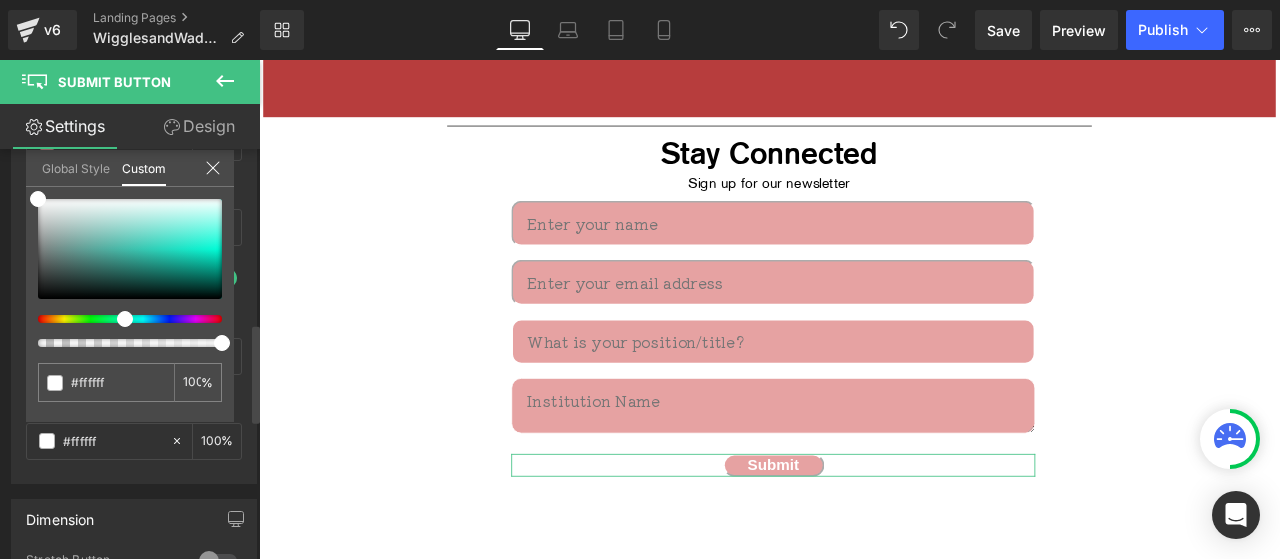 click 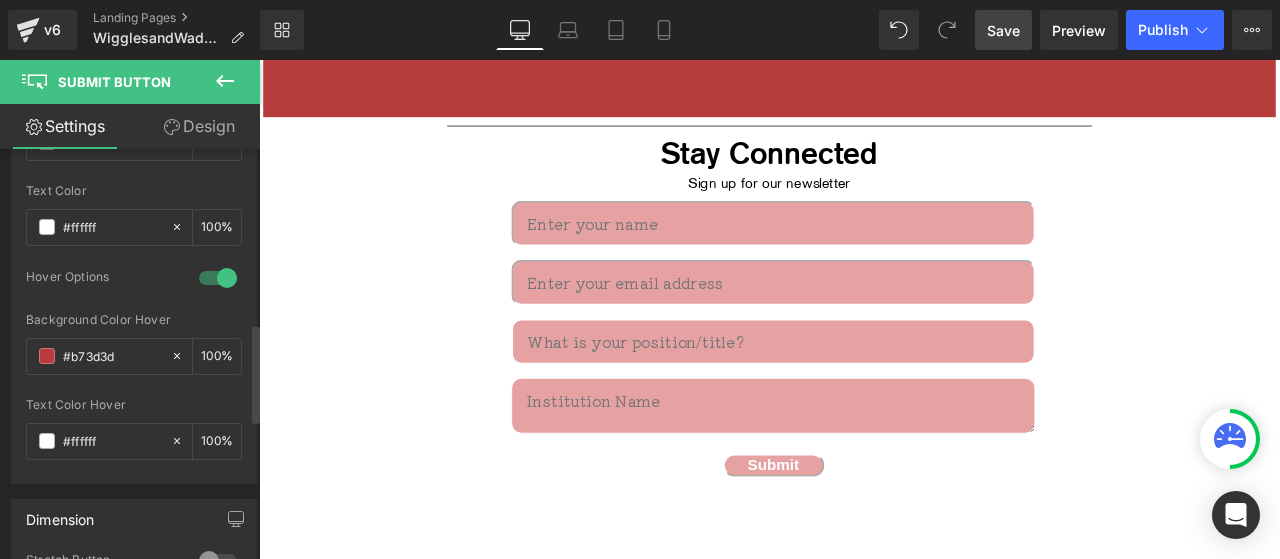 click on "Save" at bounding box center (1003, 30) 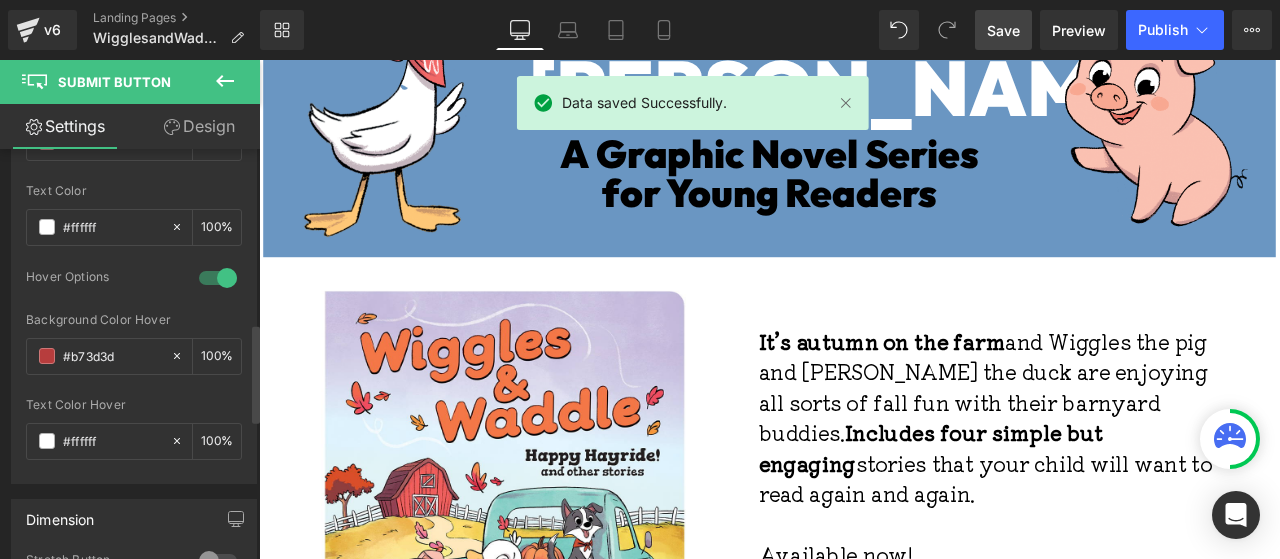 scroll, scrollTop: 0, scrollLeft: 0, axis: both 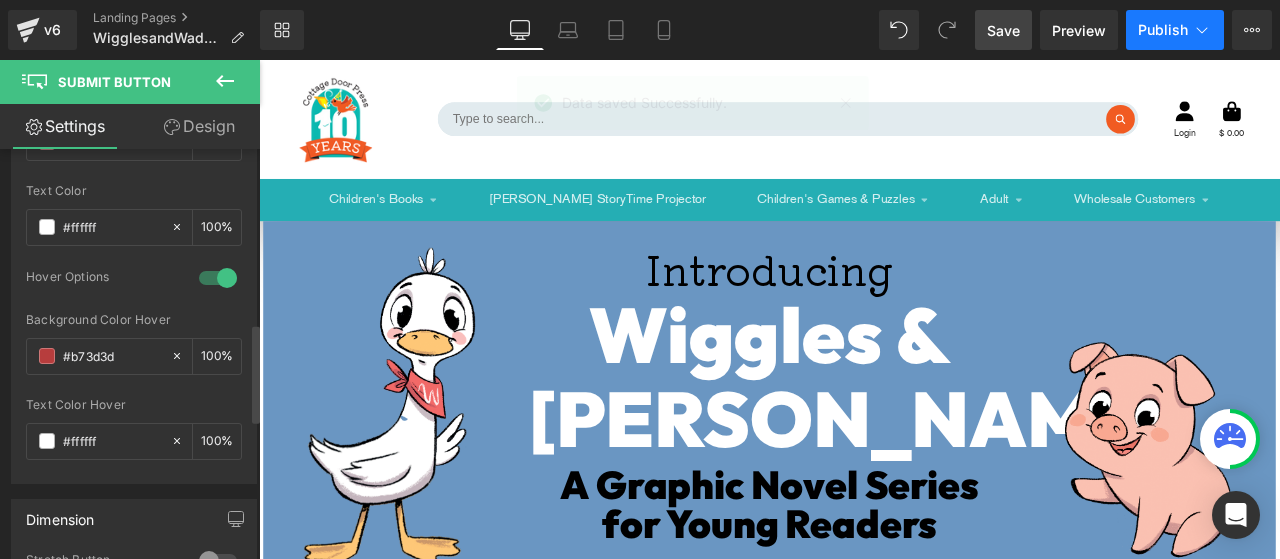 click 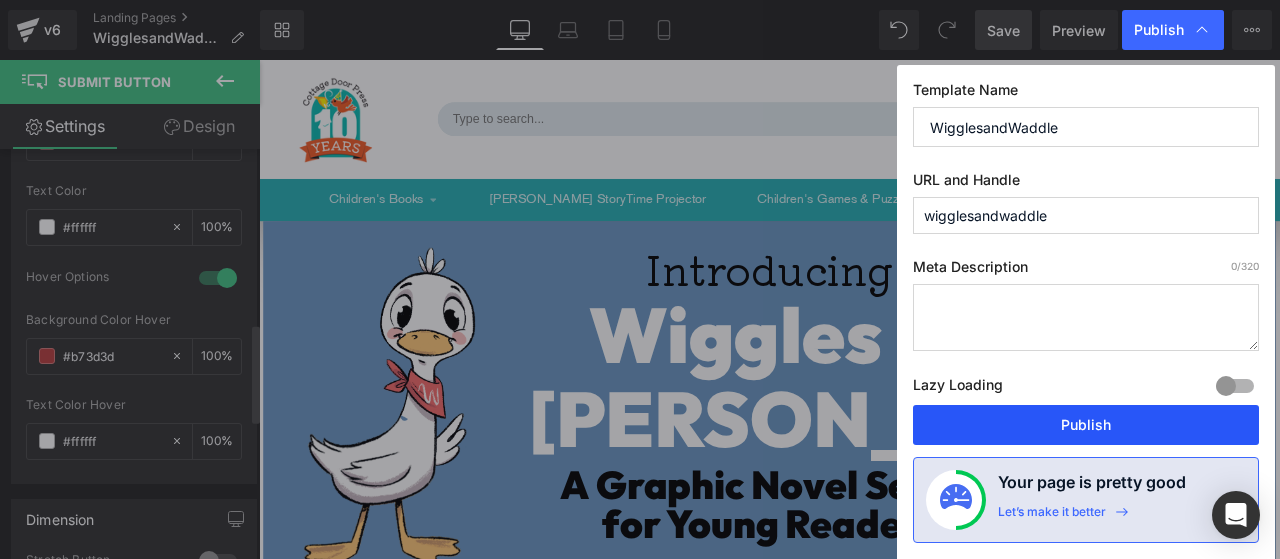 click on "Publish" at bounding box center (1086, 425) 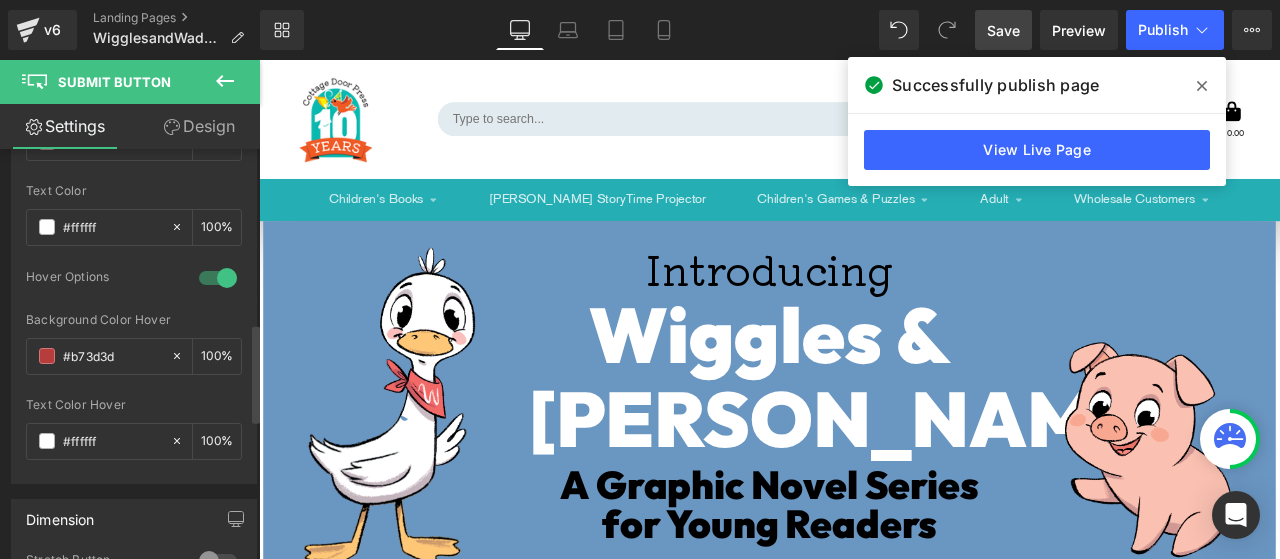 click 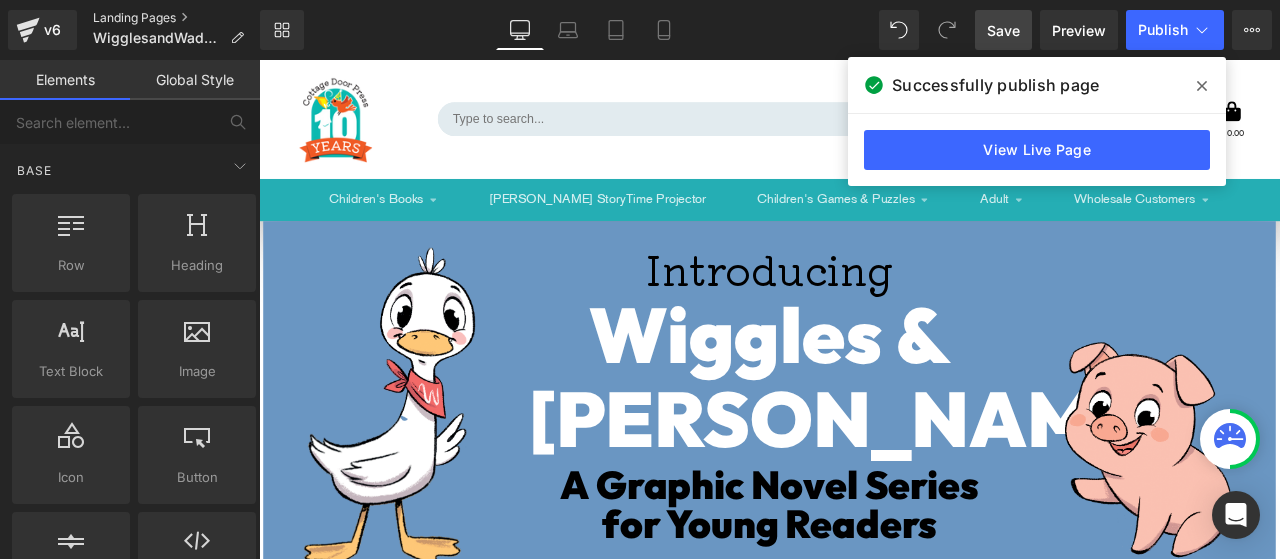click on "Landing Pages" at bounding box center (176, 18) 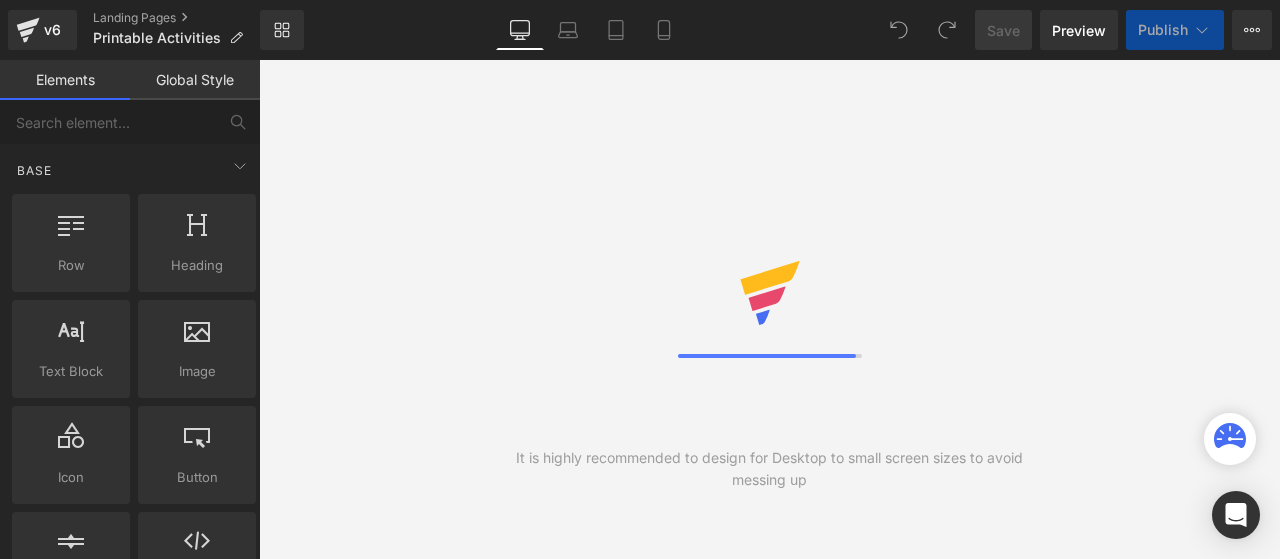 scroll, scrollTop: 0, scrollLeft: 0, axis: both 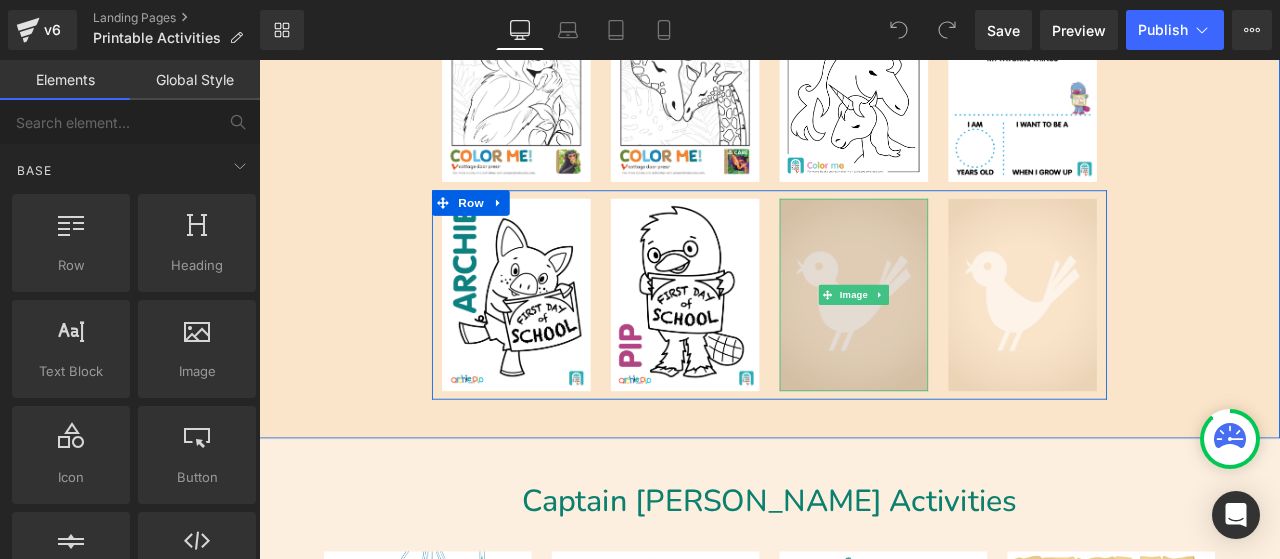 click at bounding box center [964, 339] 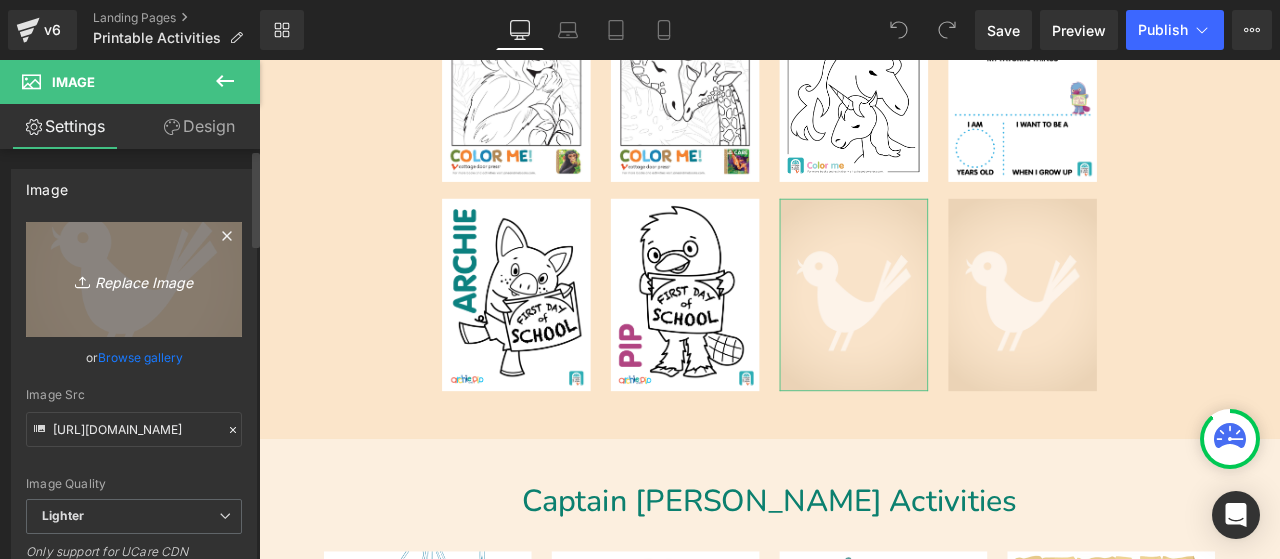 click on "Replace Image" at bounding box center (134, 279) 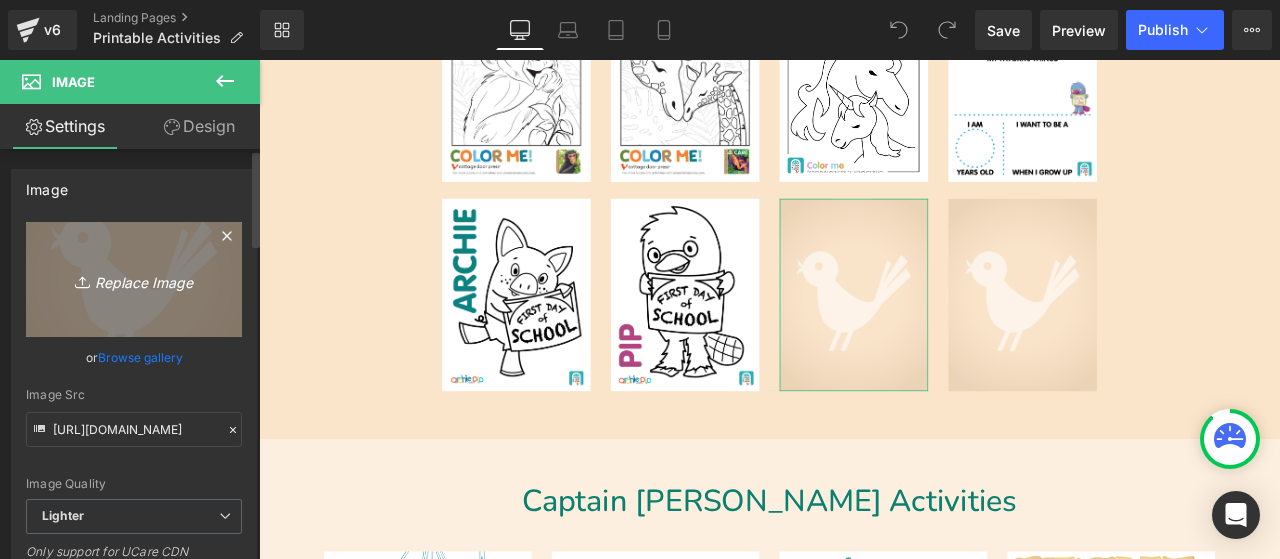 click on "Replace Image" at bounding box center (134, 279) 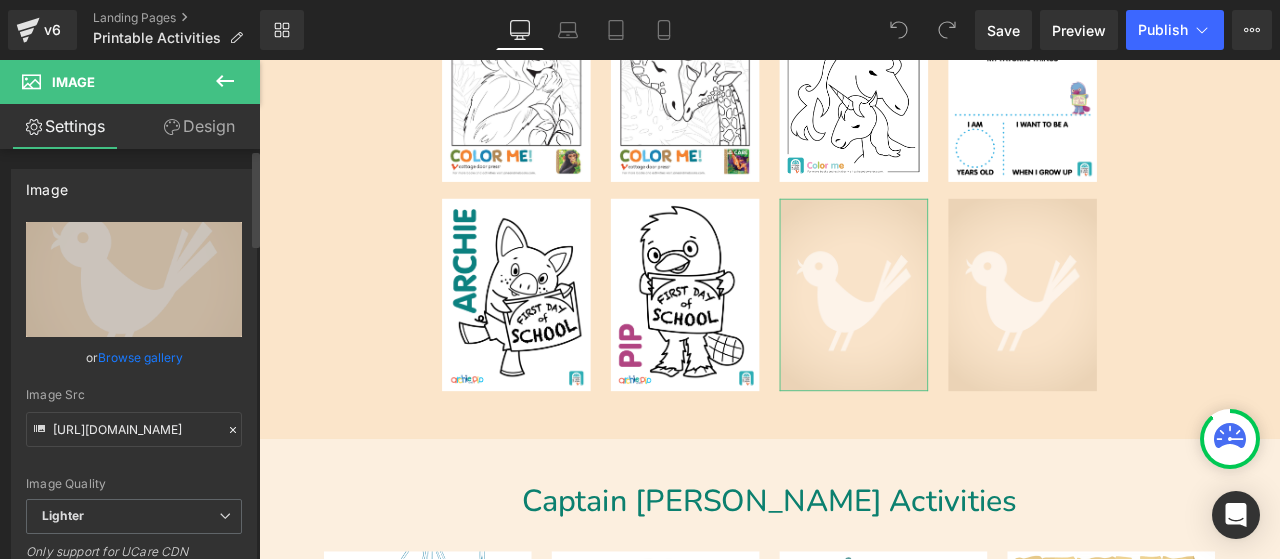 click on "Browse gallery" at bounding box center (140, 357) 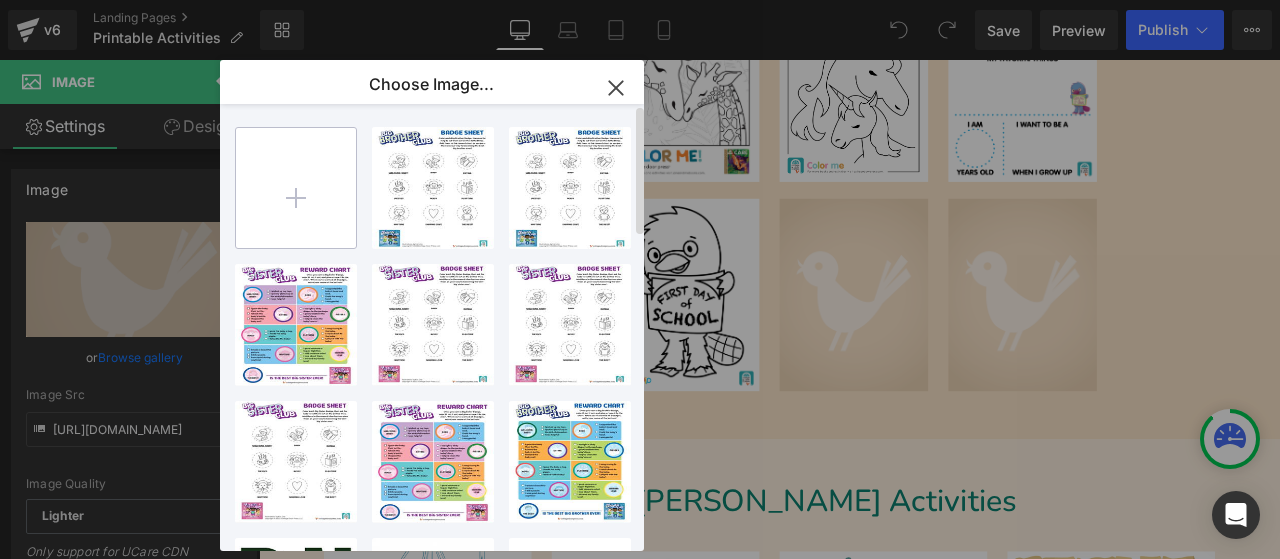 click at bounding box center (296, 188) 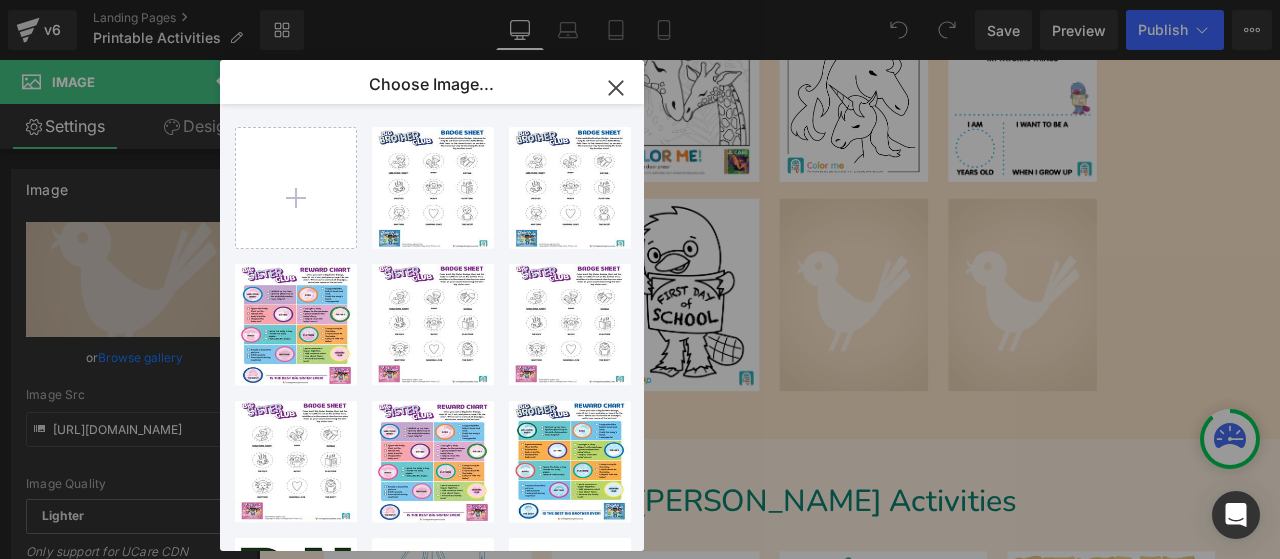 drag, startPoint x: 614, startPoint y: 88, endPoint x: 357, endPoint y: 47, distance: 260.24988 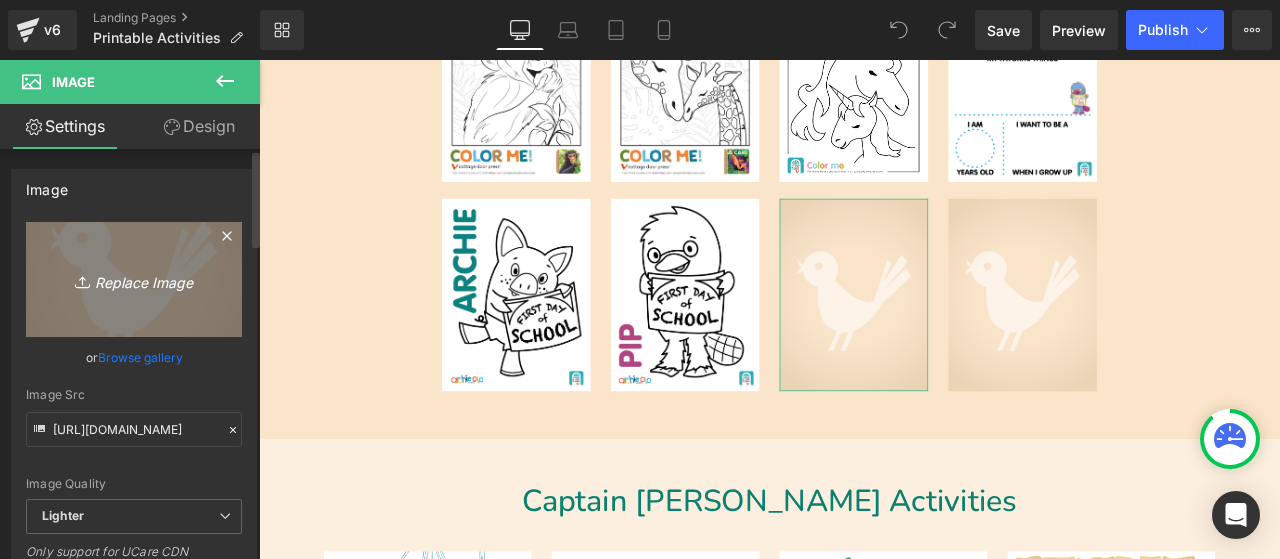 click on "Replace Image" at bounding box center [134, 279] 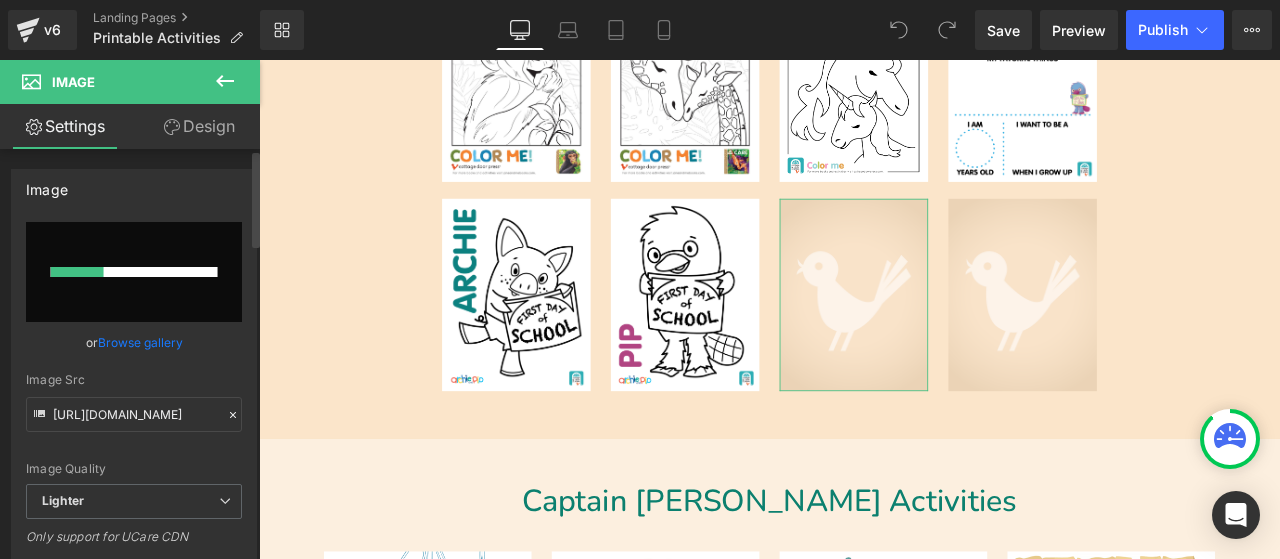 type 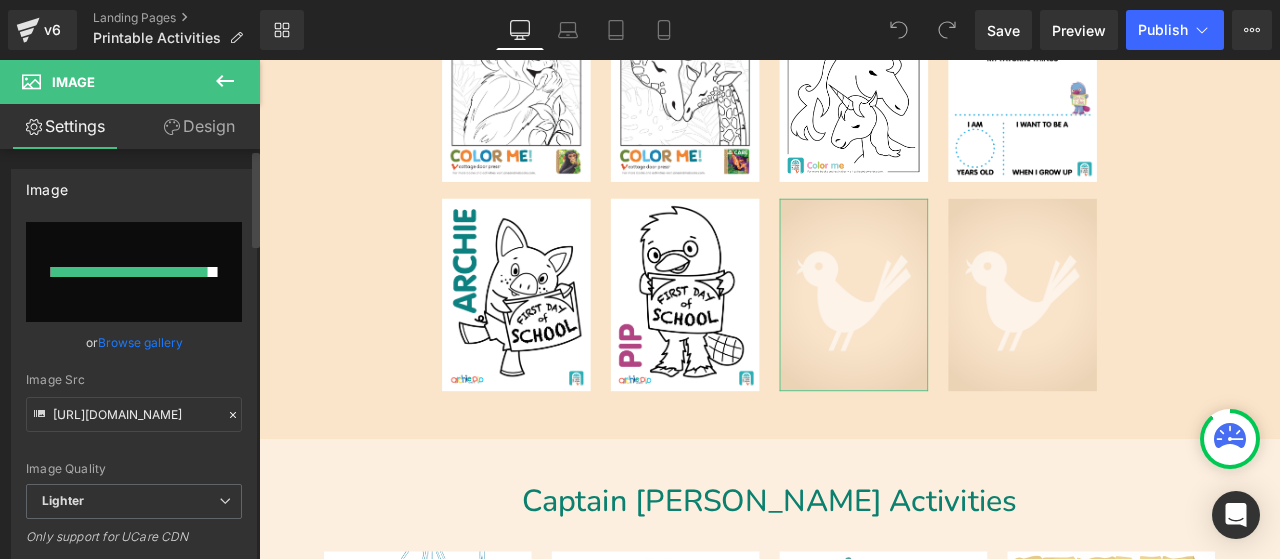 type on "https://ucarecdn.com/334a2fc4-8194-43ed-8d62-fb01e2ad6c82/-/format/auto/-/preview/3000x3000/-/quality/lighter/1752607931841-e3970f75-cc8d-4de5-8eb2-fded374cf570_1.jpg" 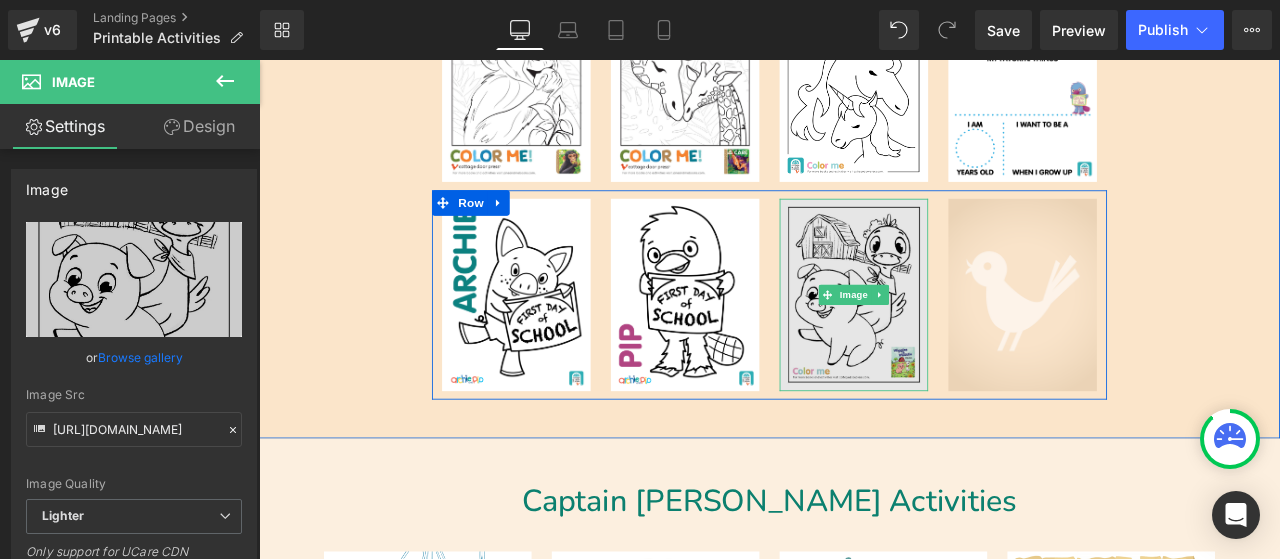 click at bounding box center (964, 339) 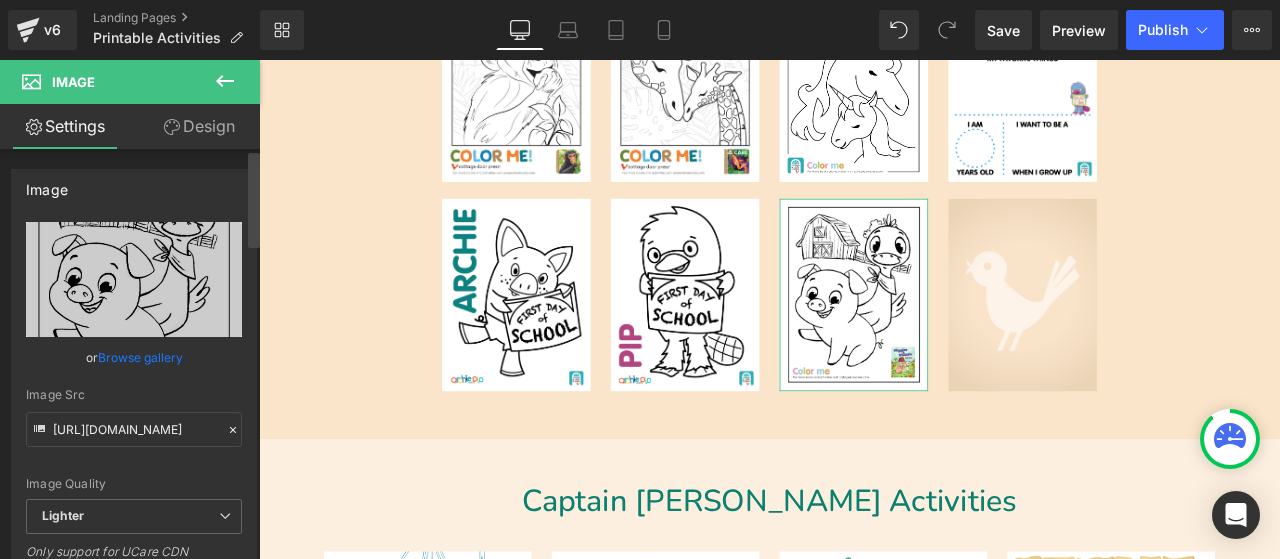 click at bounding box center (254, 358) 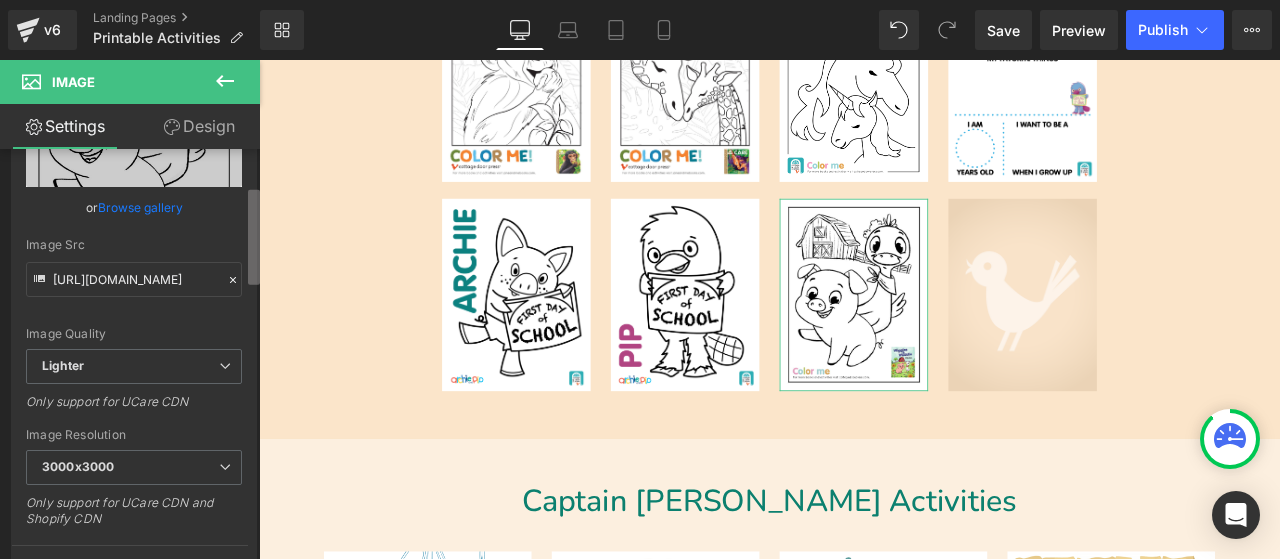 scroll, scrollTop: 188, scrollLeft: 0, axis: vertical 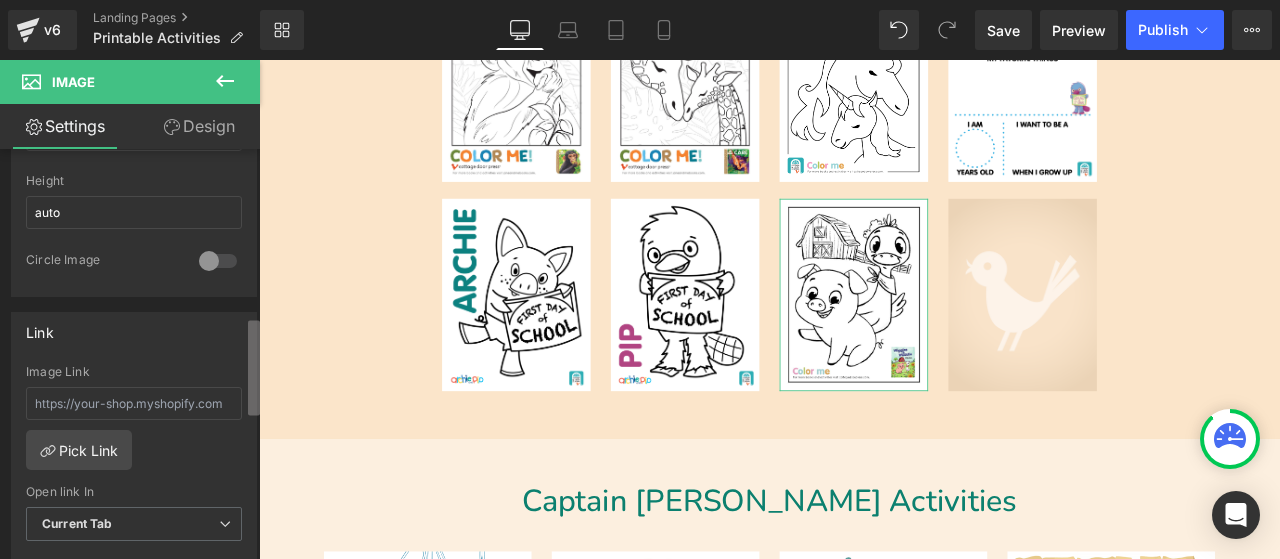 click at bounding box center [254, 368] 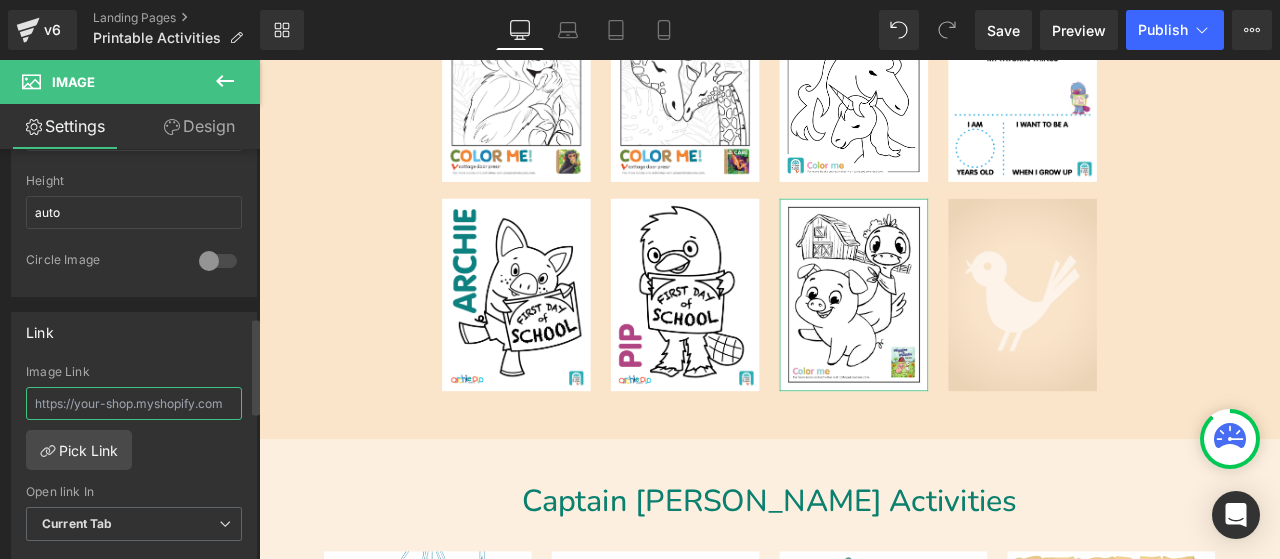 click at bounding box center [134, 403] 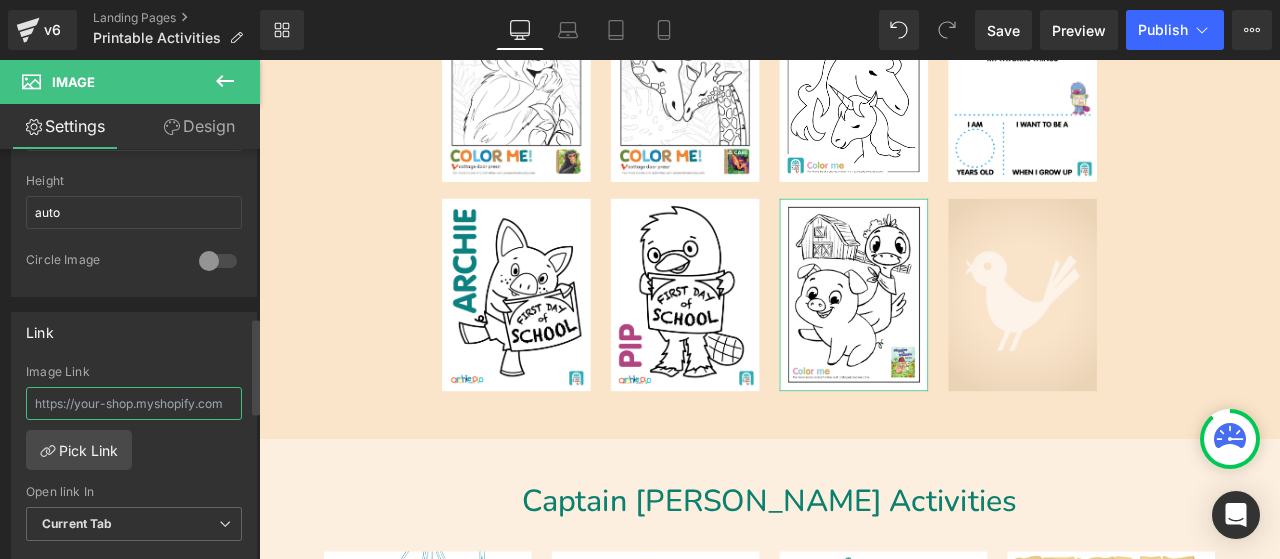 drag, startPoint x: 33, startPoint y: 394, endPoint x: 182, endPoint y: 395, distance: 149.00336 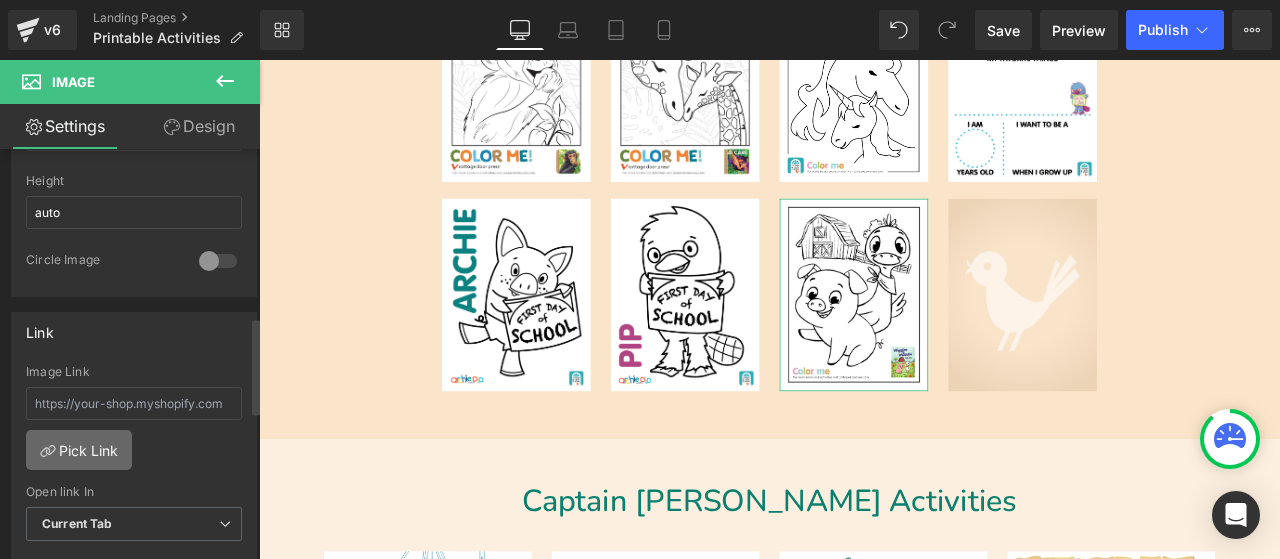click on "Pick Link" at bounding box center (79, 450) 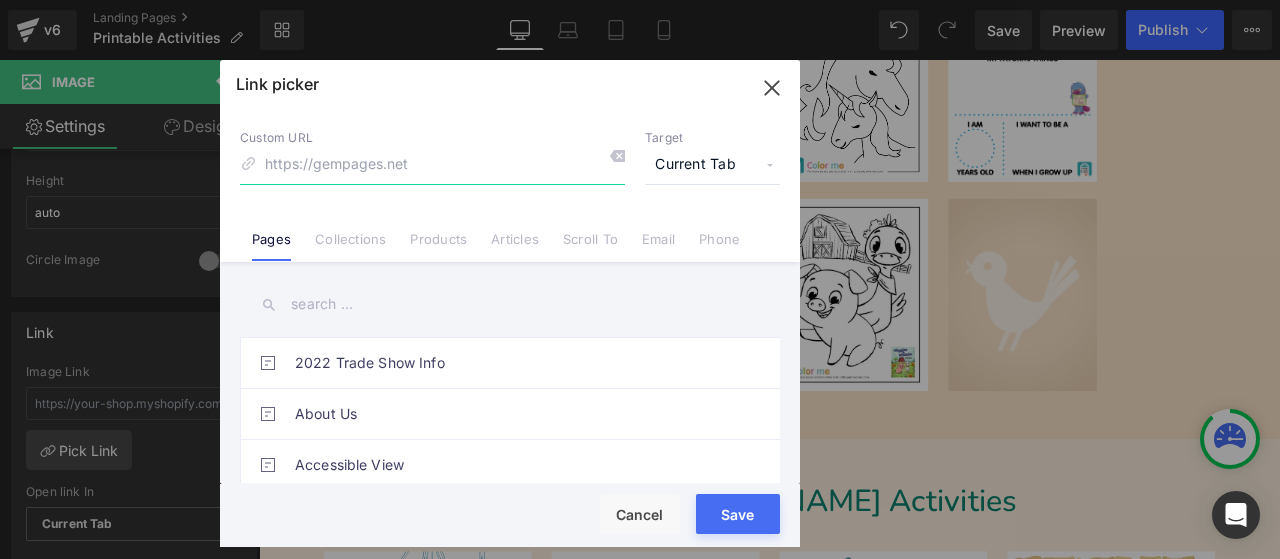 paste on "https://cdn.shopify.com/s/files/1/0909/9074/files/Wiggles-Waddle_coloring_page.pdf?v=1752606432" 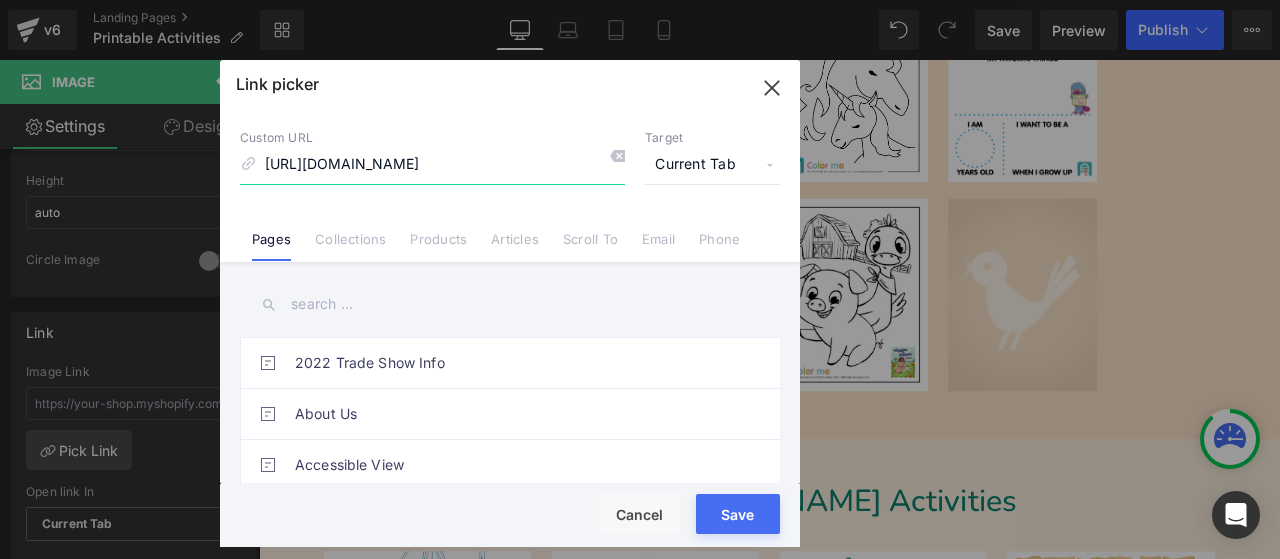 scroll, scrollTop: 0, scrollLeft: 324, axis: horizontal 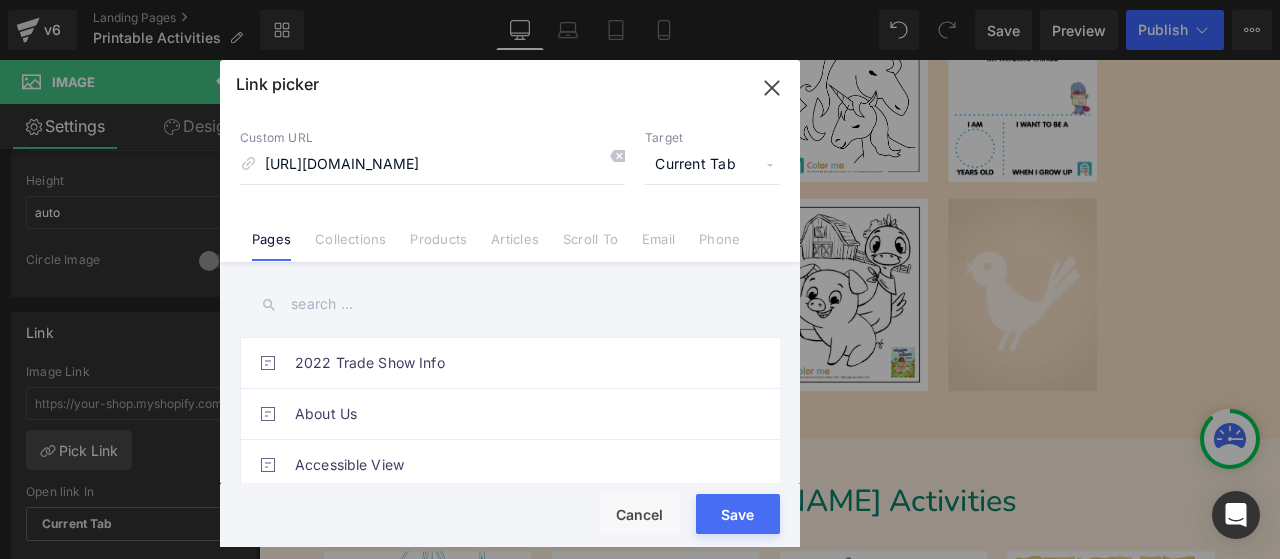 click on "Save" at bounding box center (738, 514) 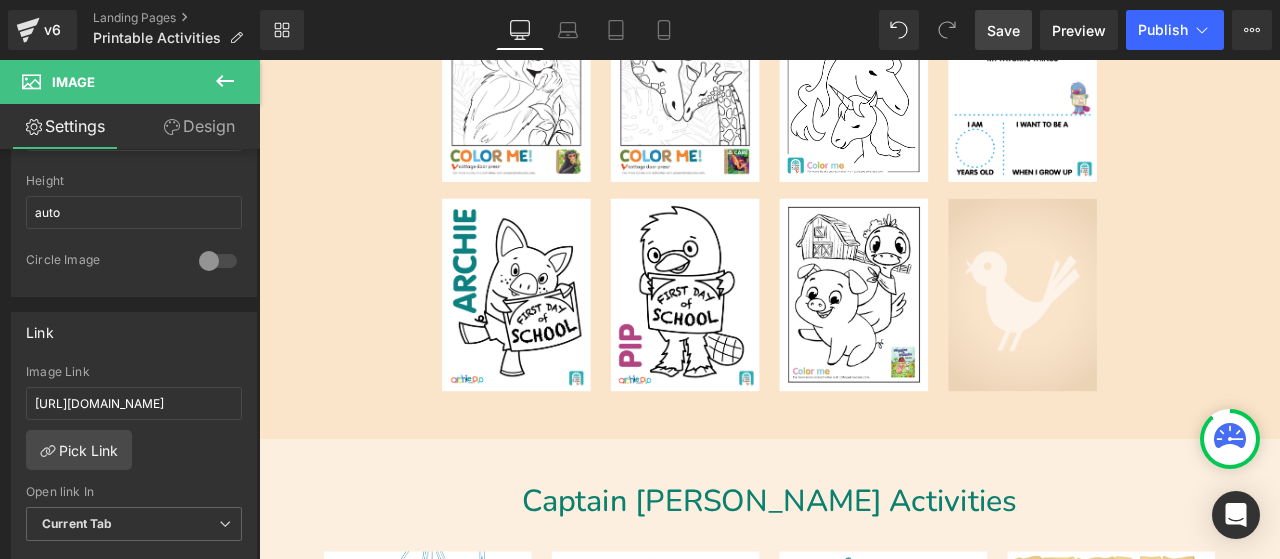 click on "Save" at bounding box center (1003, 30) 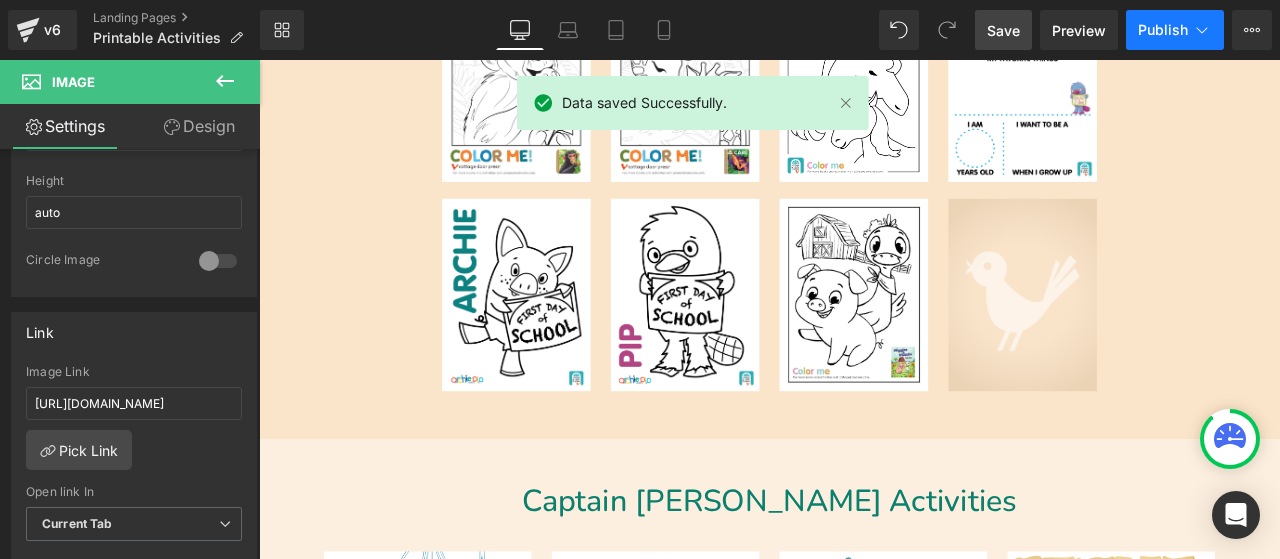 click on "Publish" at bounding box center [1175, 30] 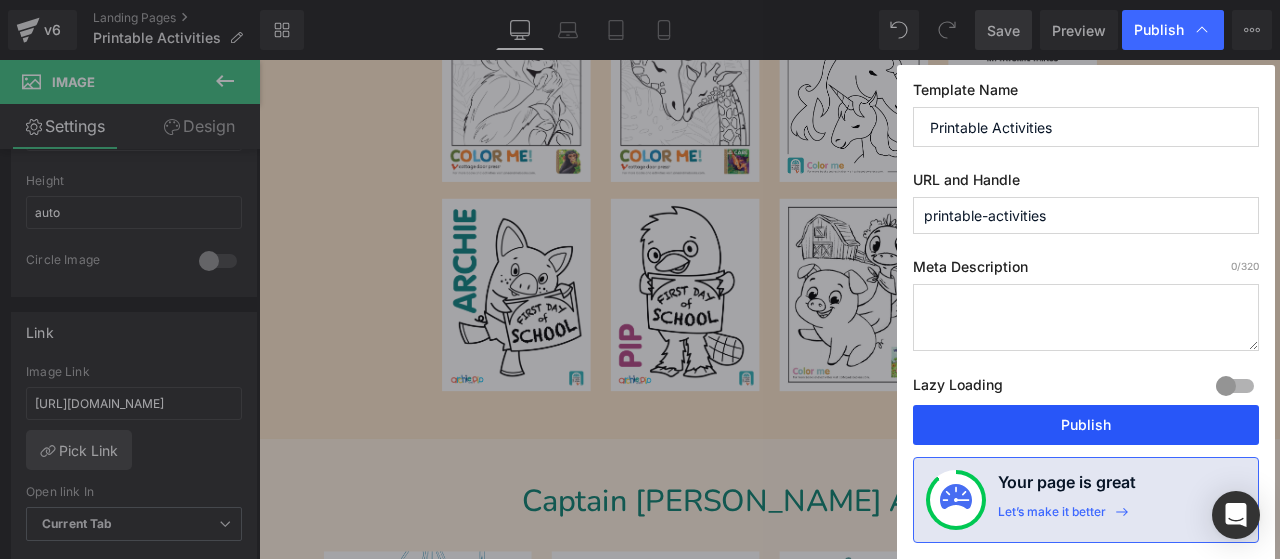 click on "Publish" at bounding box center (1086, 425) 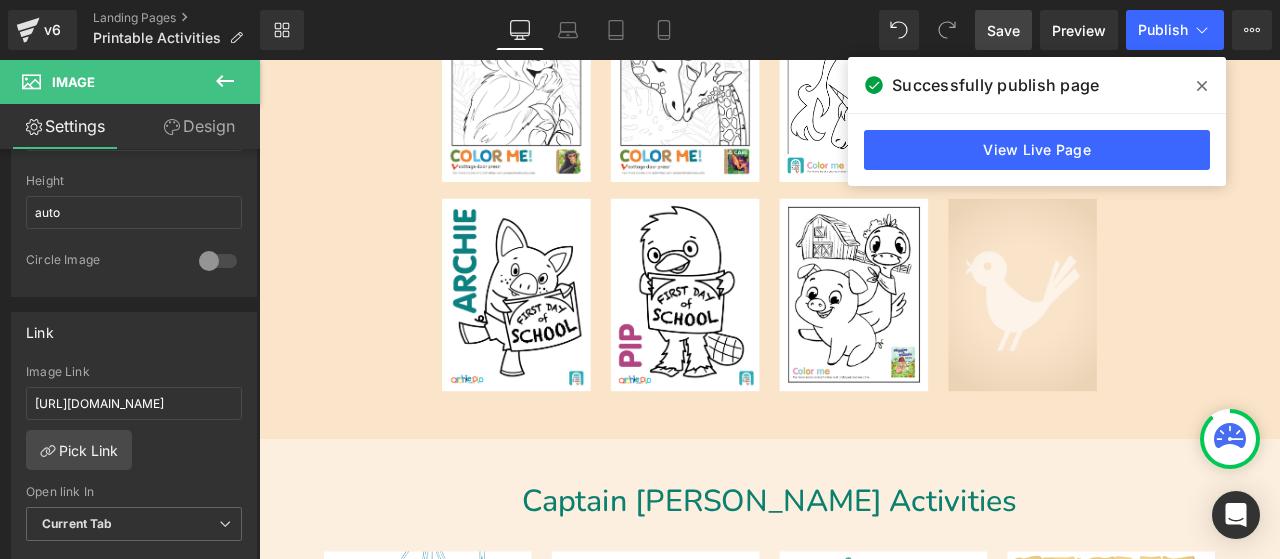 click 